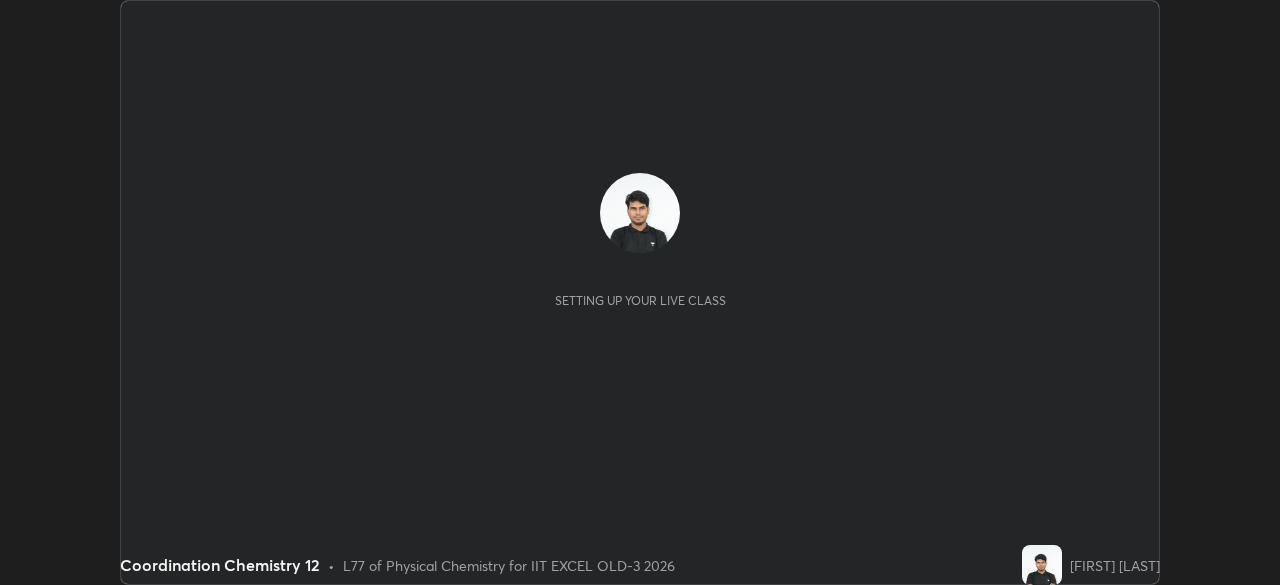 scroll, scrollTop: 0, scrollLeft: 0, axis: both 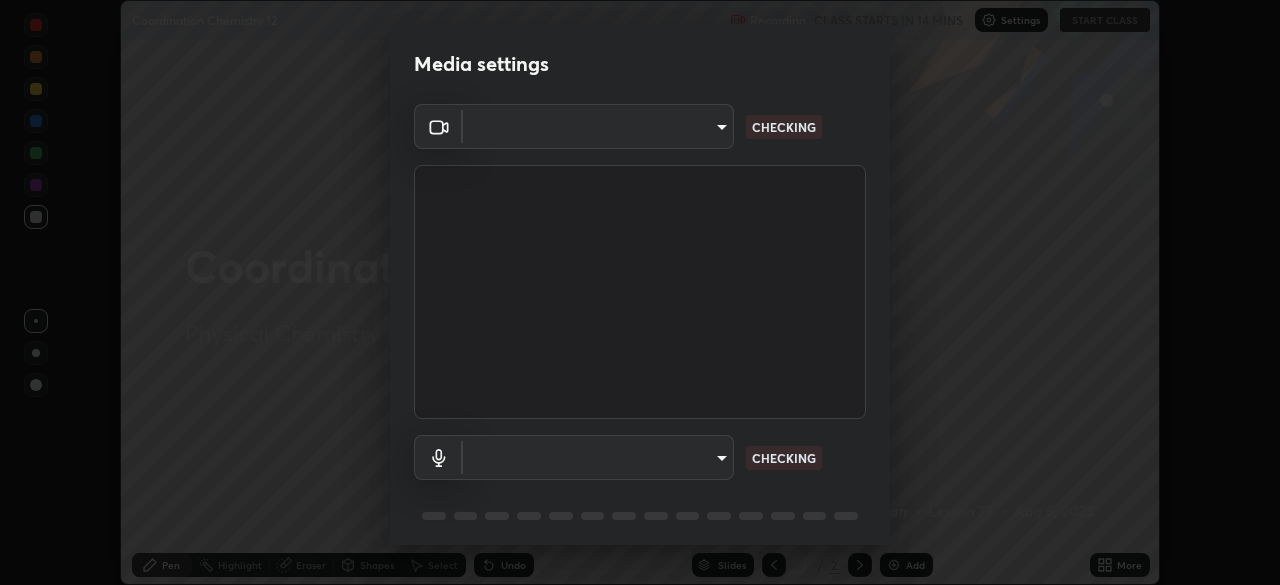 type on "548a44a52523d2997e35a3c13491b16d14ec2e678e88aab68fdaa9d4bfa060c5" 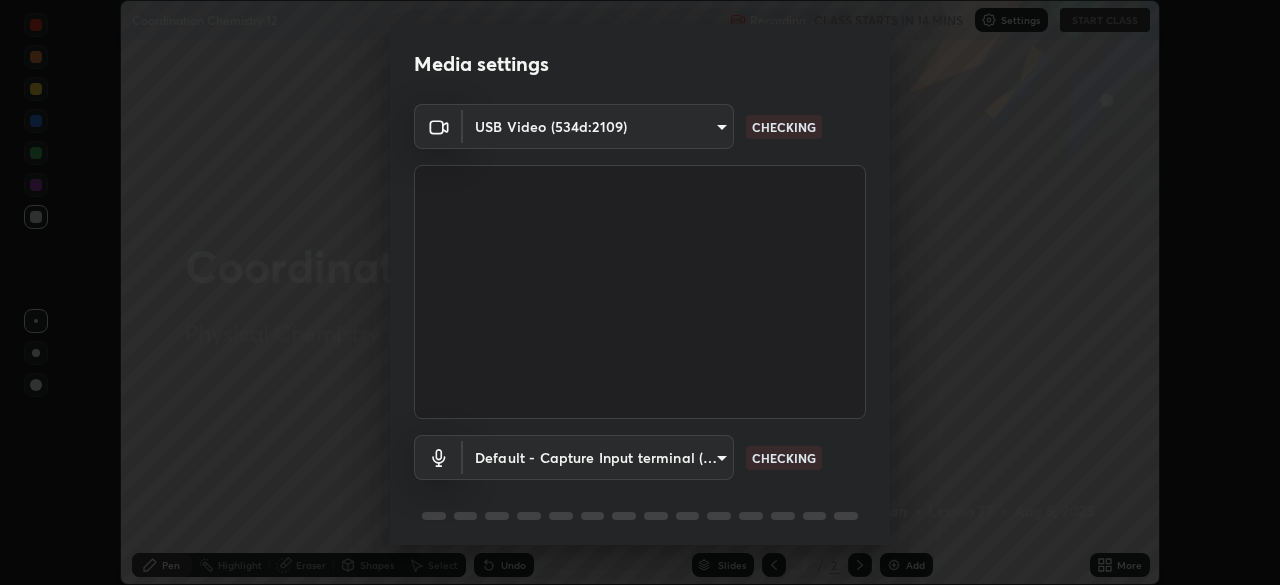 scroll, scrollTop: 71, scrollLeft: 0, axis: vertical 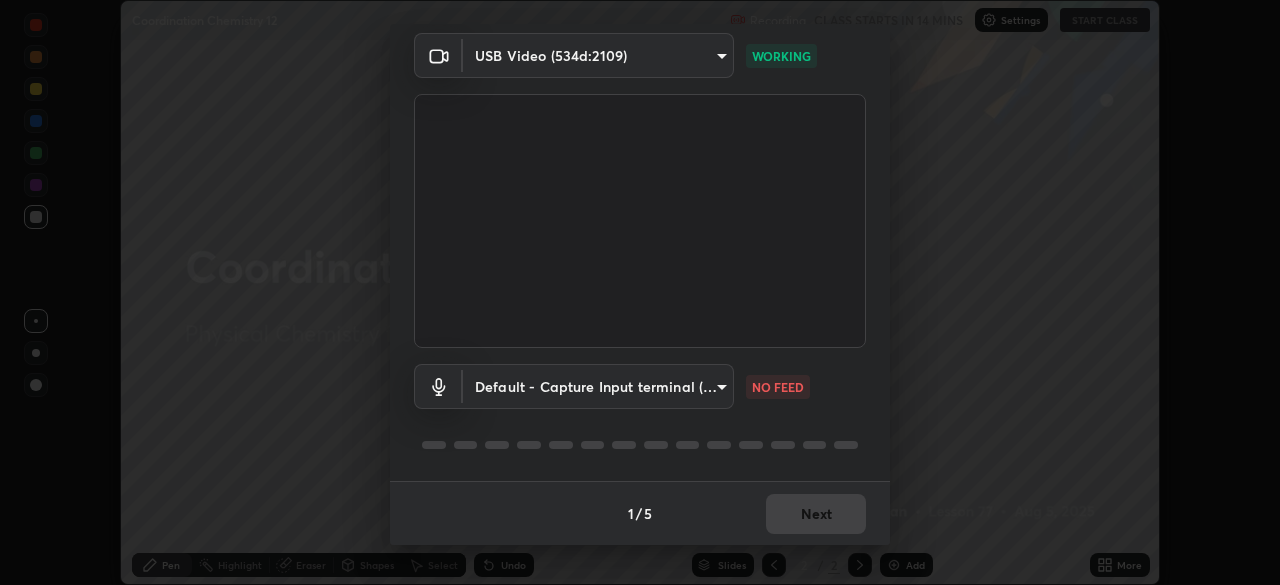 click on "Erase all Coordination Chemistry 12 Recording CLASS STARTS IN 14 MINS Settings START CLASS Setting up your live class Coordination Chemistry 12 • L77 of Physical Chemistry for IIT EXCEL OLD-3 2026 [FIRST] [LAST] Pen Highlight Eraser Shapes Select Undo Slides 2 / 2 Add More No doubts shared Encourage your learners to ask a doubt for better clarity Report an issue Reason for reporting Buffering Chat not working Audio - Video sync issue Educator video quality low ​ Attach an image Report Media settings USB Video (534d:2109) [HASH] WORKING Default - Capture Input terminal (Digital Array MIC) default NO FEED 1 / 5 Next" at bounding box center (640, 292) 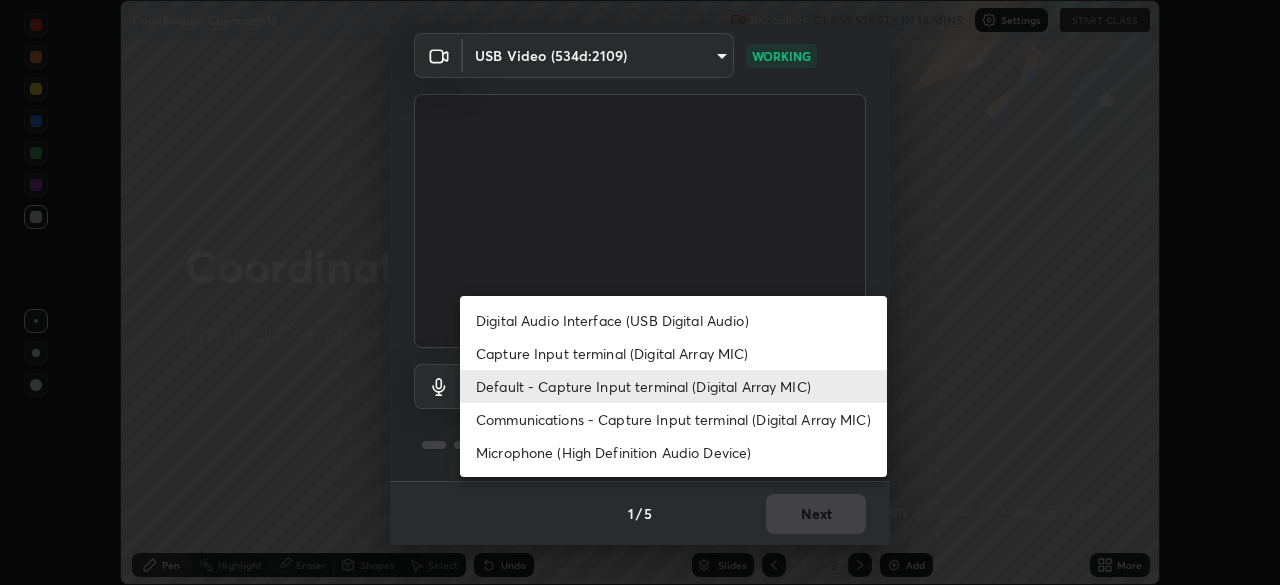 click on "Communications - Capture Input terminal (Digital Array MIC)" at bounding box center (673, 419) 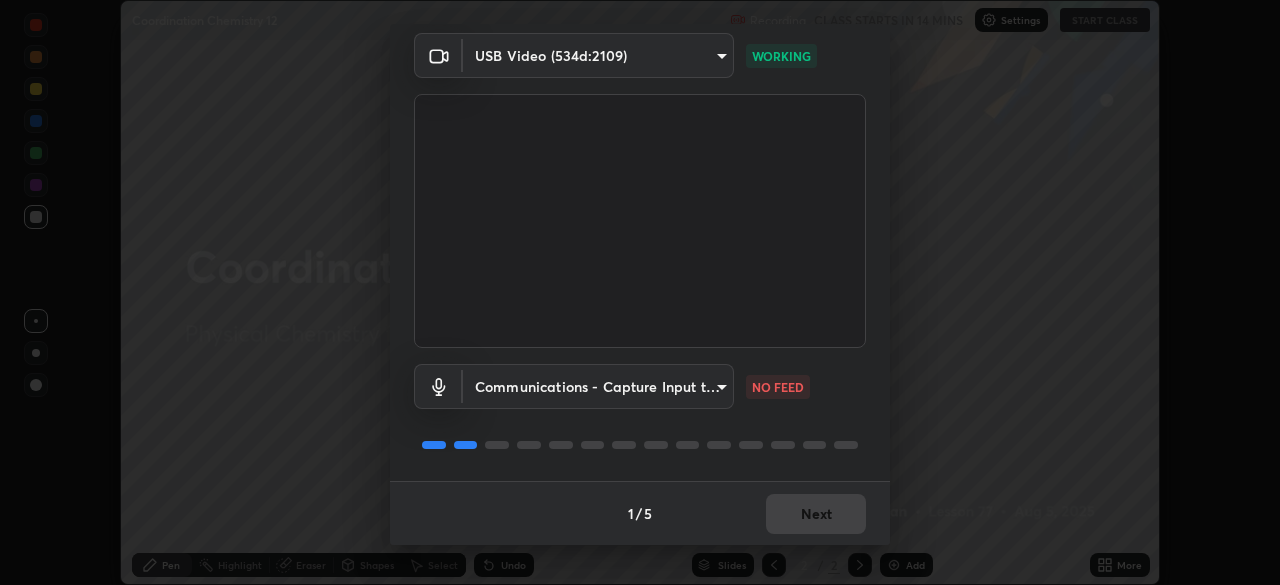 click on "Erase all Coordination Chemistry 12 Recording CLASS STARTS IN 14 MINS Settings START CLASS Setting up your live class Coordination Chemistry 12 • L77 of Physical Chemistry for IIT EXCEL OLD-3 2026 [FIRST] [LAST] Pen Highlight Eraser Shapes Select Undo Slides 2 / 2 Add More No doubts shared Encourage your learners to ask a doubt for better clarity Report an issue Reason for reporting Buffering Chat not working Audio - Video sync issue Educator video quality low ​ Attach an image Report Media settings USB Video (534d:2109) [HASH] WORKING Communications - Capture Input terminal (Digital Array MIC) communications NO FEED 1 / 5 Next" at bounding box center [640, 292] 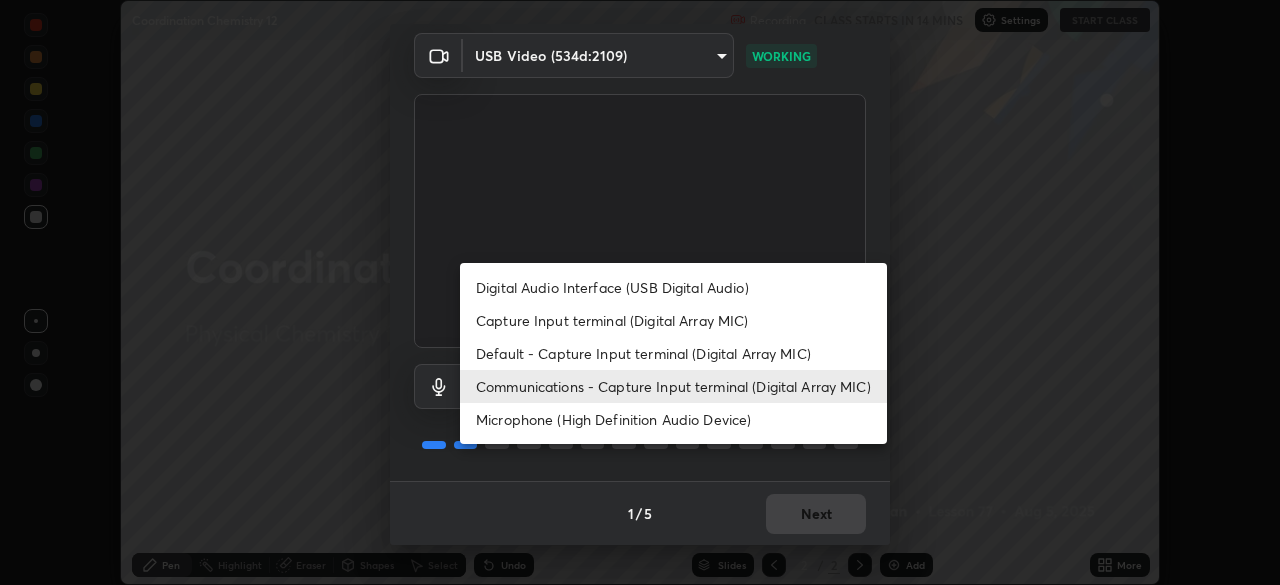 click on "Default - Capture Input terminal (Digital Array MIC)" at bounding box center [673, 353] 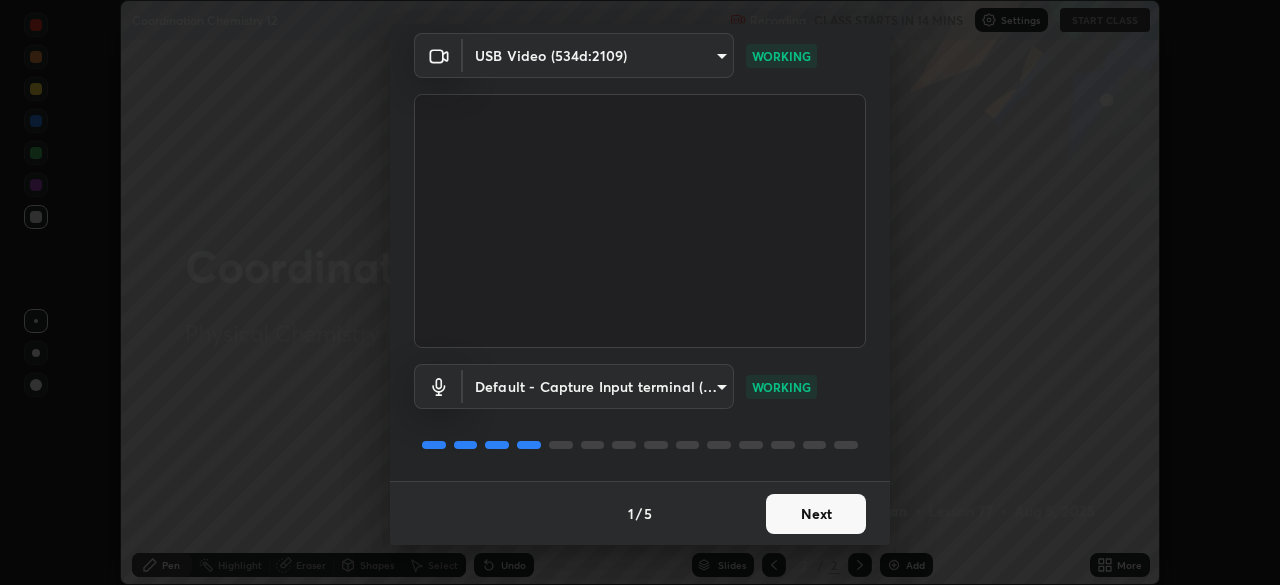 click on "Next" at bounding box center [816, 514] 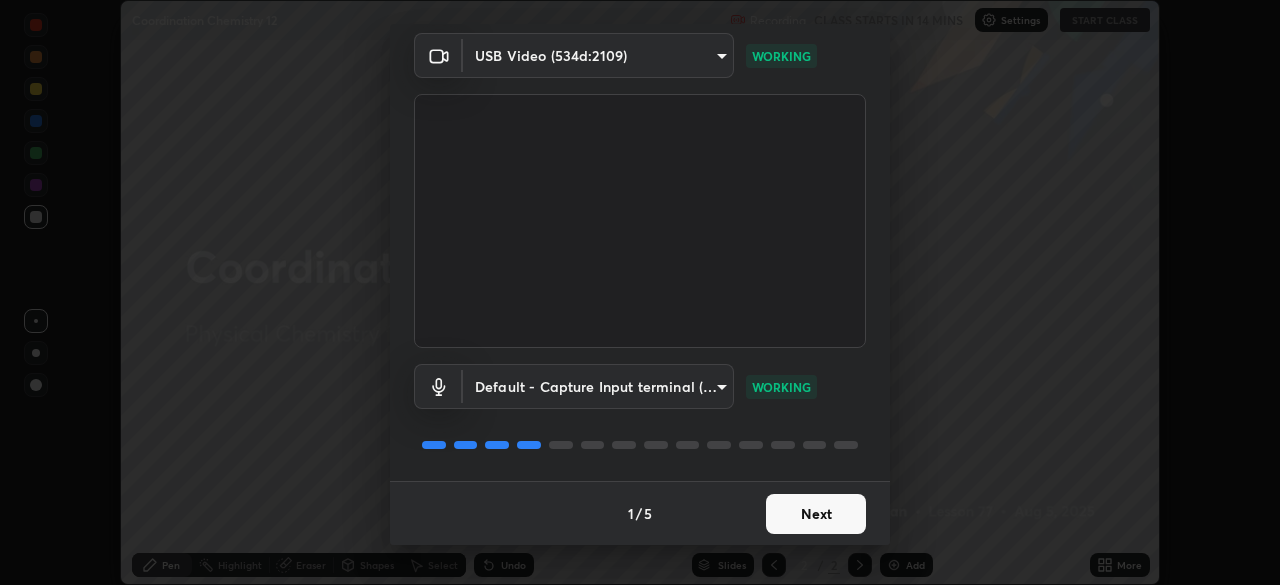 scroll, scrollTop: 0, scrollLeft: 0, axis: both 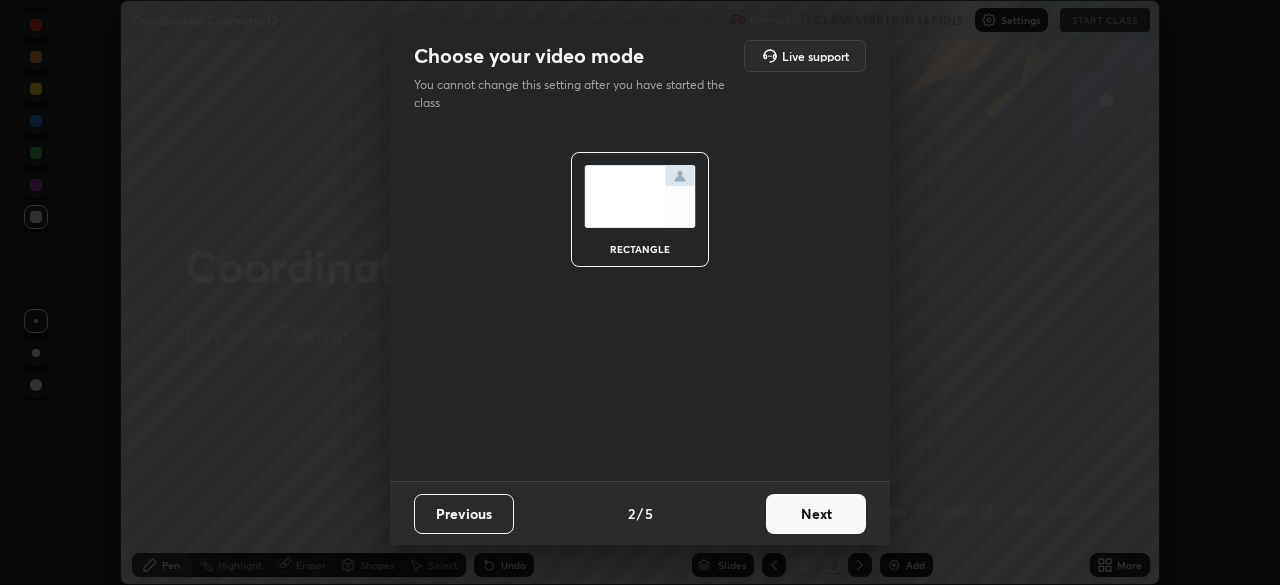 click on "Next" at bounding box center (816, 514) 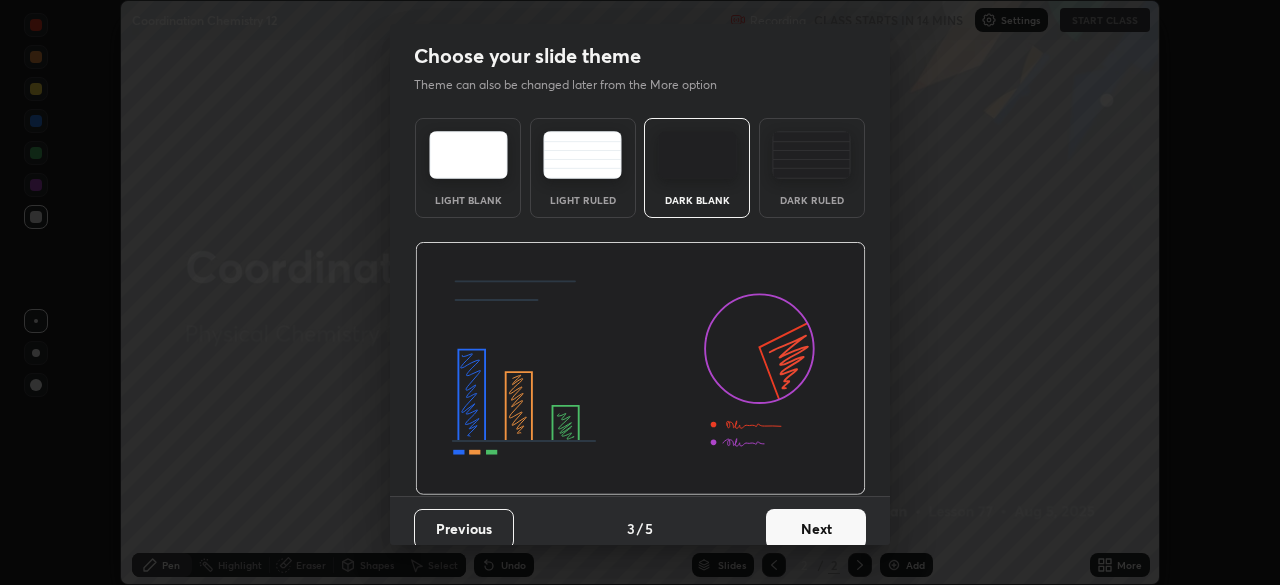 click on "Next" at bounding box center [816, 529] 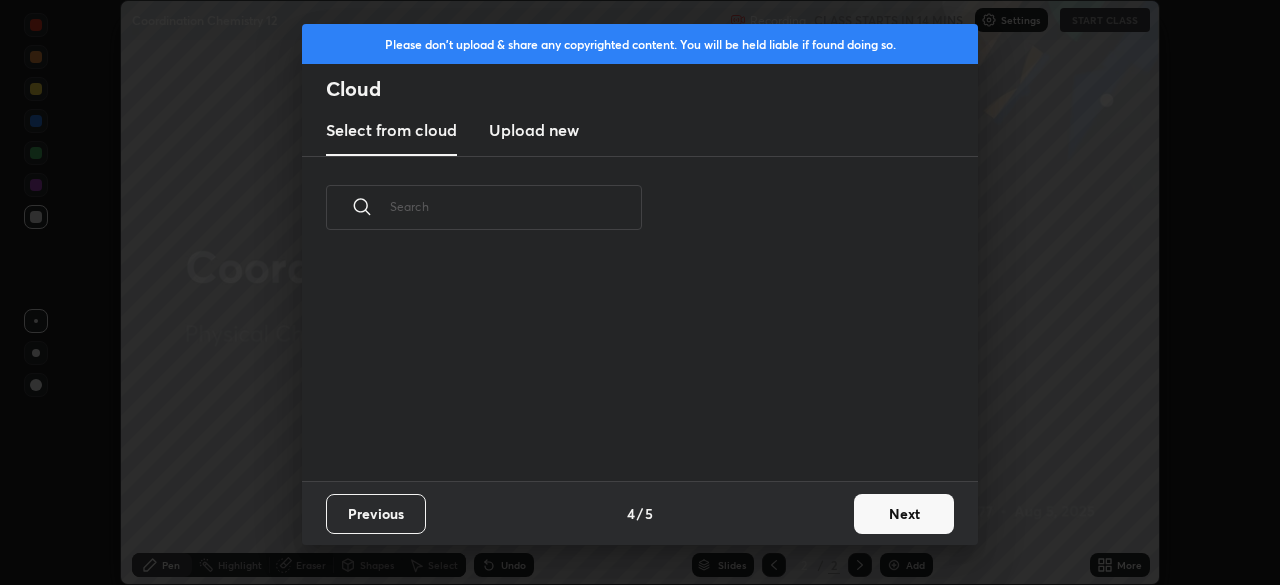 scroll, scrollTop: 222, scrollLeft: 642, axis: both 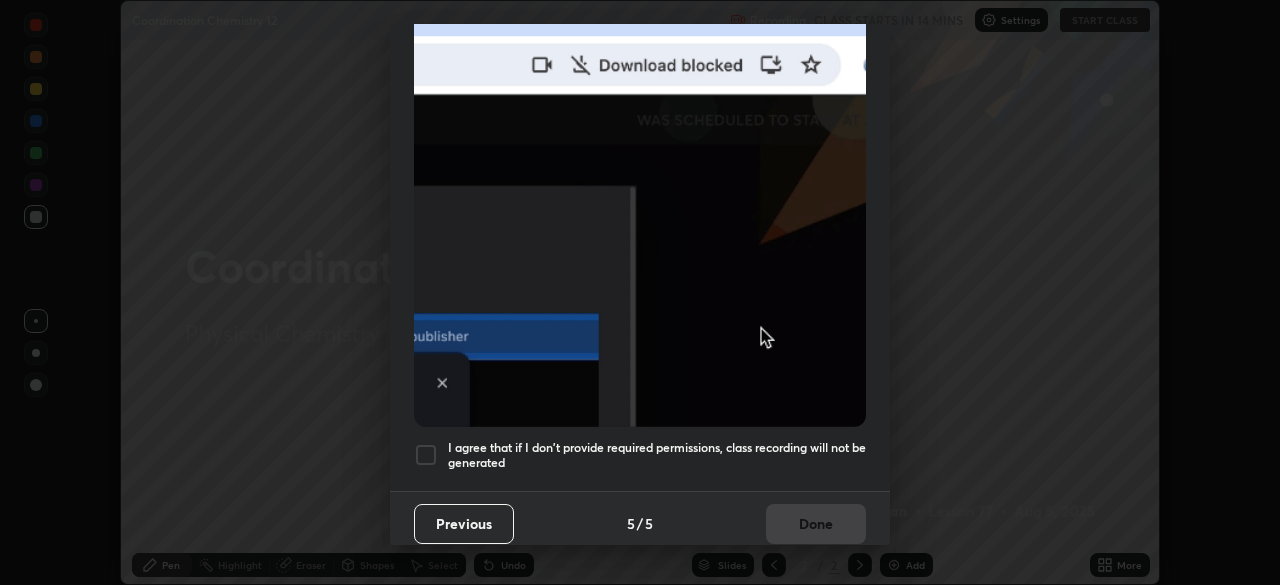 click at bounding box center (426, 455) 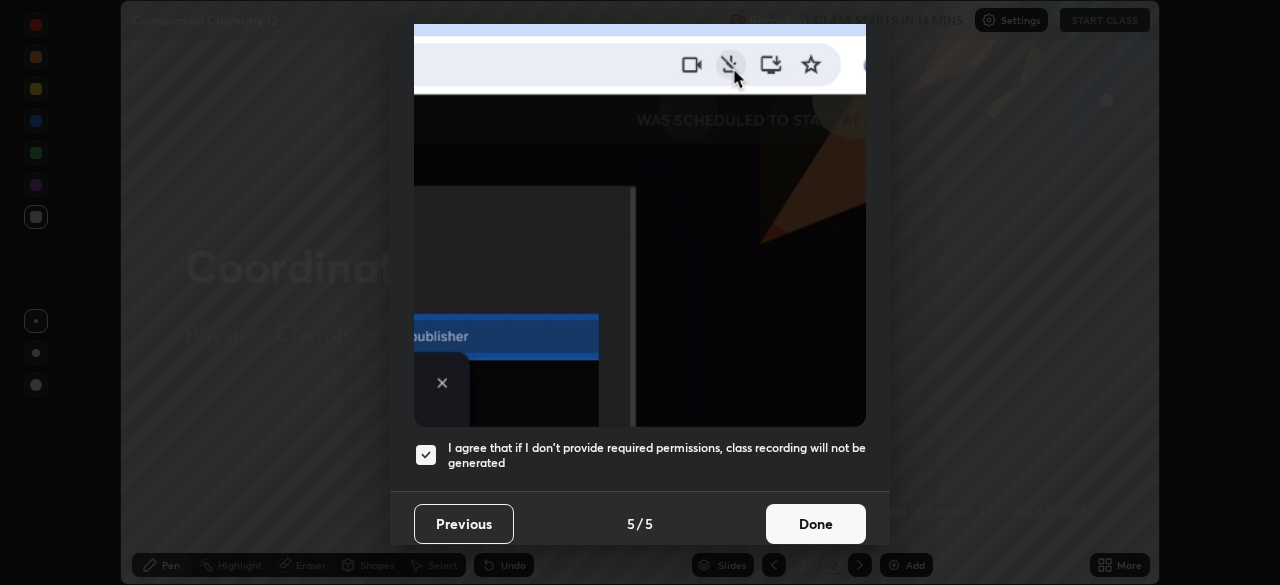 click on "Done" at bounding box center [816, 524] 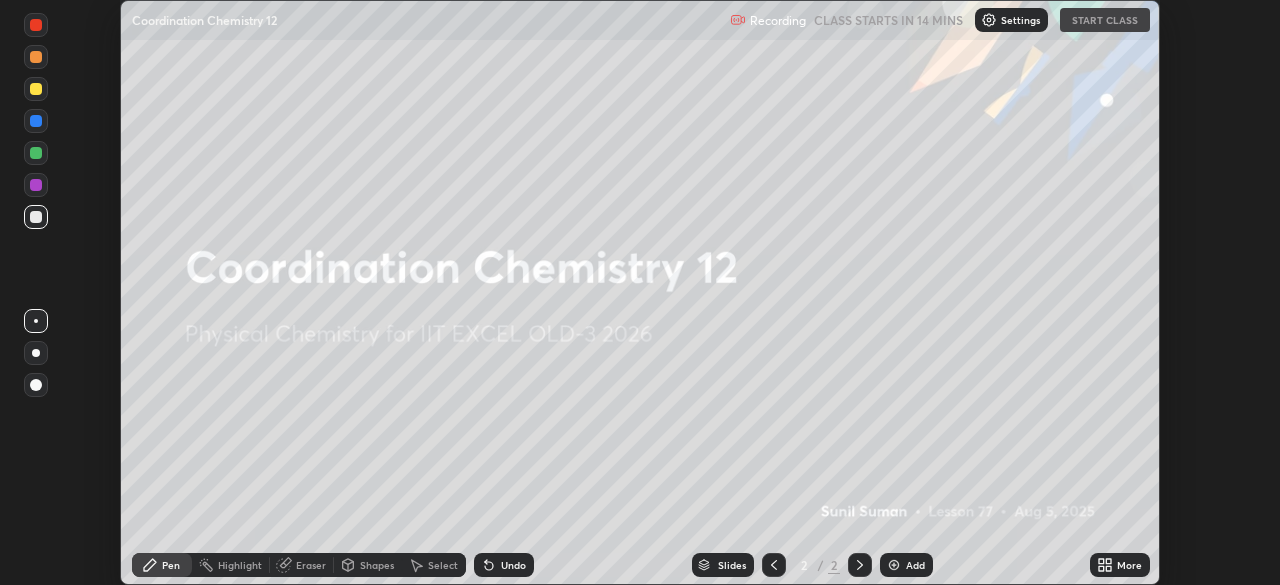 click 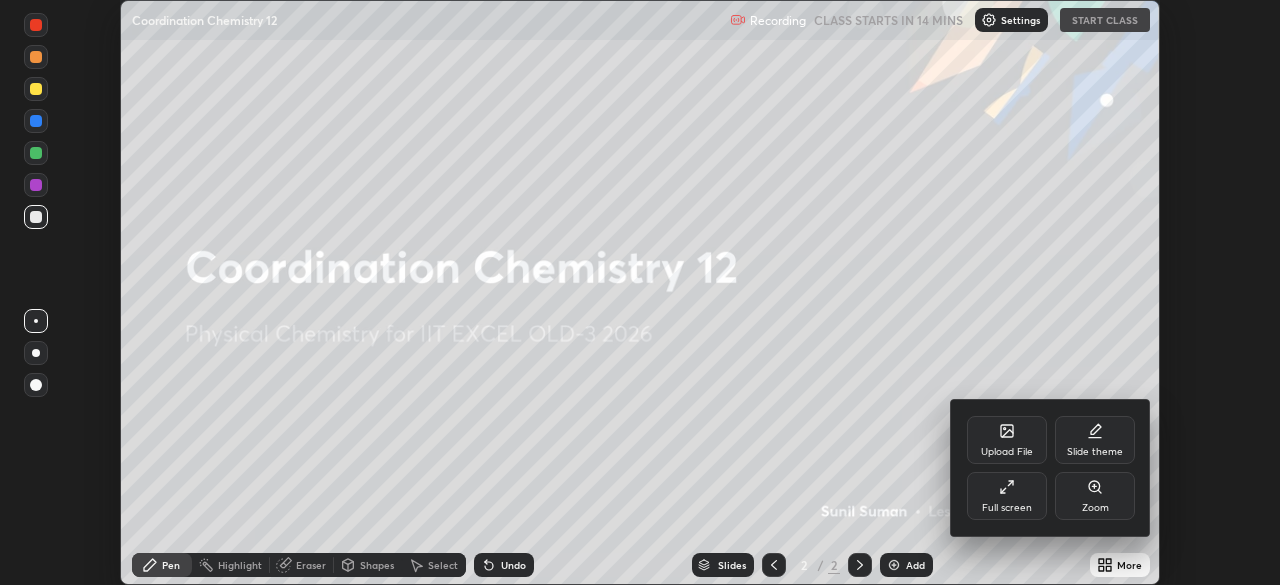click on "Full screen" at bounding box center (1007, 508) 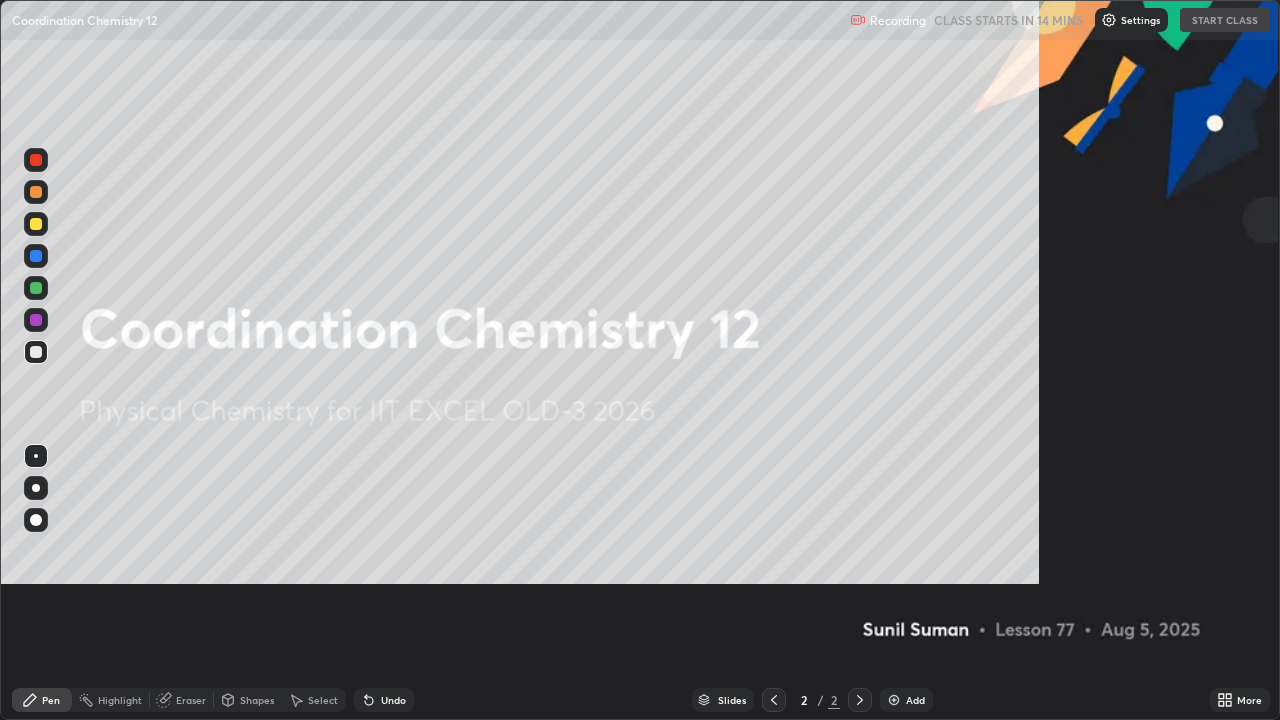 scroll, scrollTop: 99280, scrollLeft: 98720, axis: both 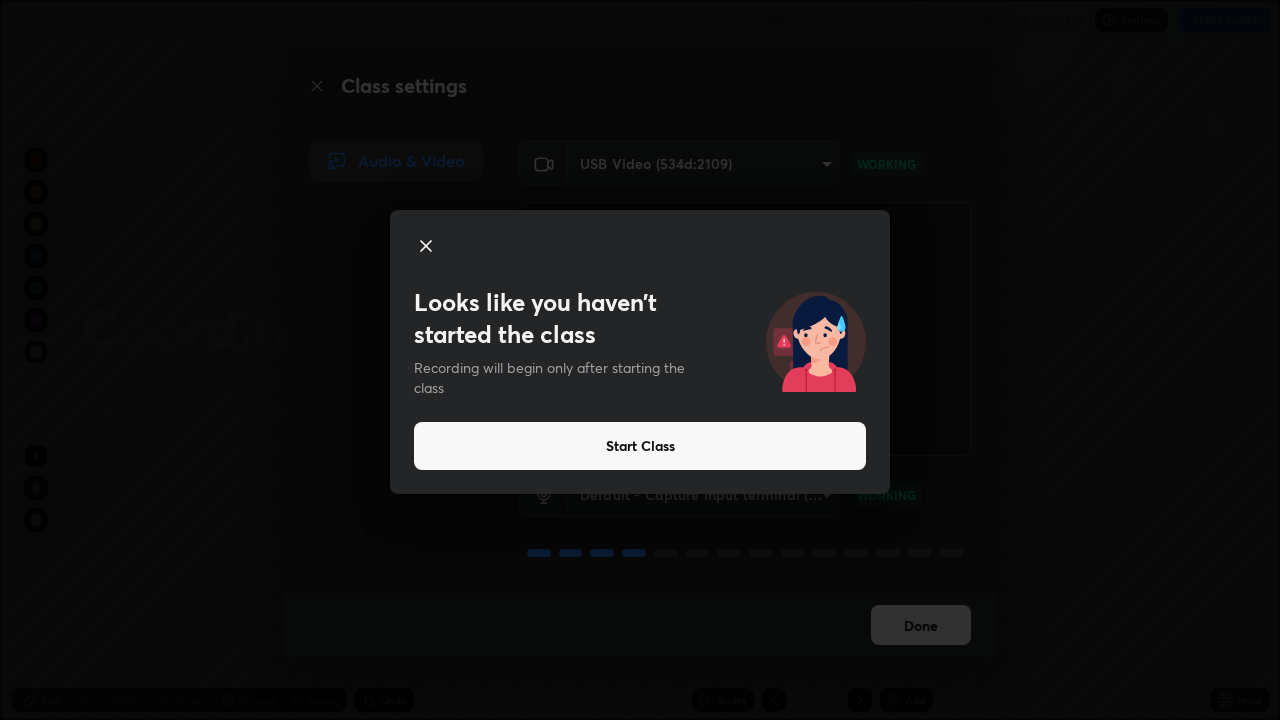 click 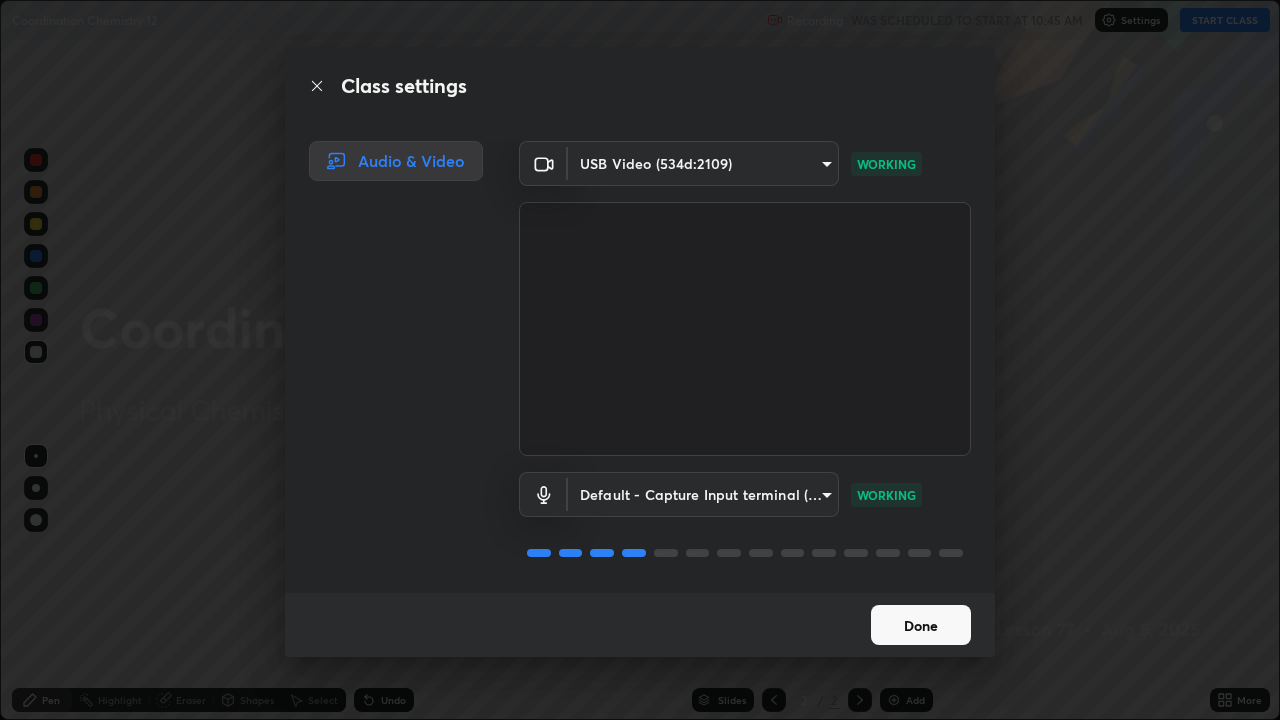 click on "Done" at bounding box center [921, 625] 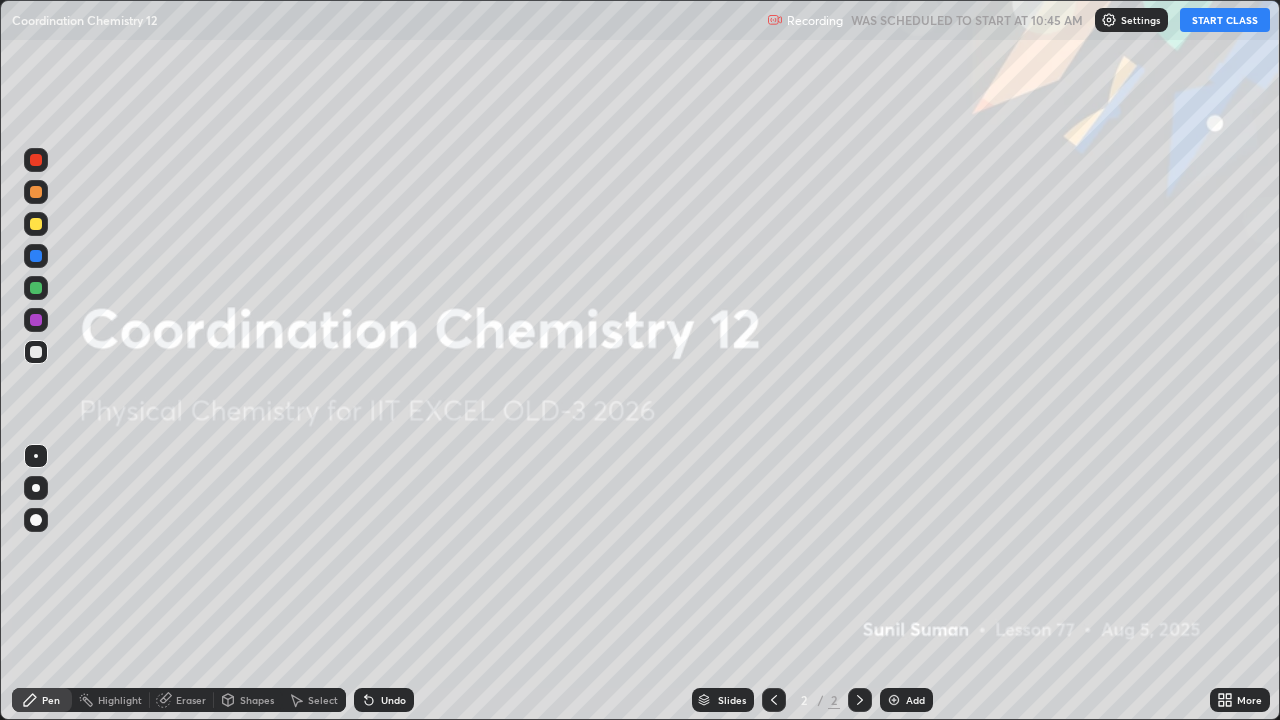click on "Add" at bounding box center [906, 700] 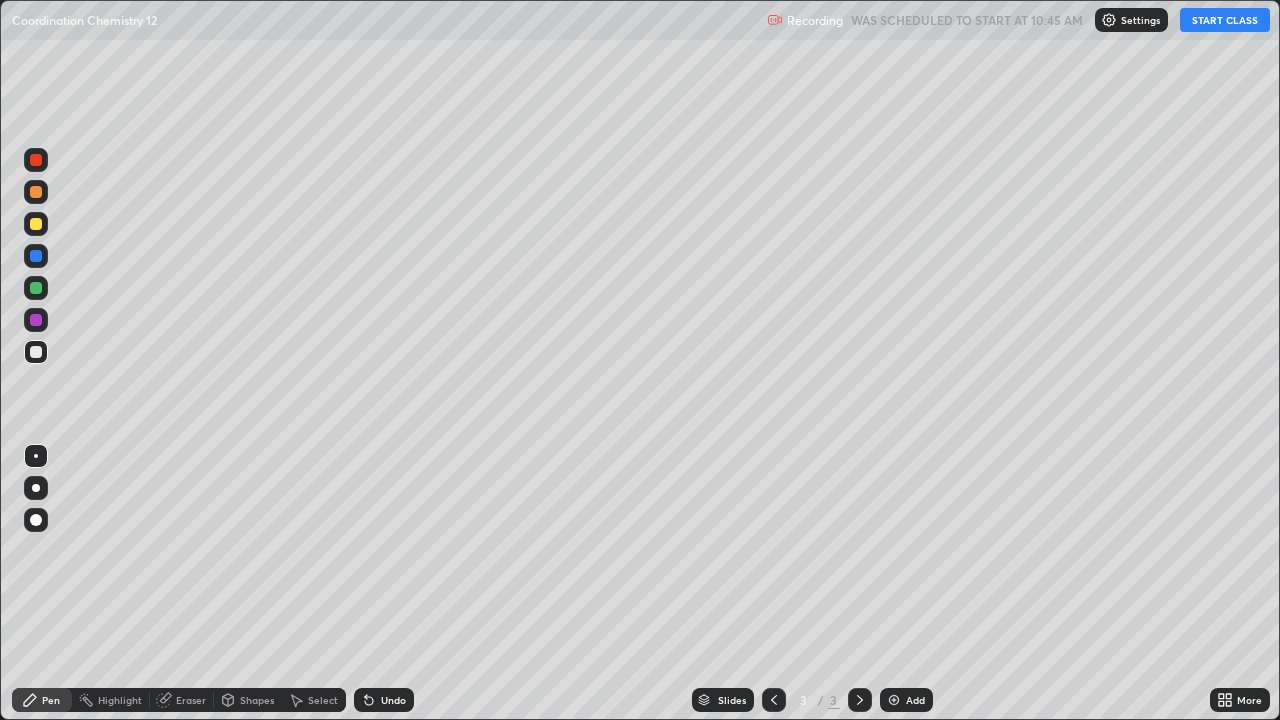 click on "START CLASS" at bounding box center [1225, 20] 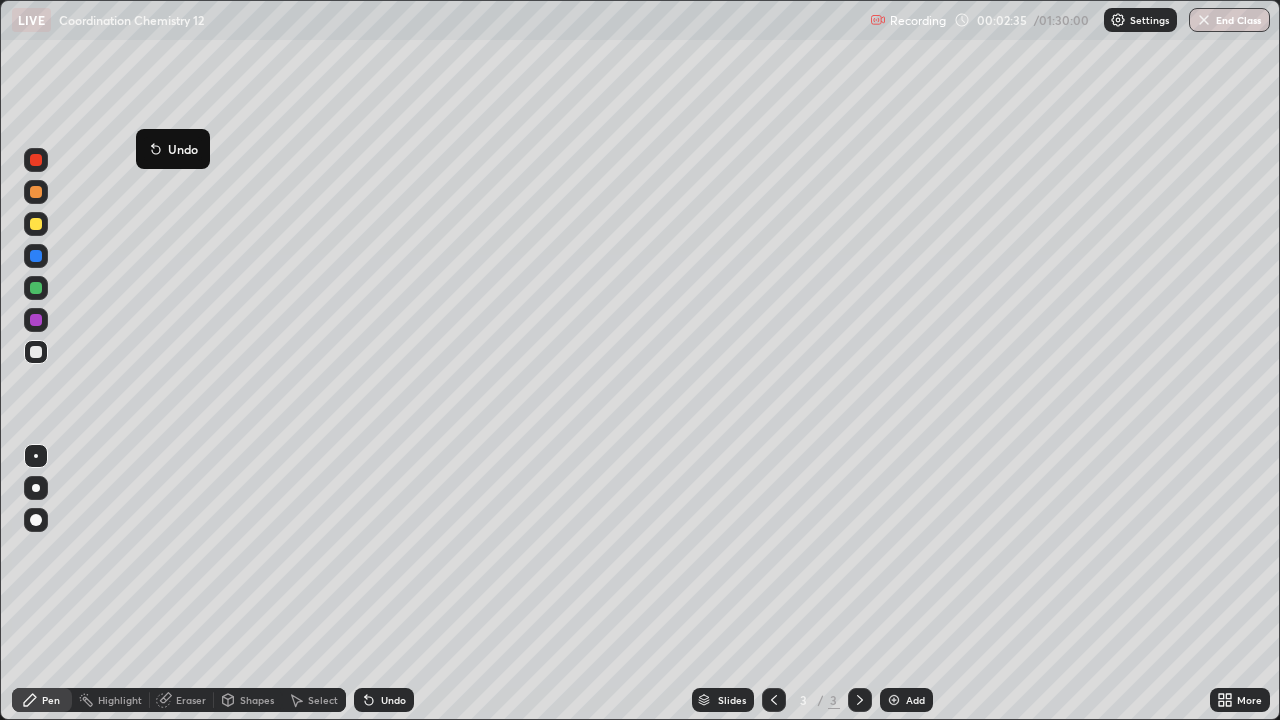 click on "Undo" at bounding box center [173, 149] 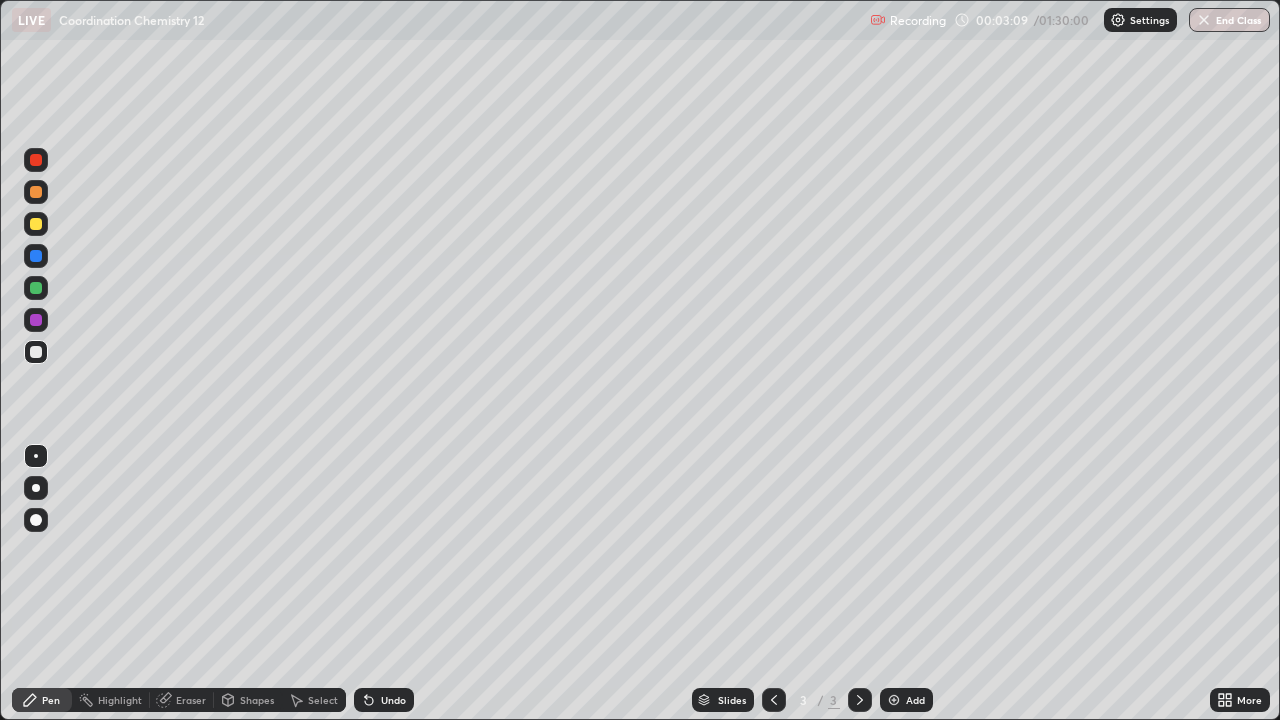 click at bounding box center (36, 224) 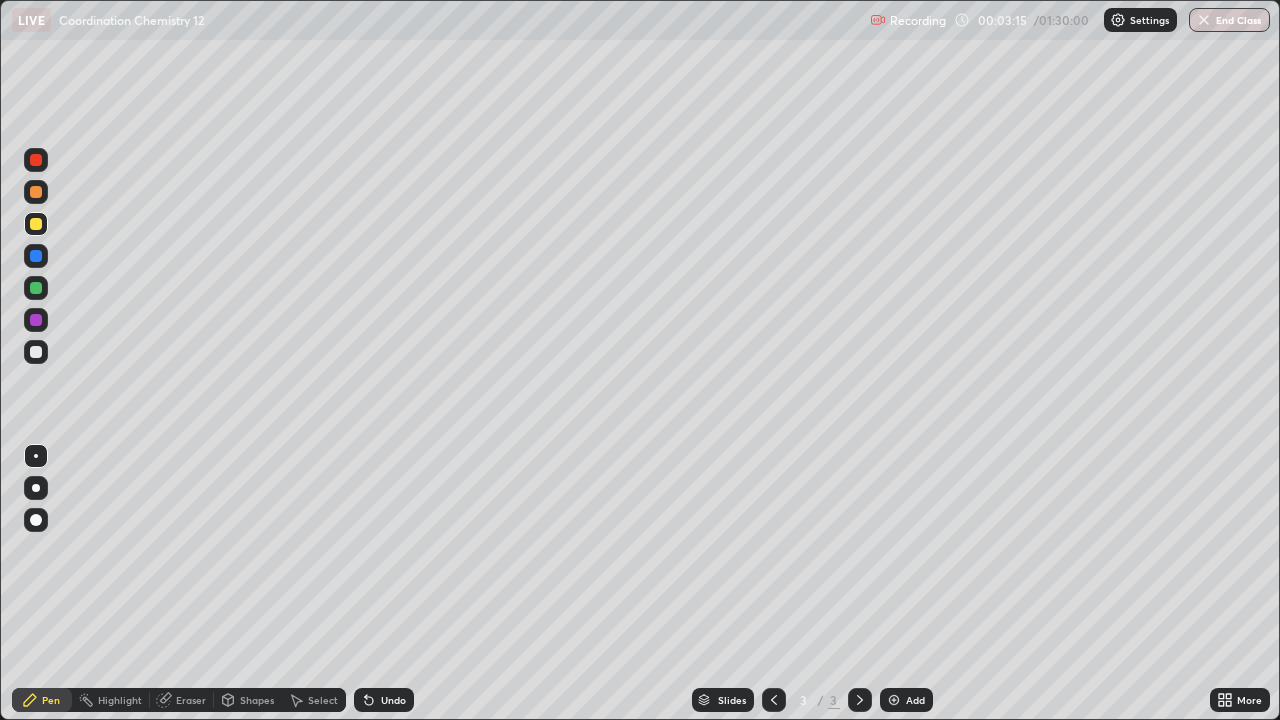 click at bounding box center [36, 352] 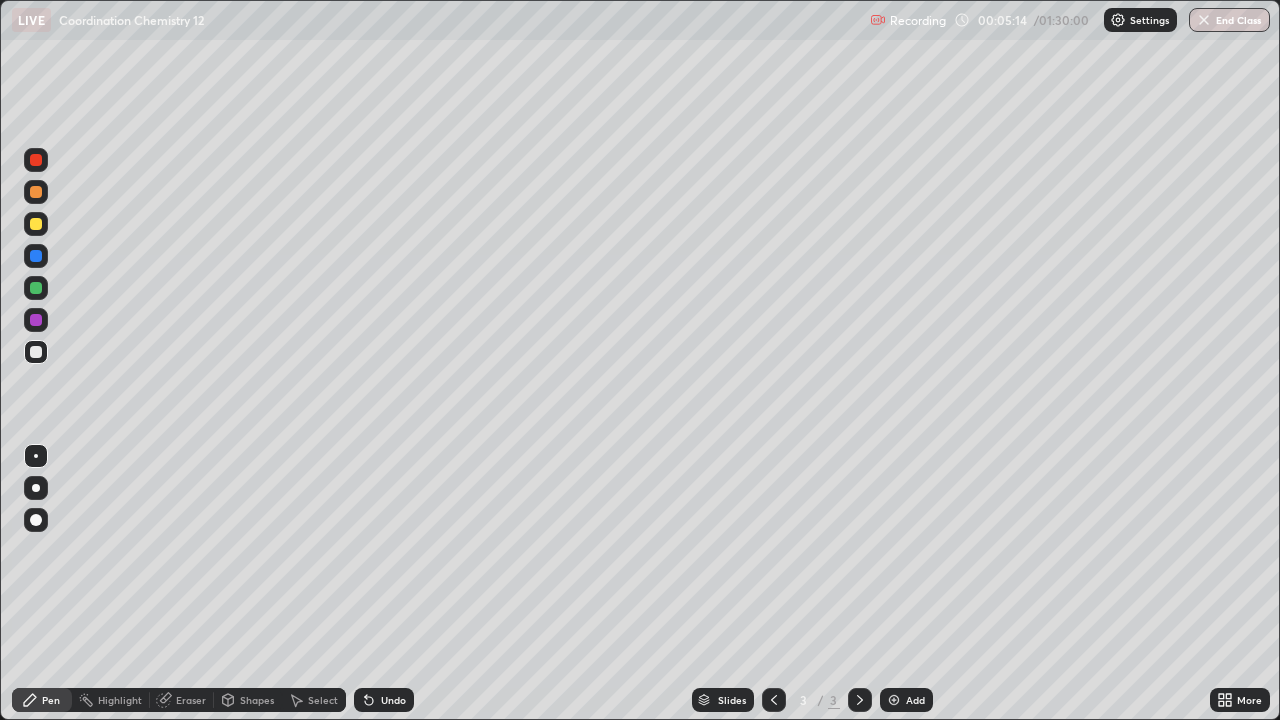 click on "Add" at bounding box center [906, 700] 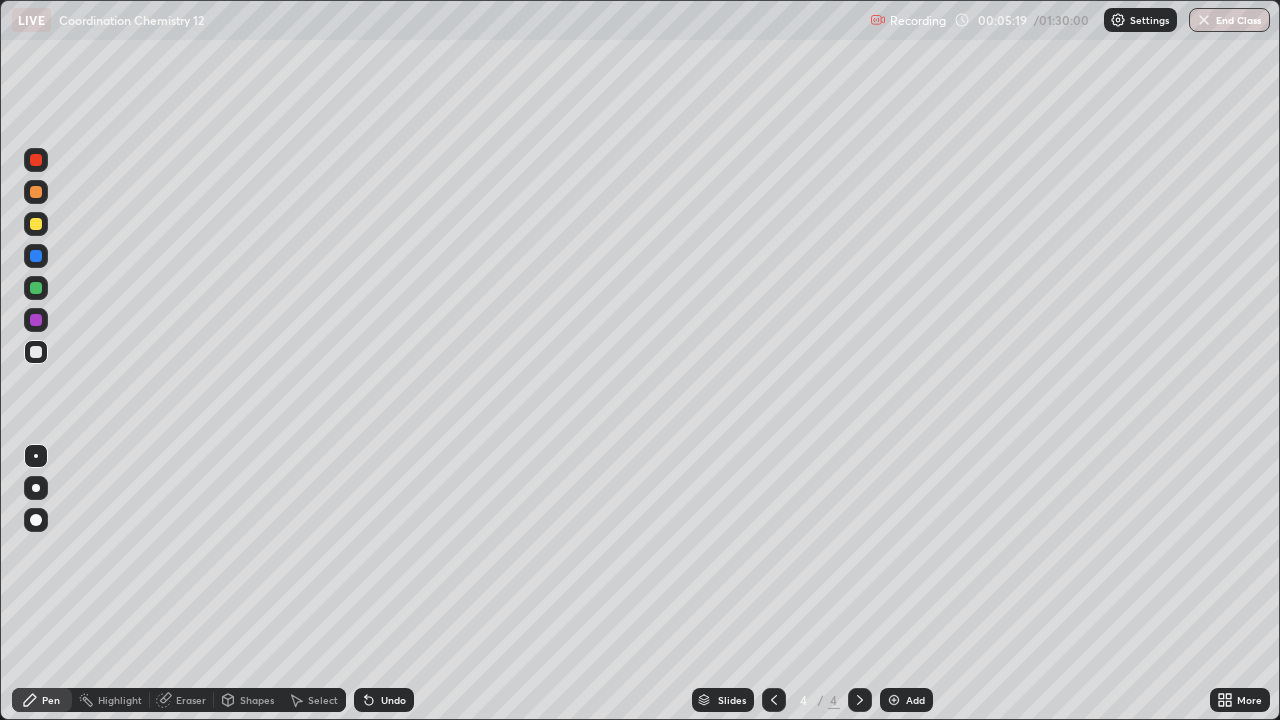 click on "Slides 4 / 4 Add" at bounding box center [812, 700] 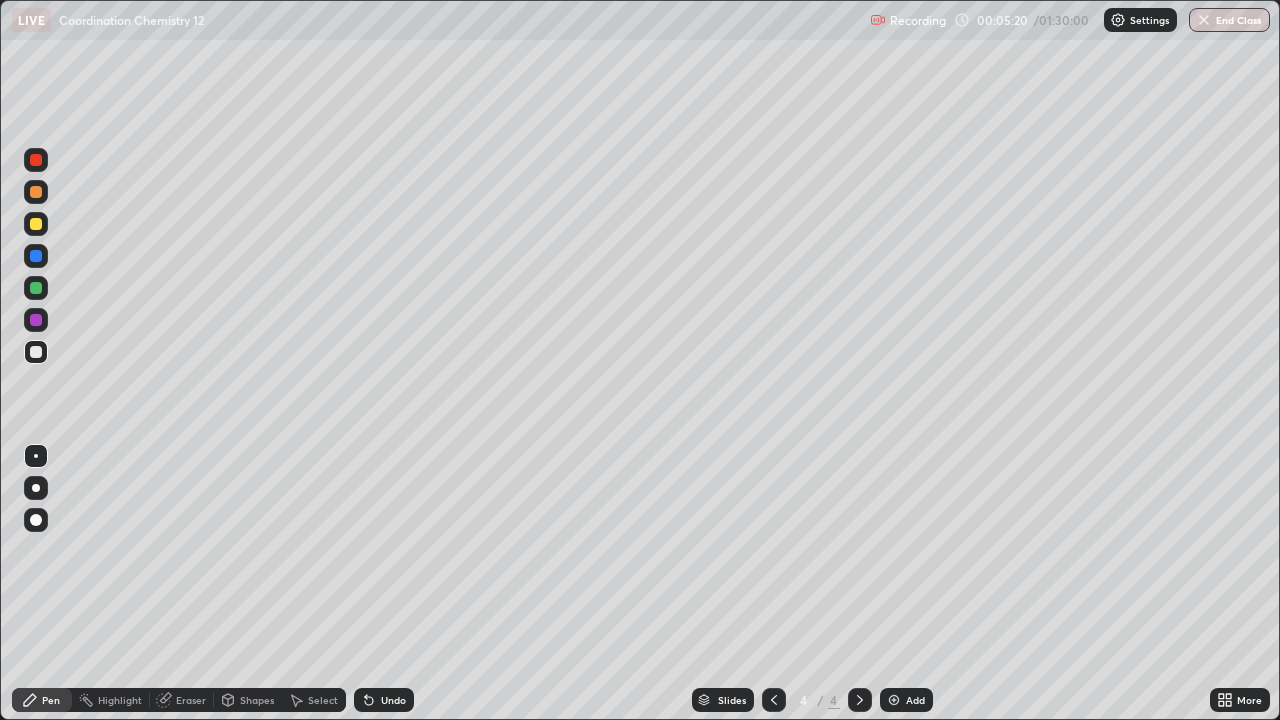 click at bounding box center (36, 352) 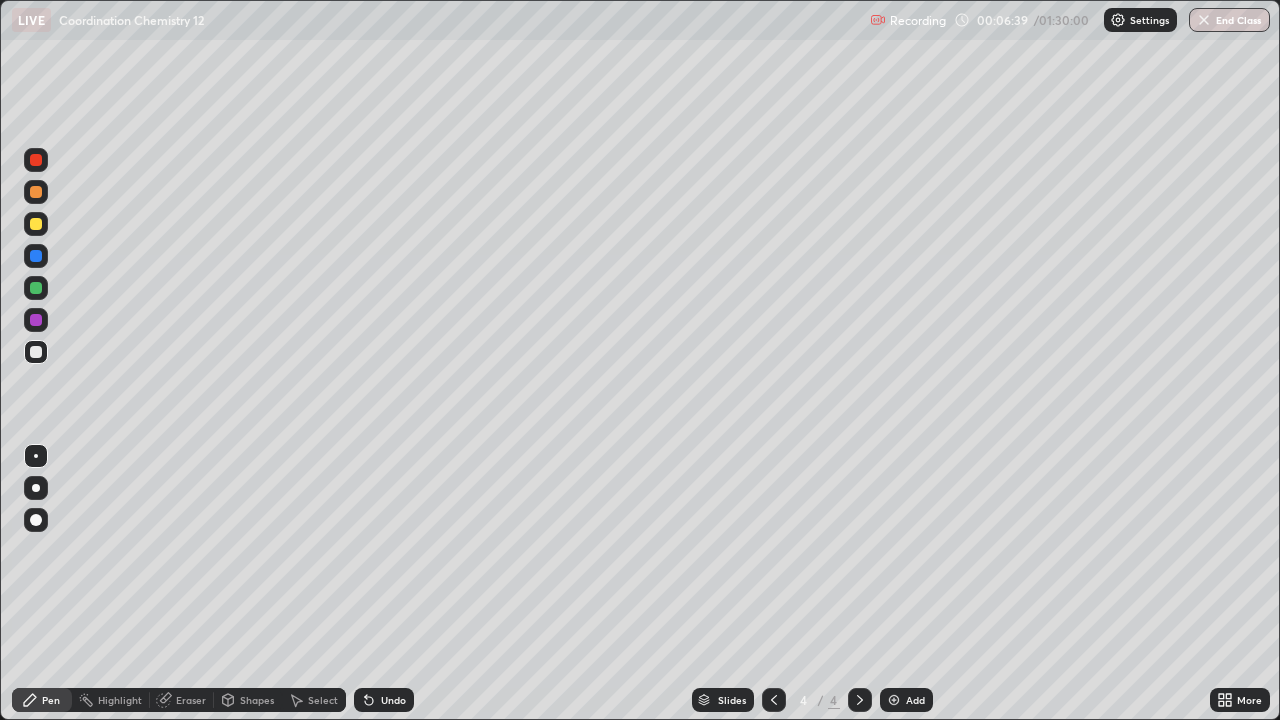 click 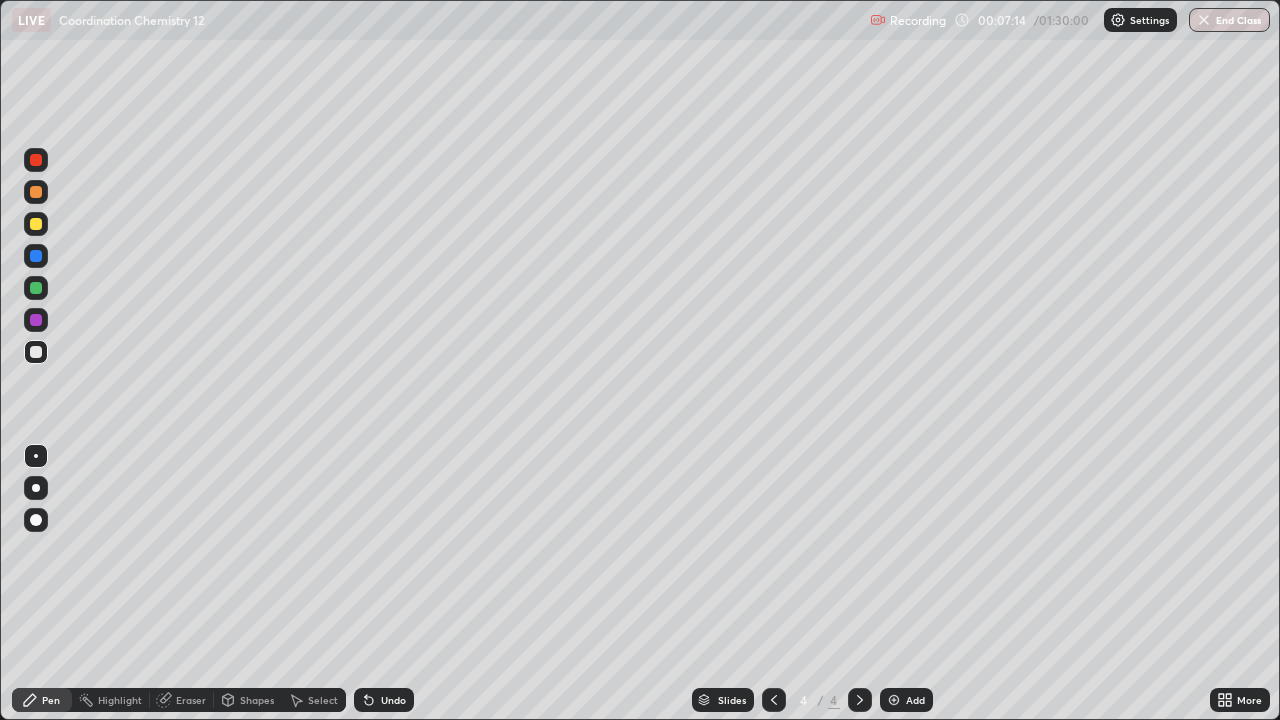 click 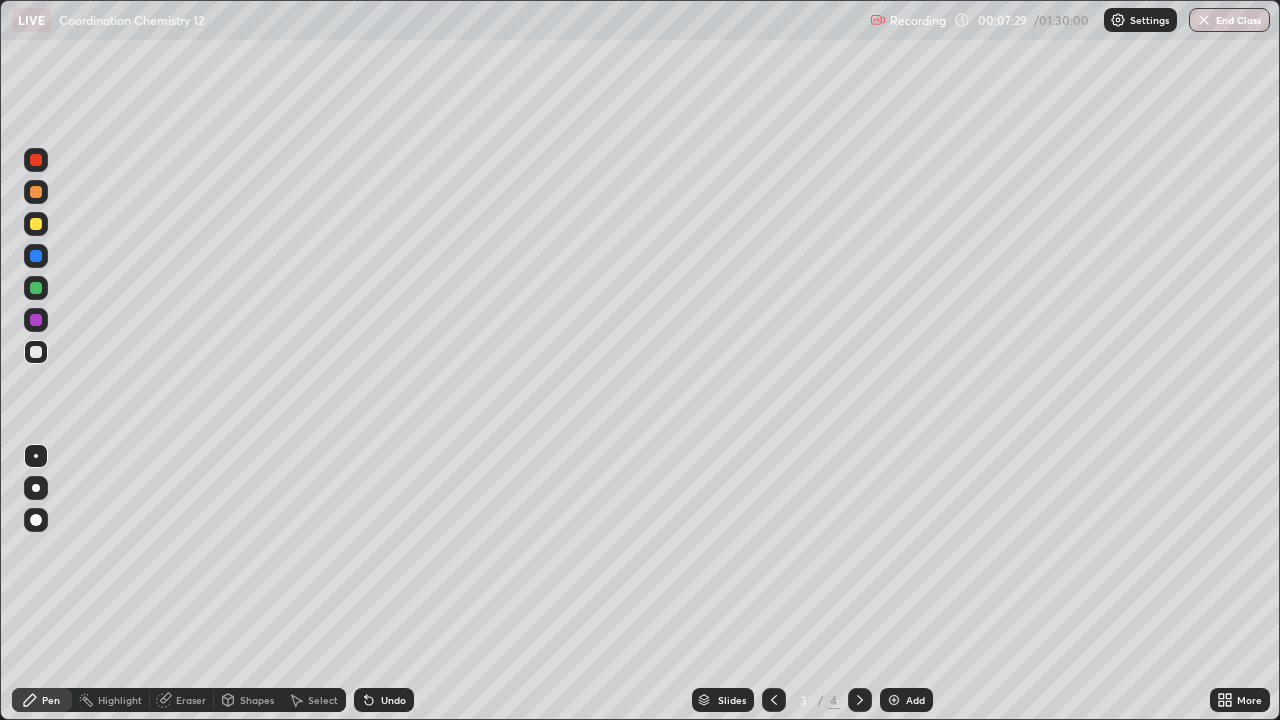 click at bounding box center (36, 224) 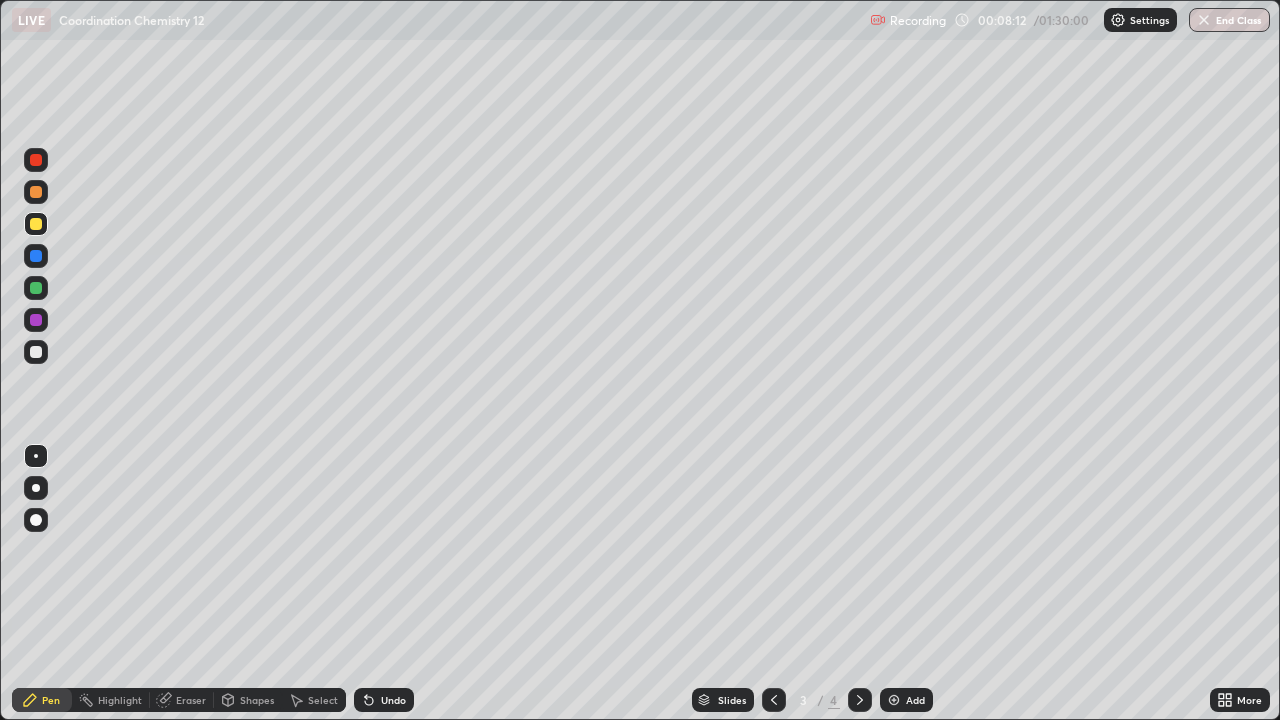 click 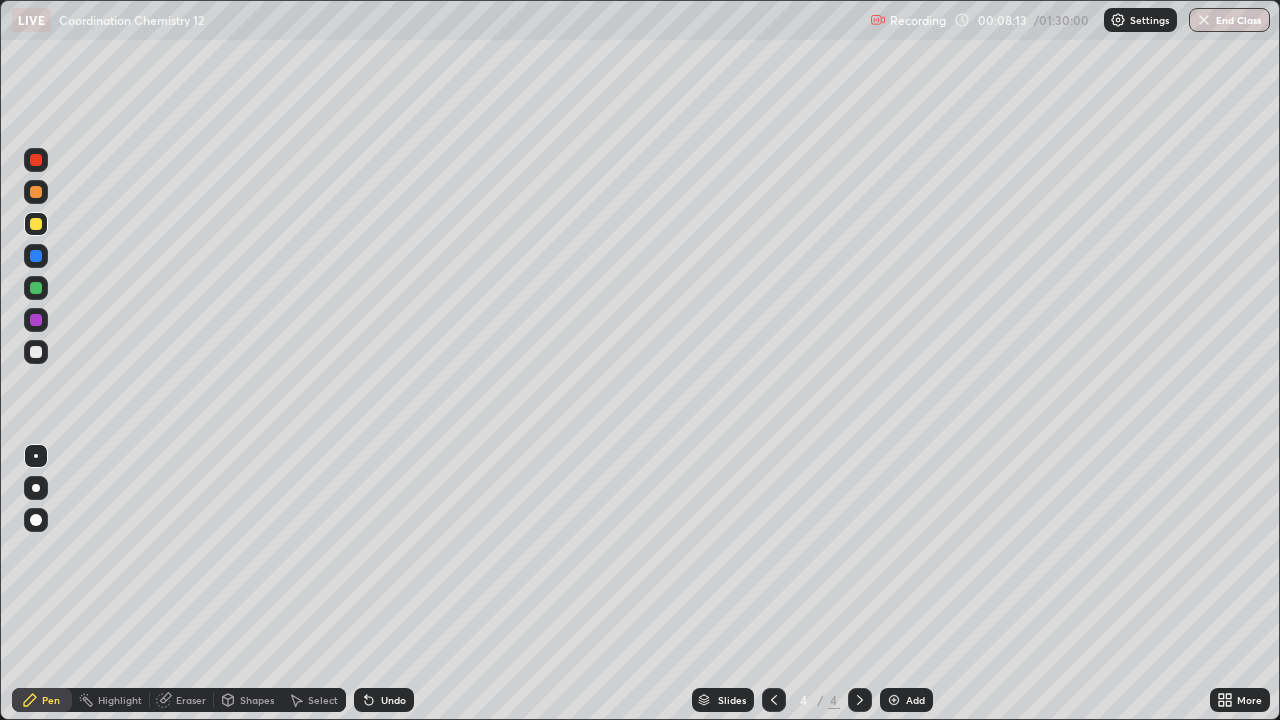 click at bounding box center (894, 700) 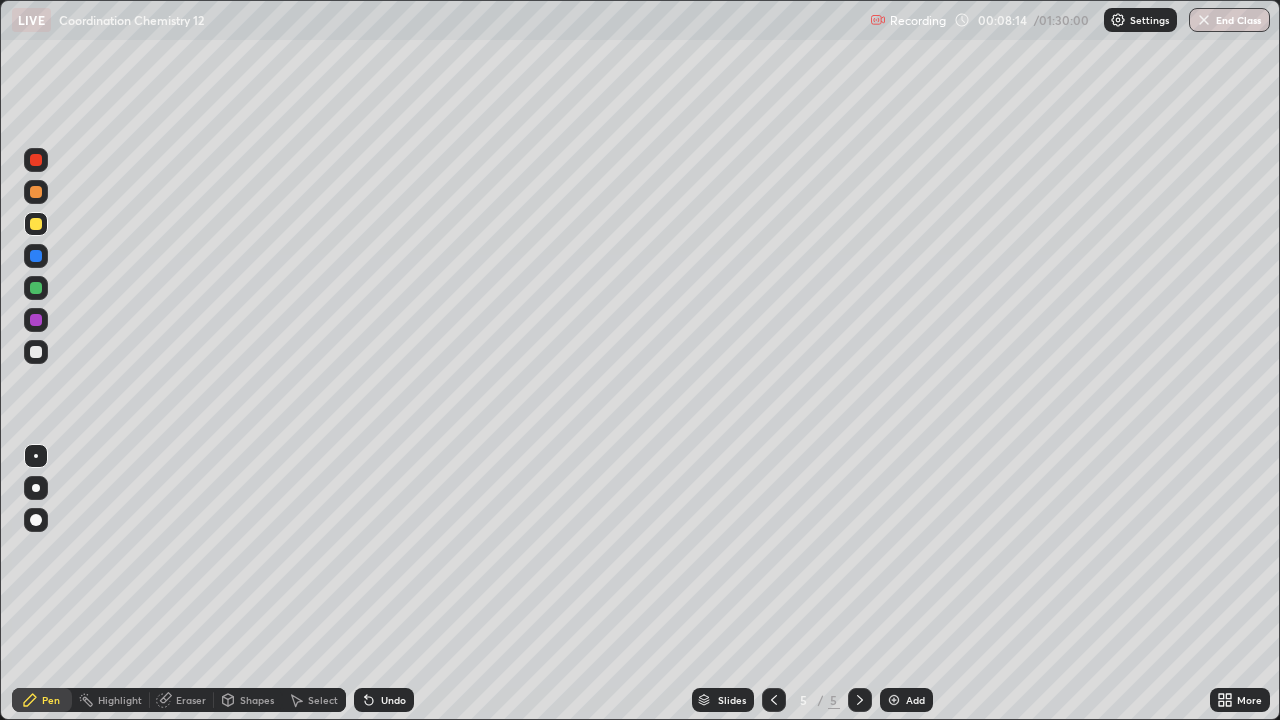 click at bounding box center (36, 352) 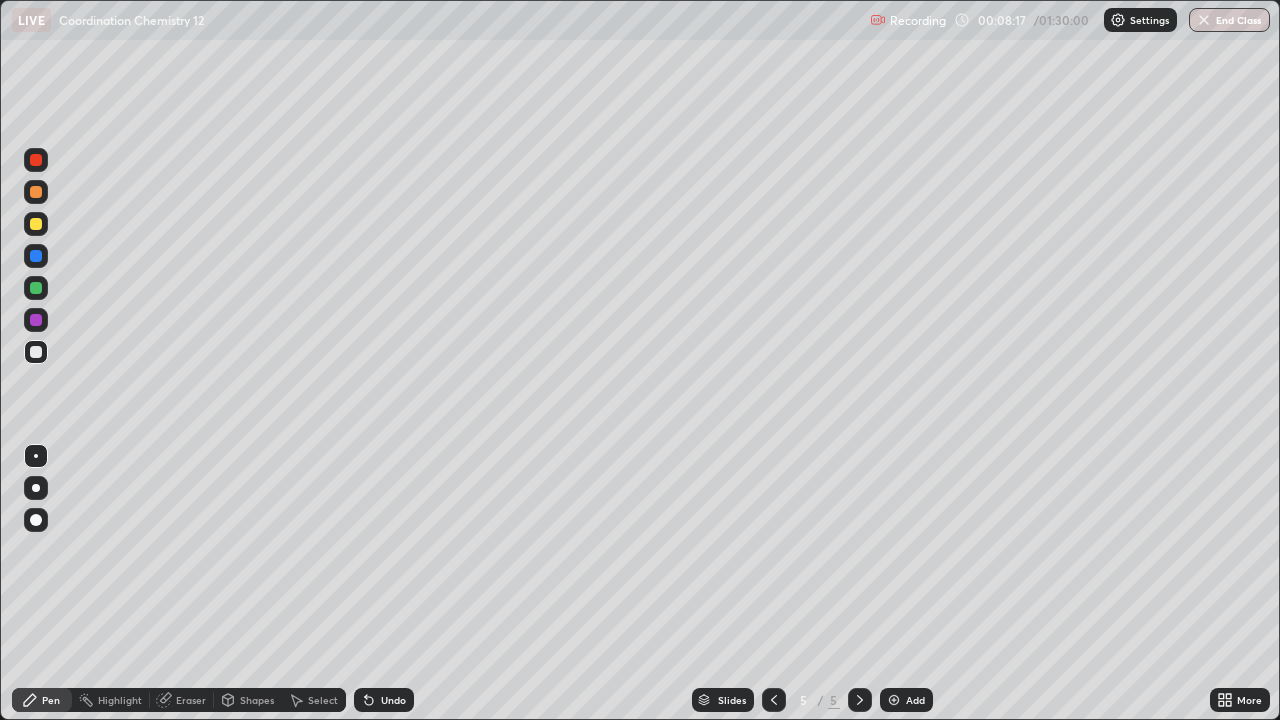 click on "Undo" at bounding box center [384, 700] 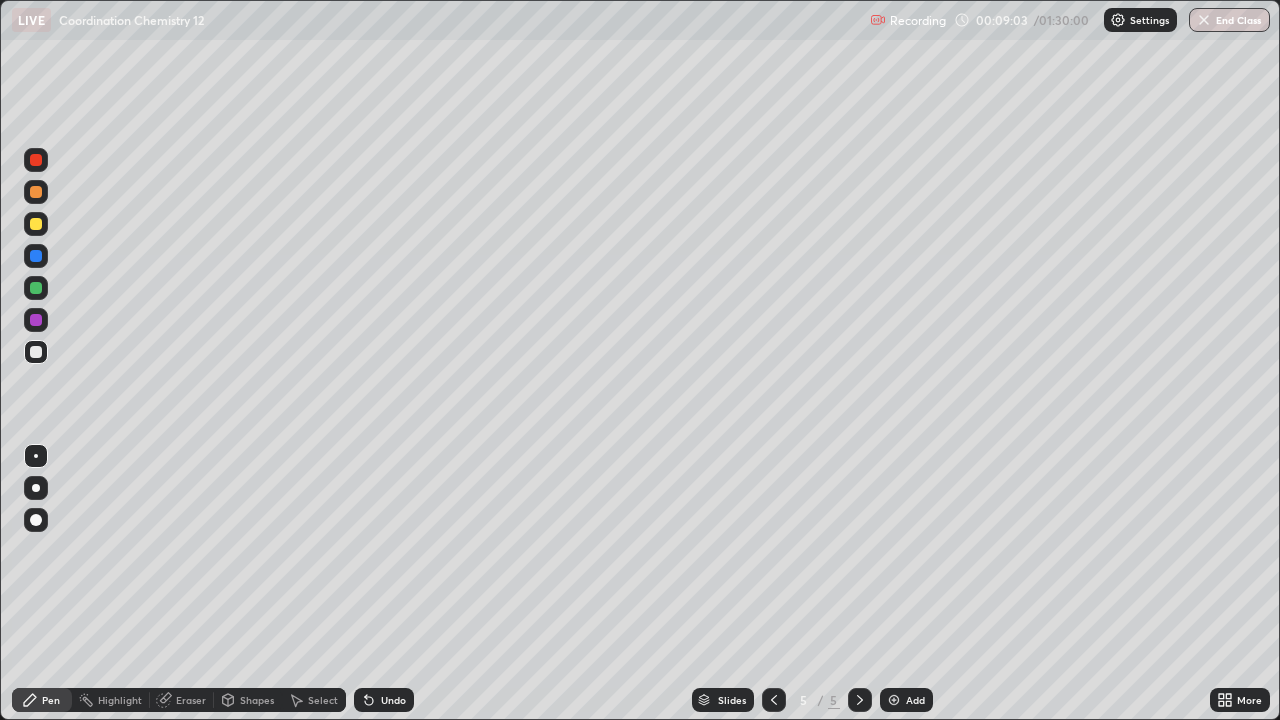 click at bounding box center (36, 224) 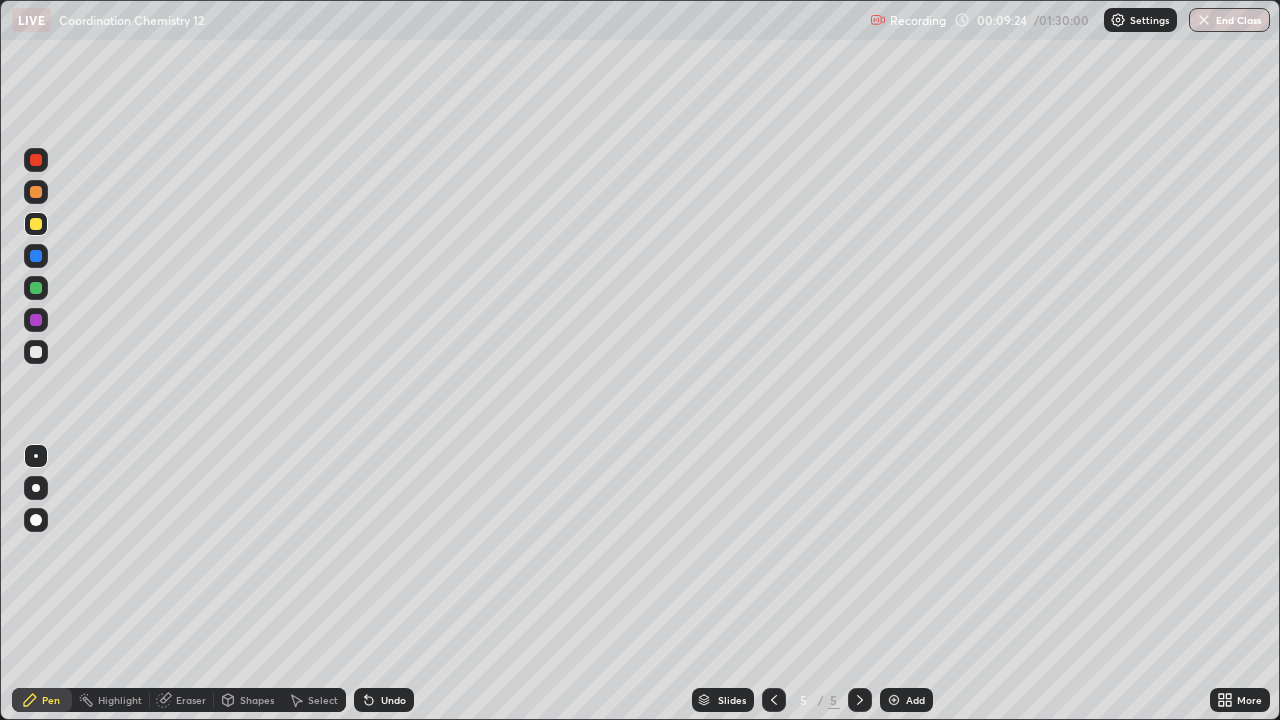click at bounding box center (36, 192) 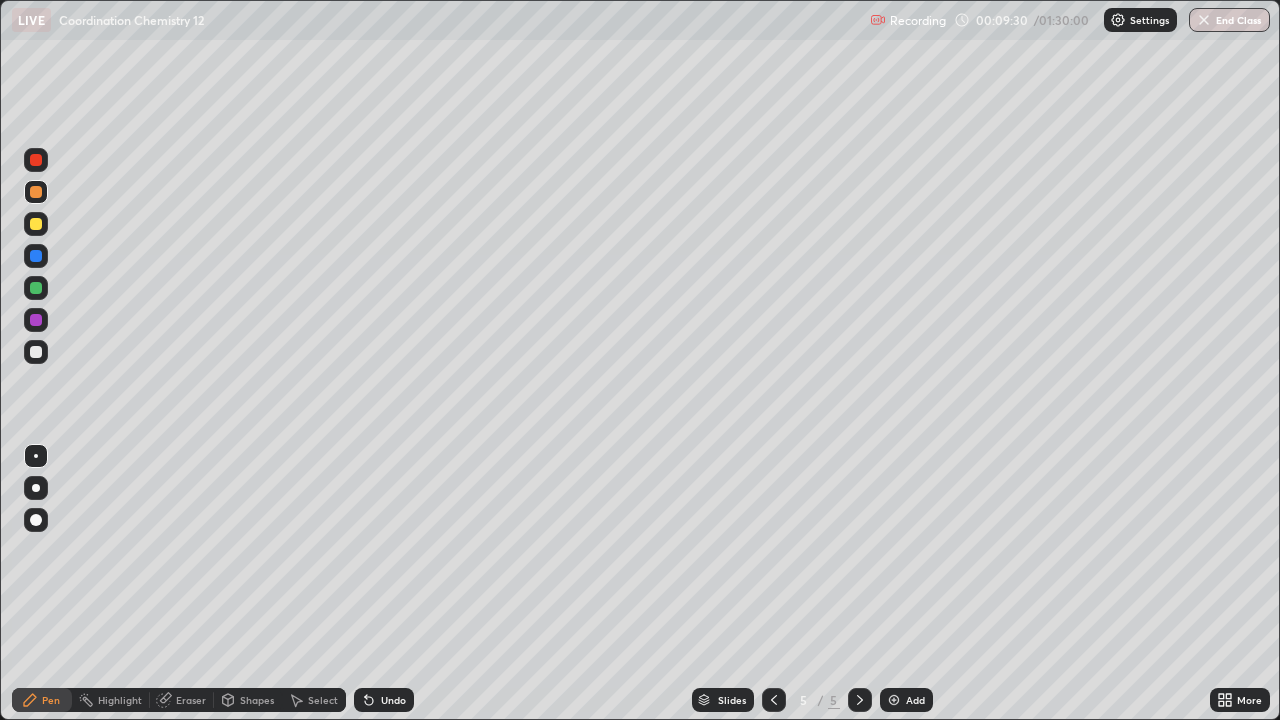 click 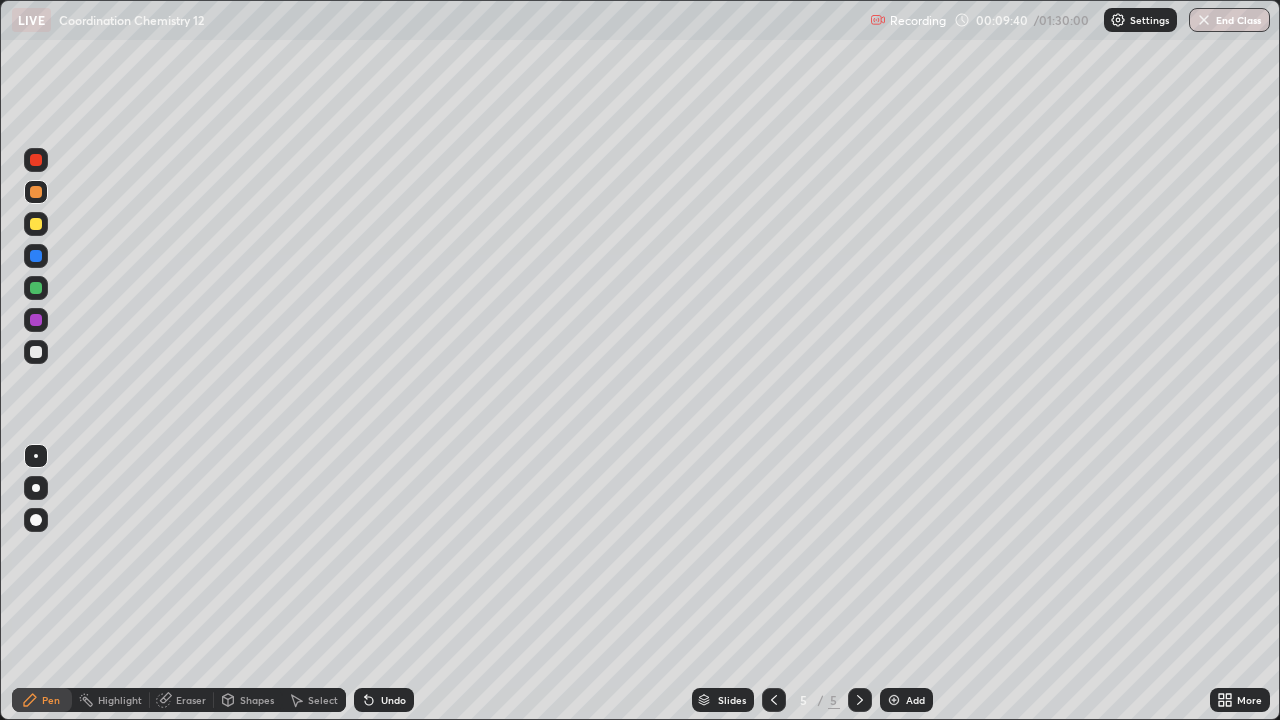 click on "Eraser" at bounding box center (191, 700) 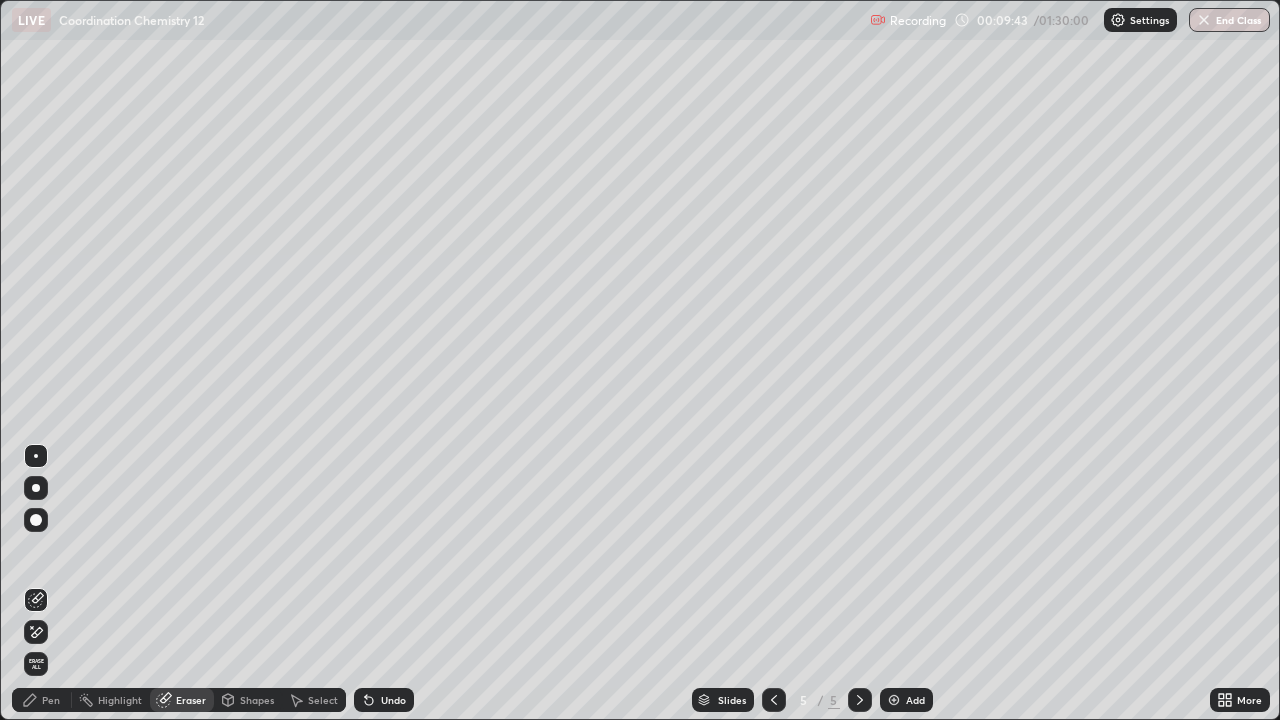 click on "Pen" at bounding box center [42, 700] 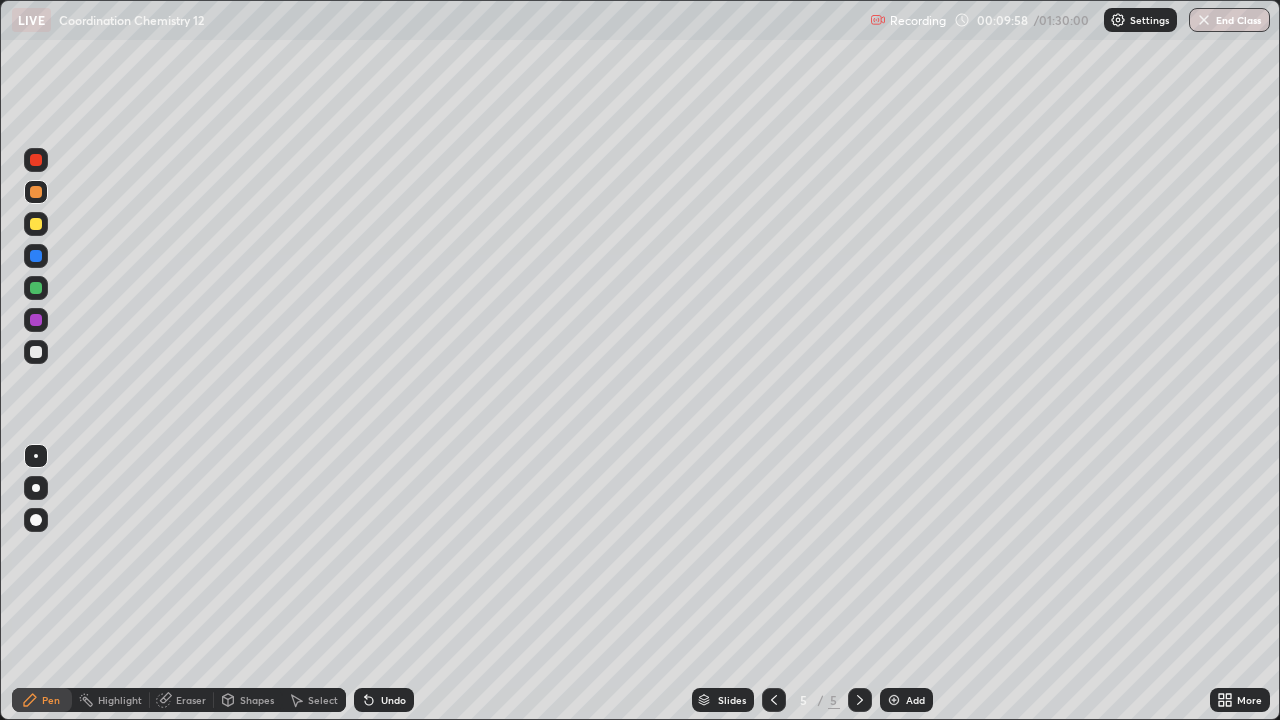 click 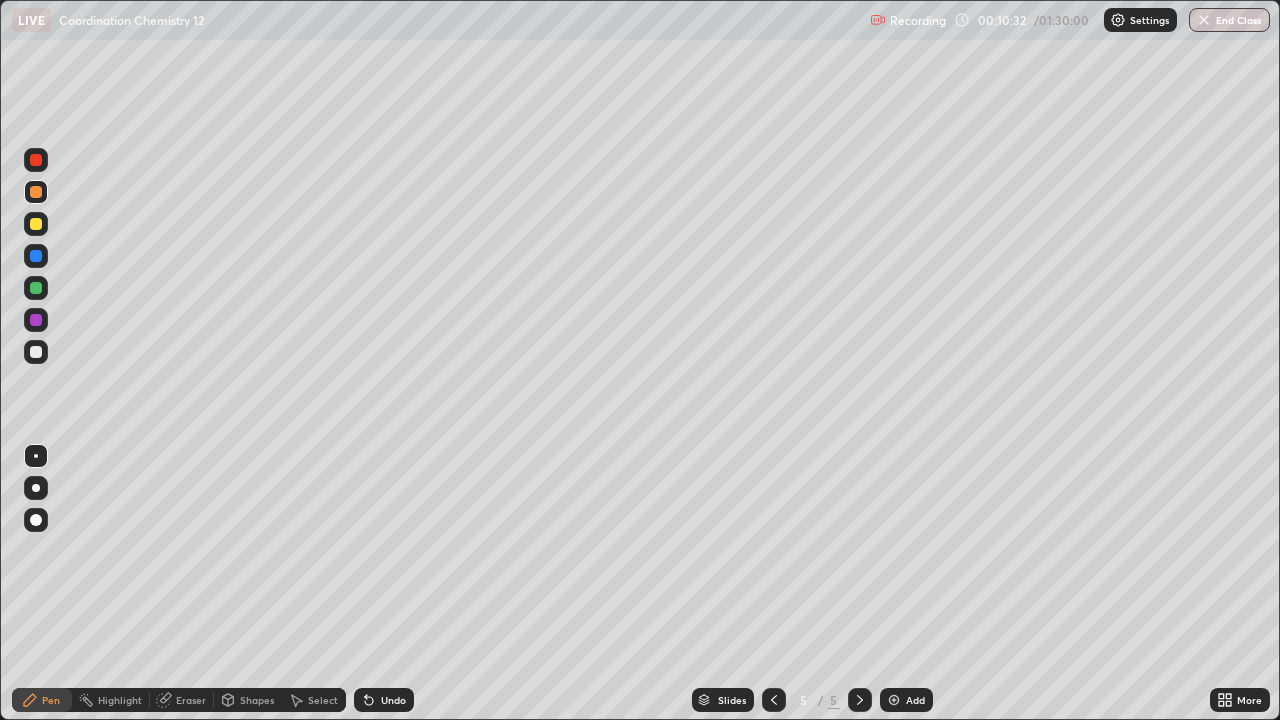 click 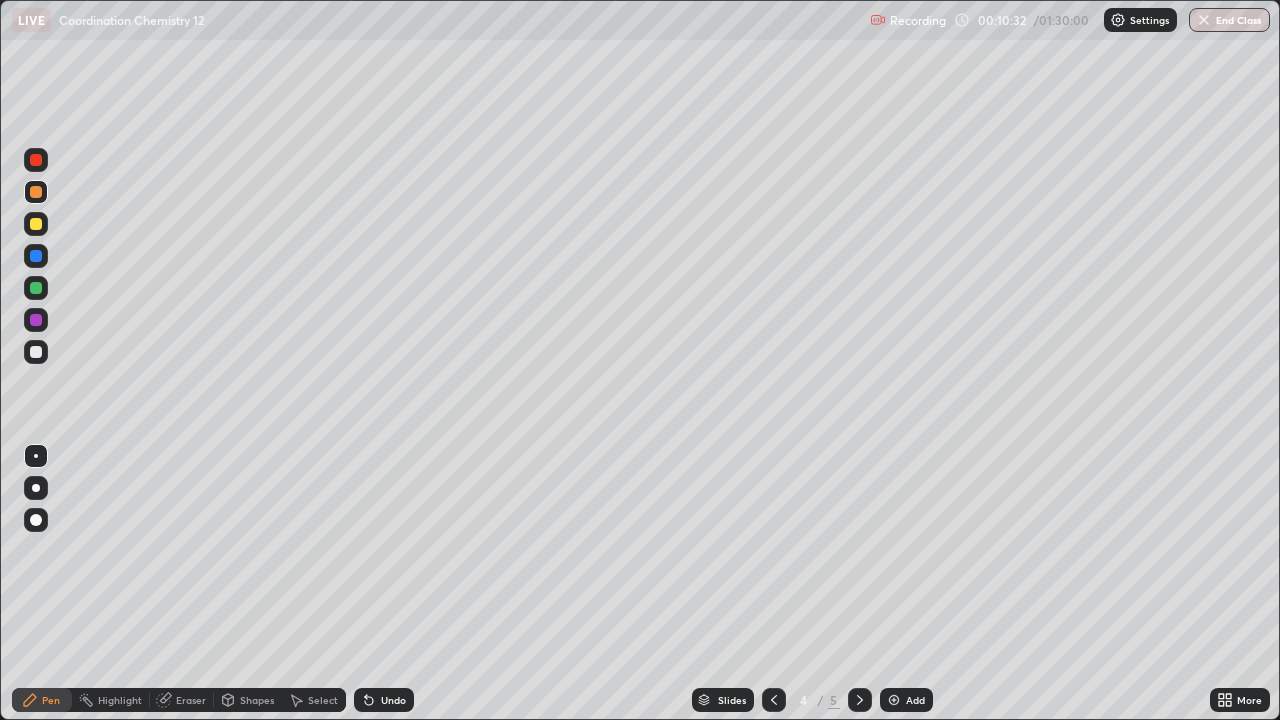 click at bounding box center (774, 700) 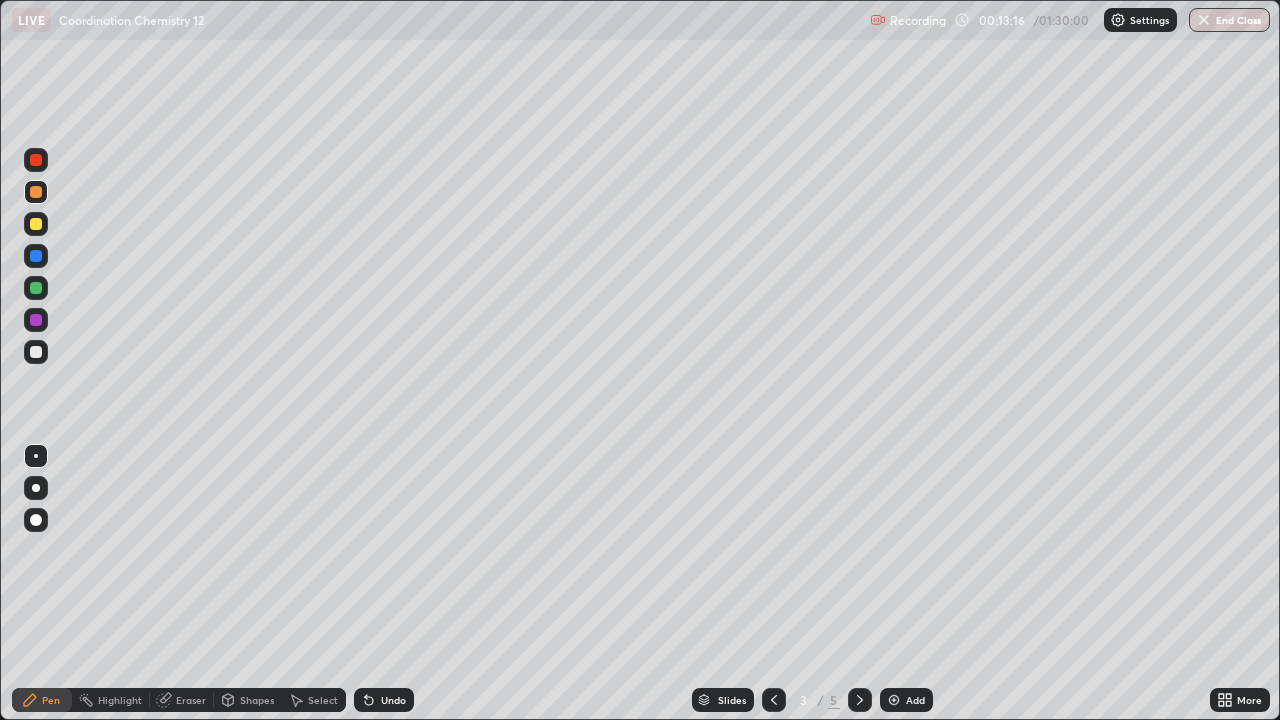 click at bounding box center [36, 352] 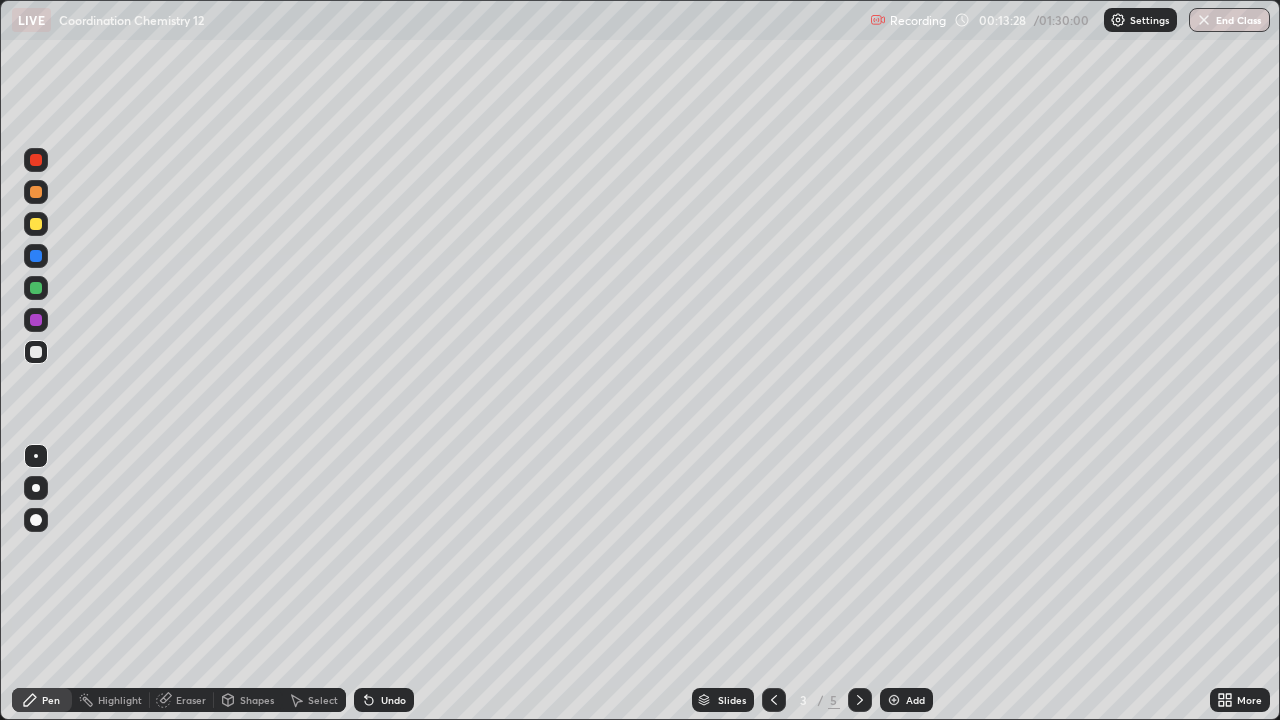 click 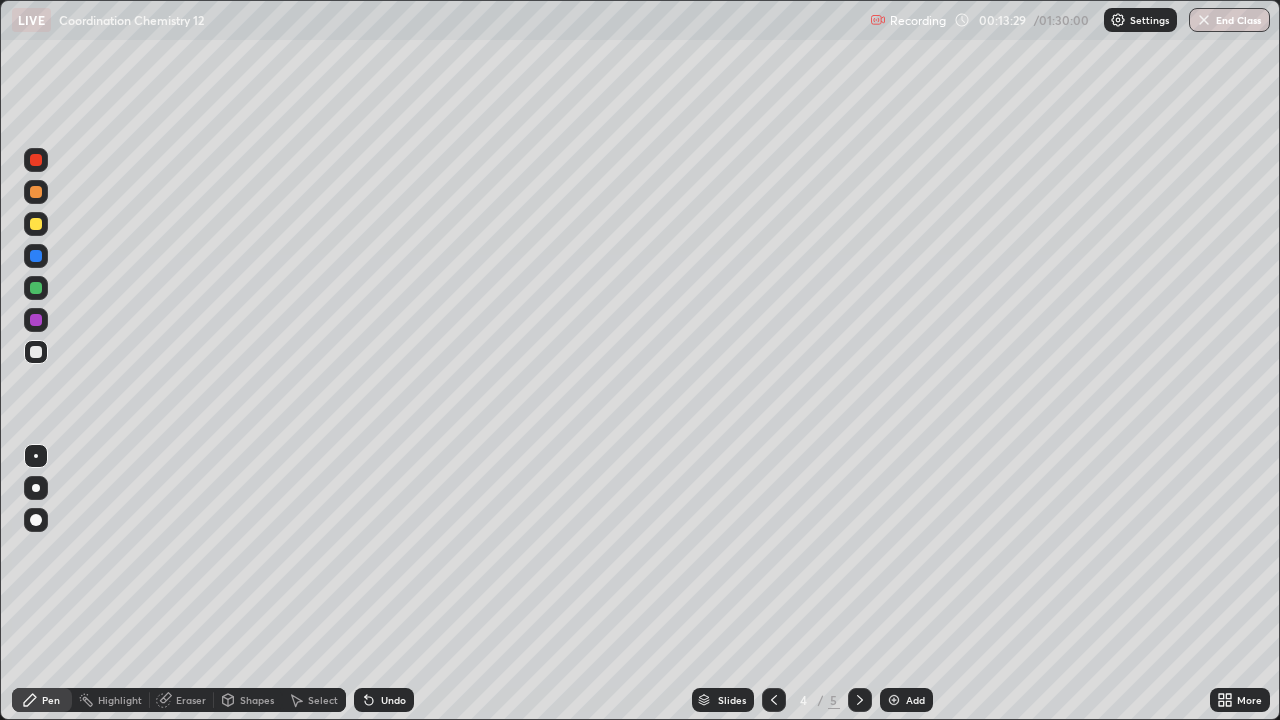 click at bounding box center (774, 700) 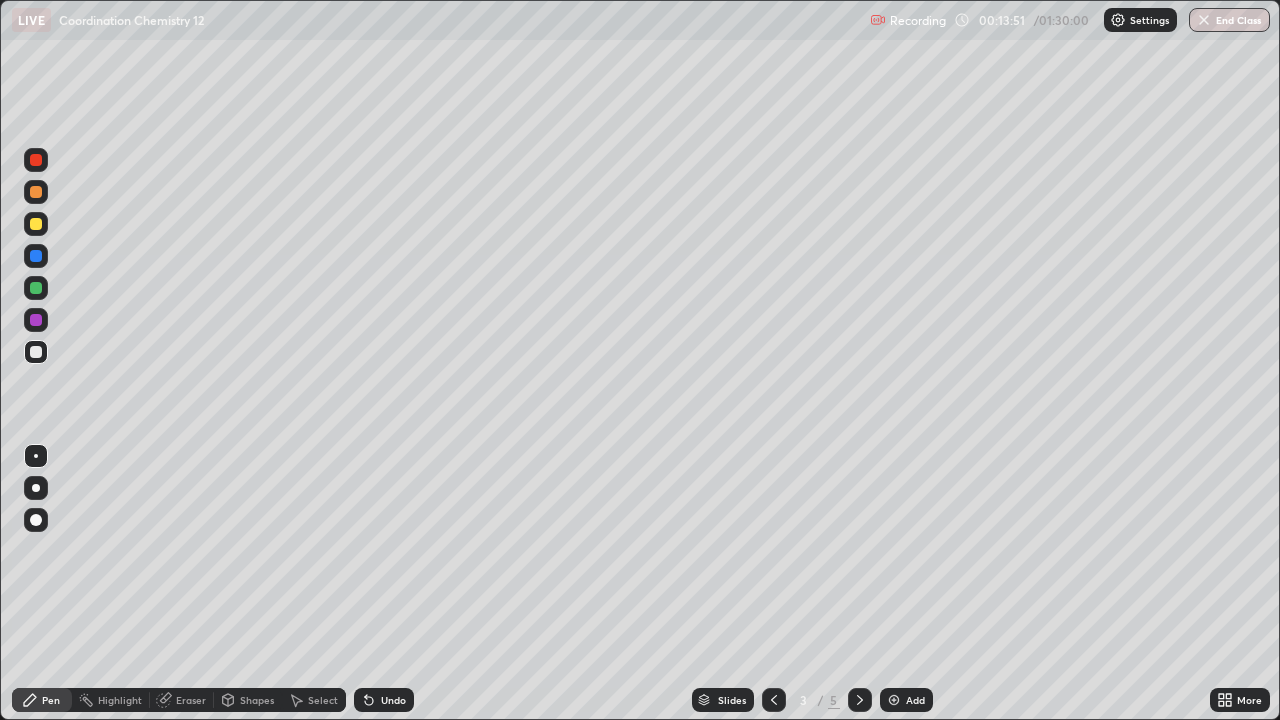 click at bounding box center (860, 700) 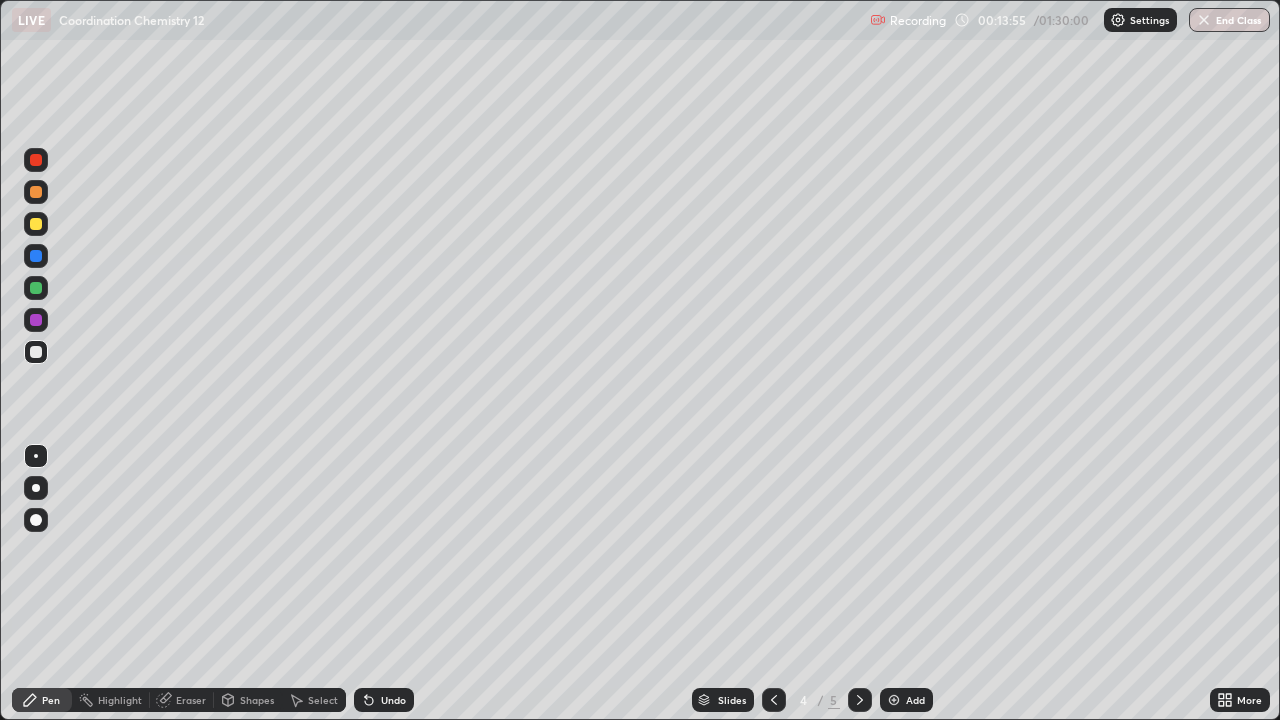 click at bounding box center [36, 352] 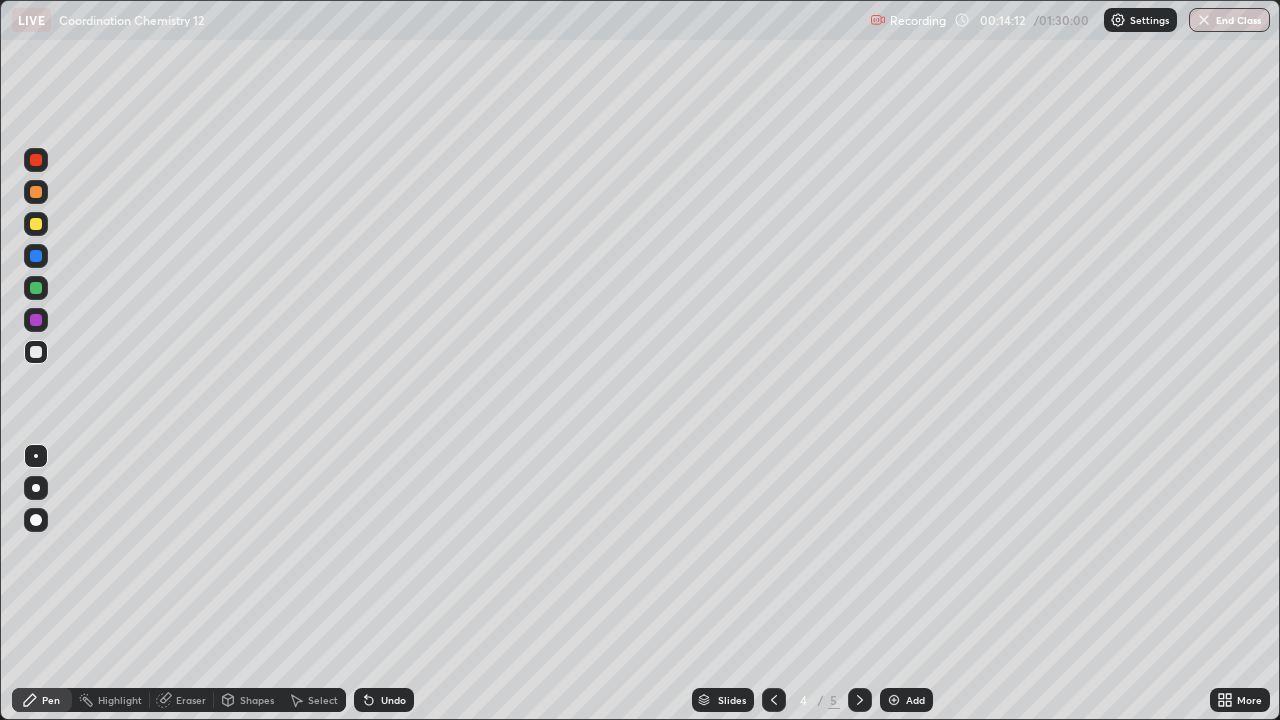 click at bounding box center [36, 224] 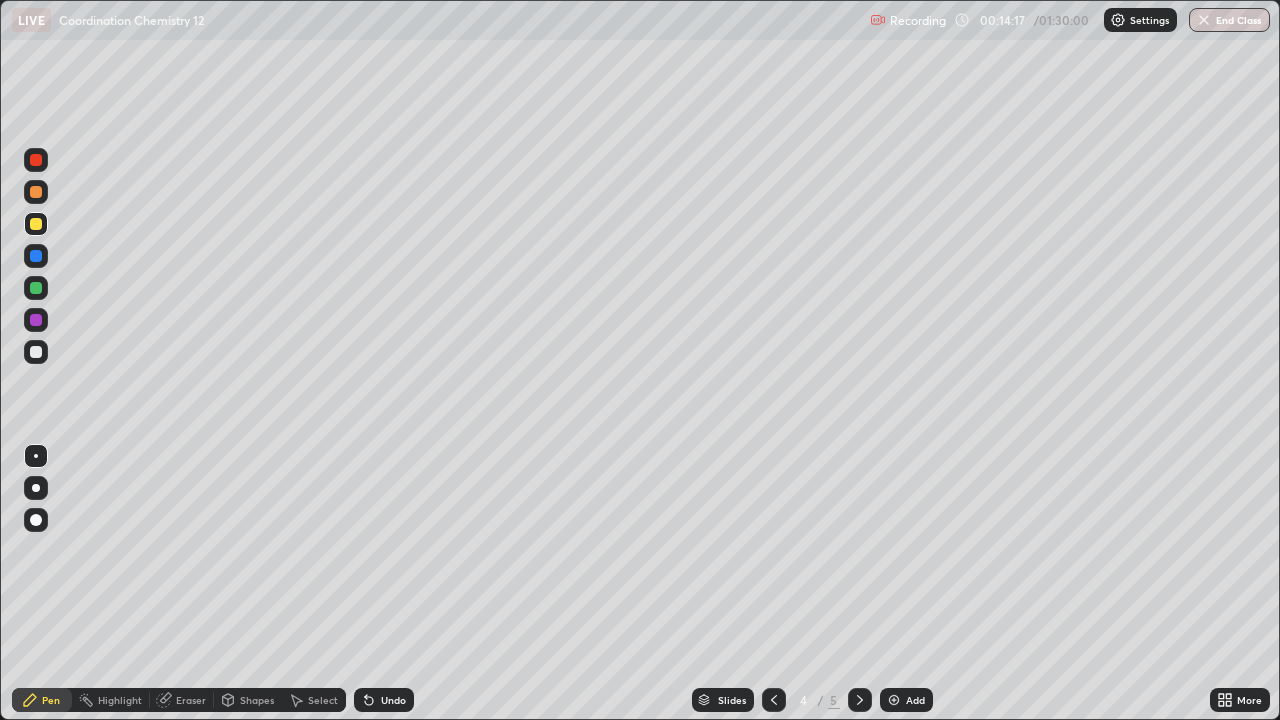 click at bounding box center [36, 288] 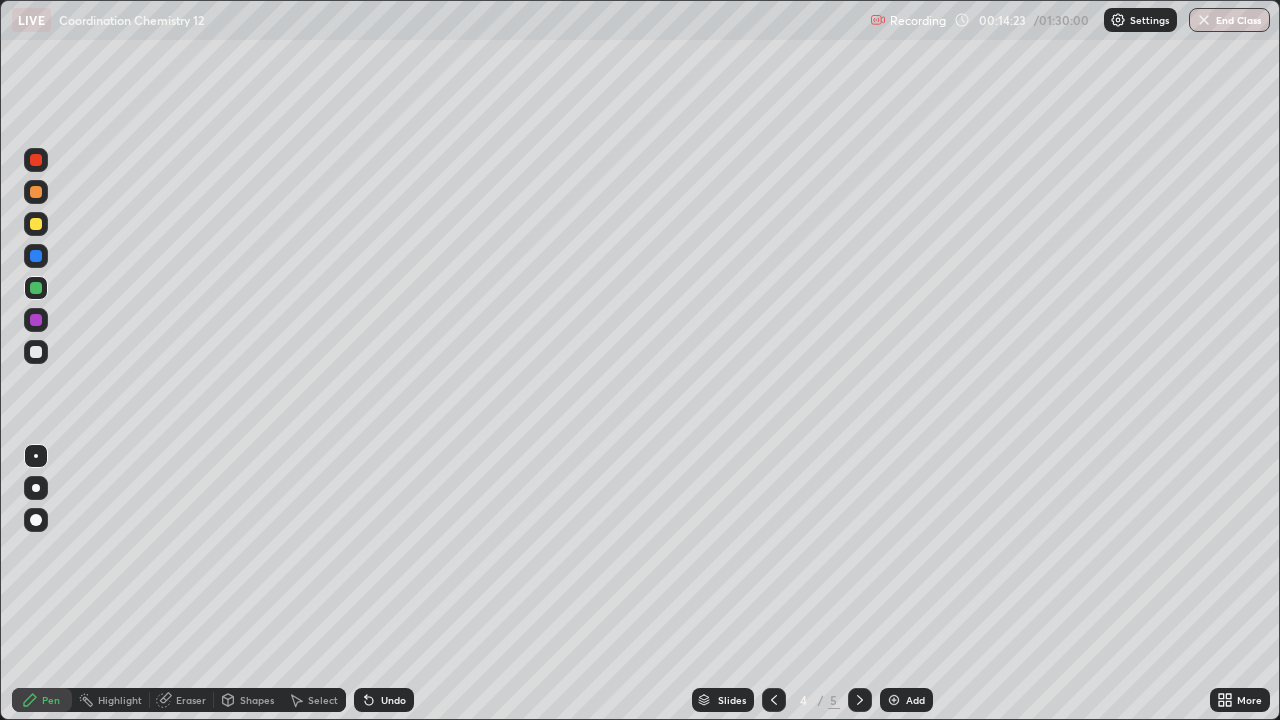 click at bounding box center (36, 352) 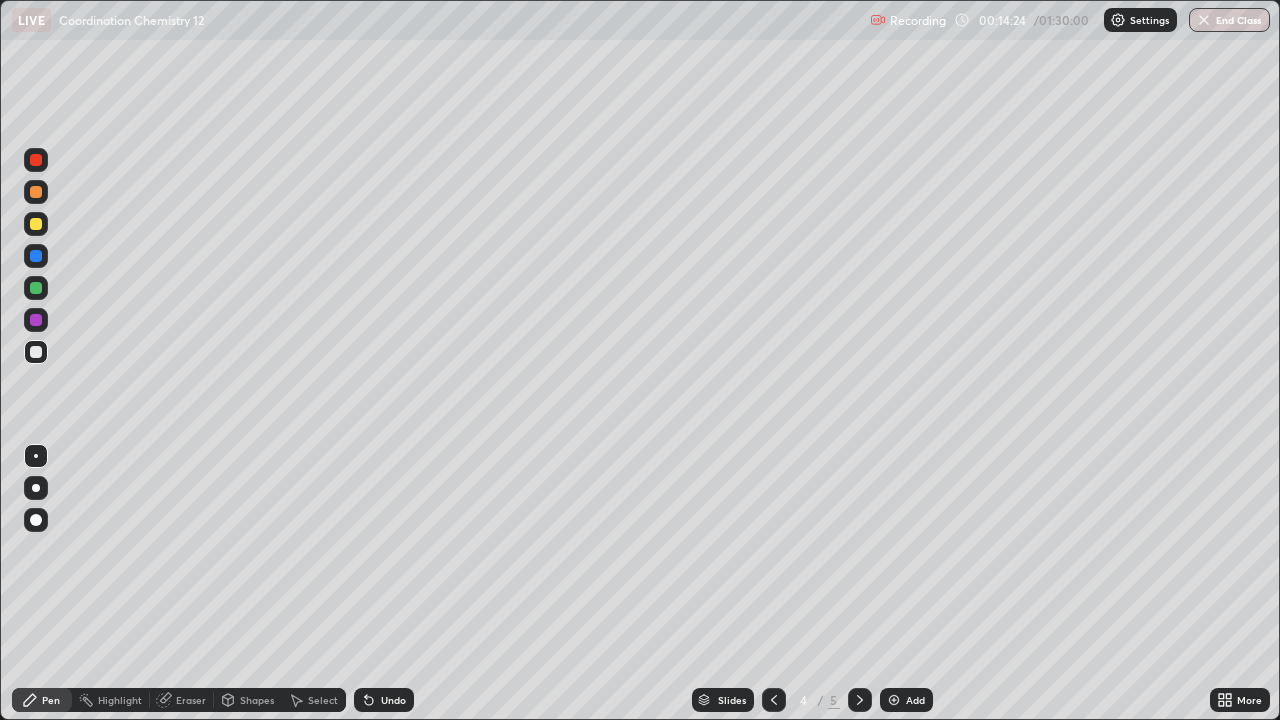 click at bounding box center (36, 288) 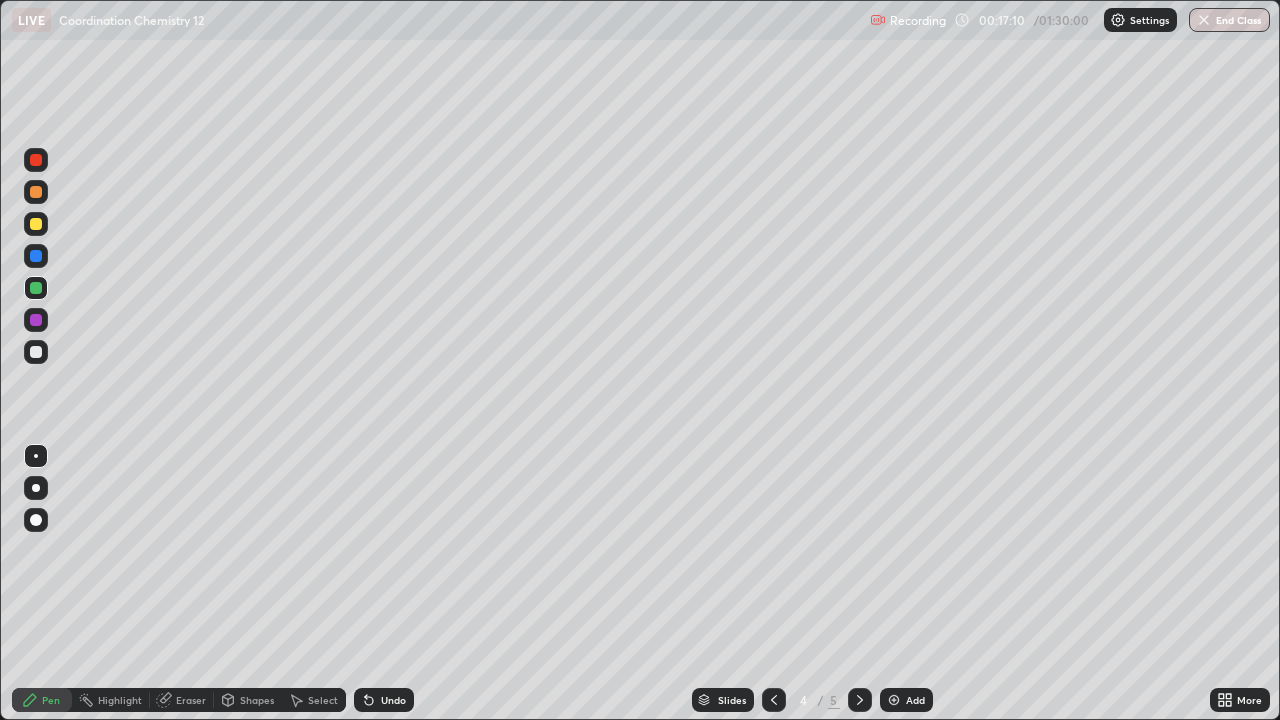 click 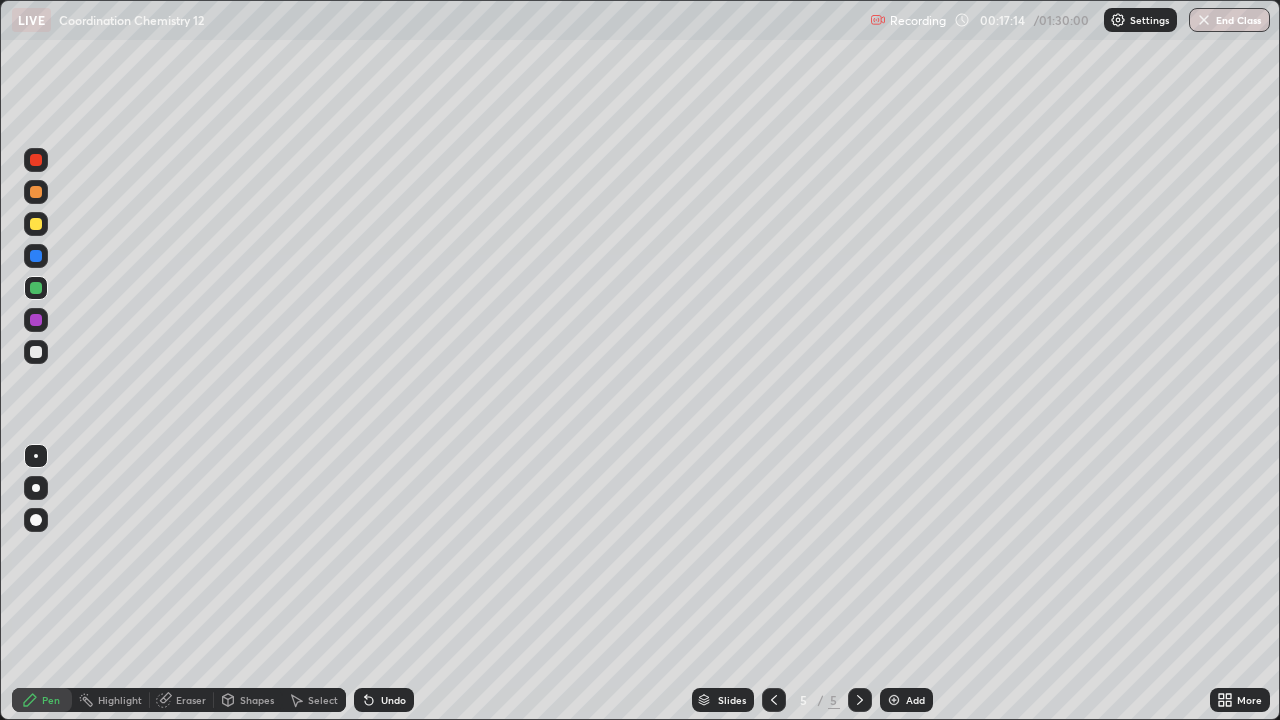 click at bounding box center [36, 224] 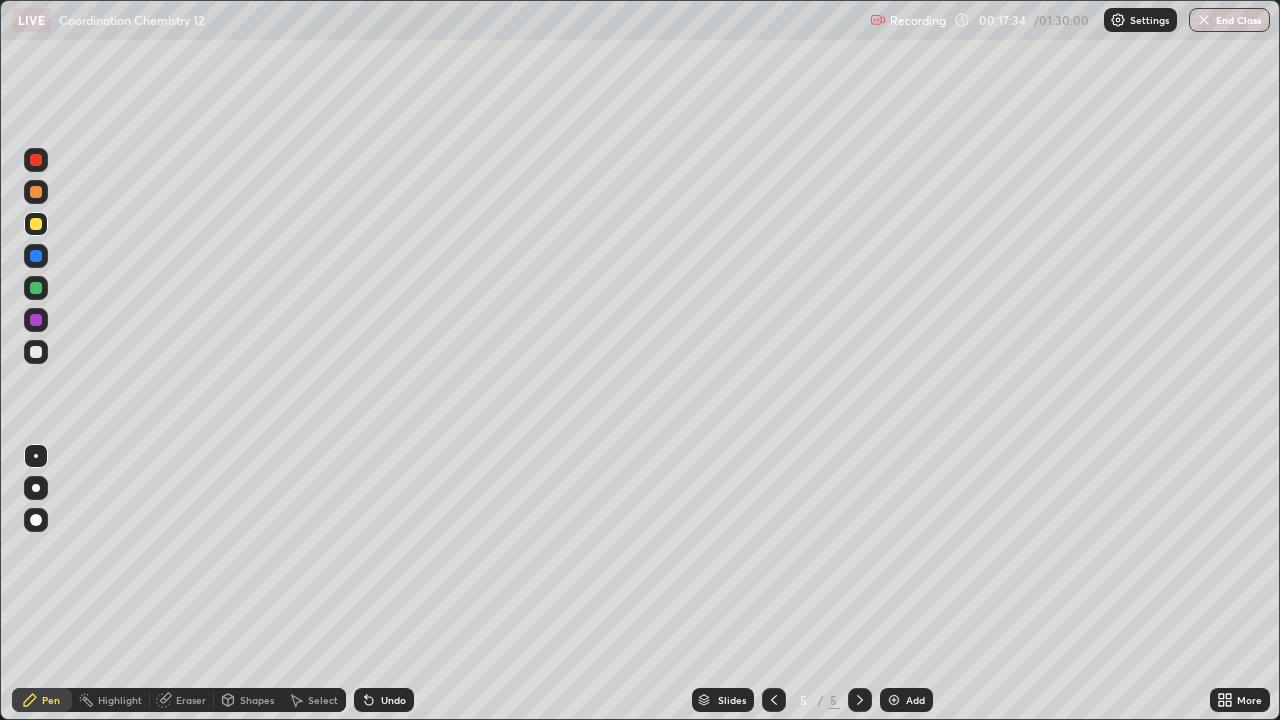 click at bounding box center (36, 352) 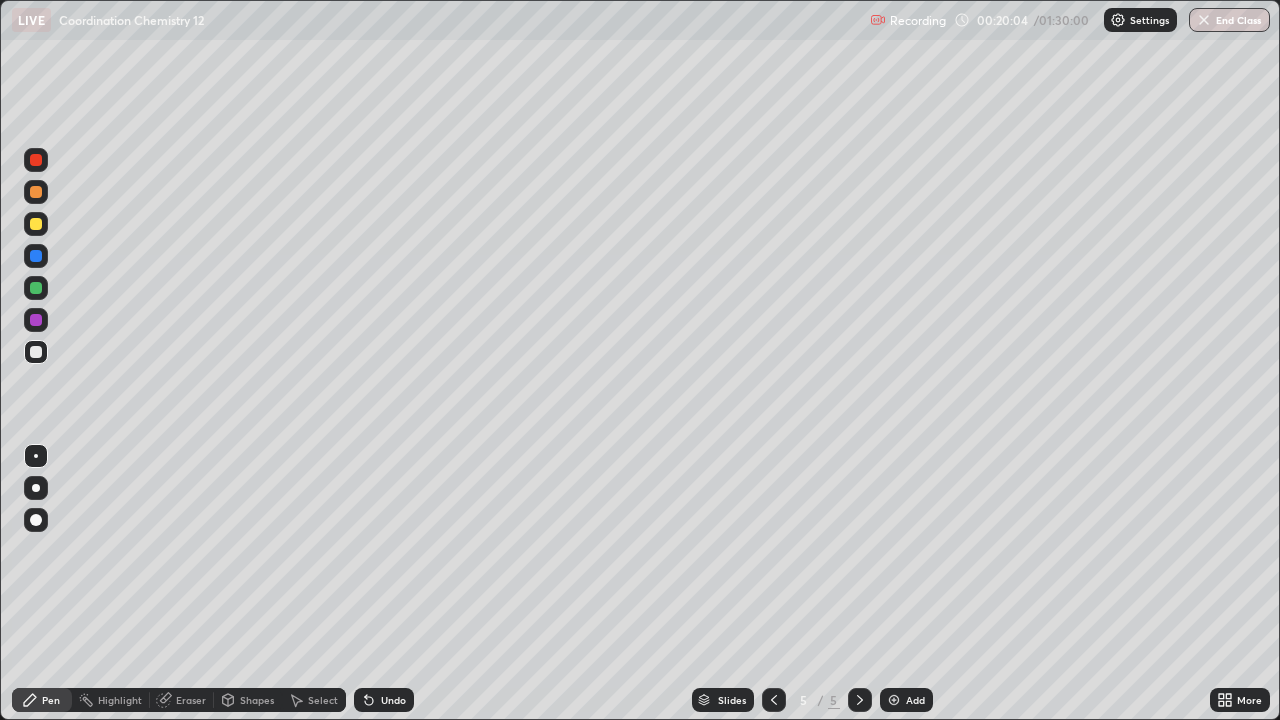 click on "Add" at bounding box center (906, 700) 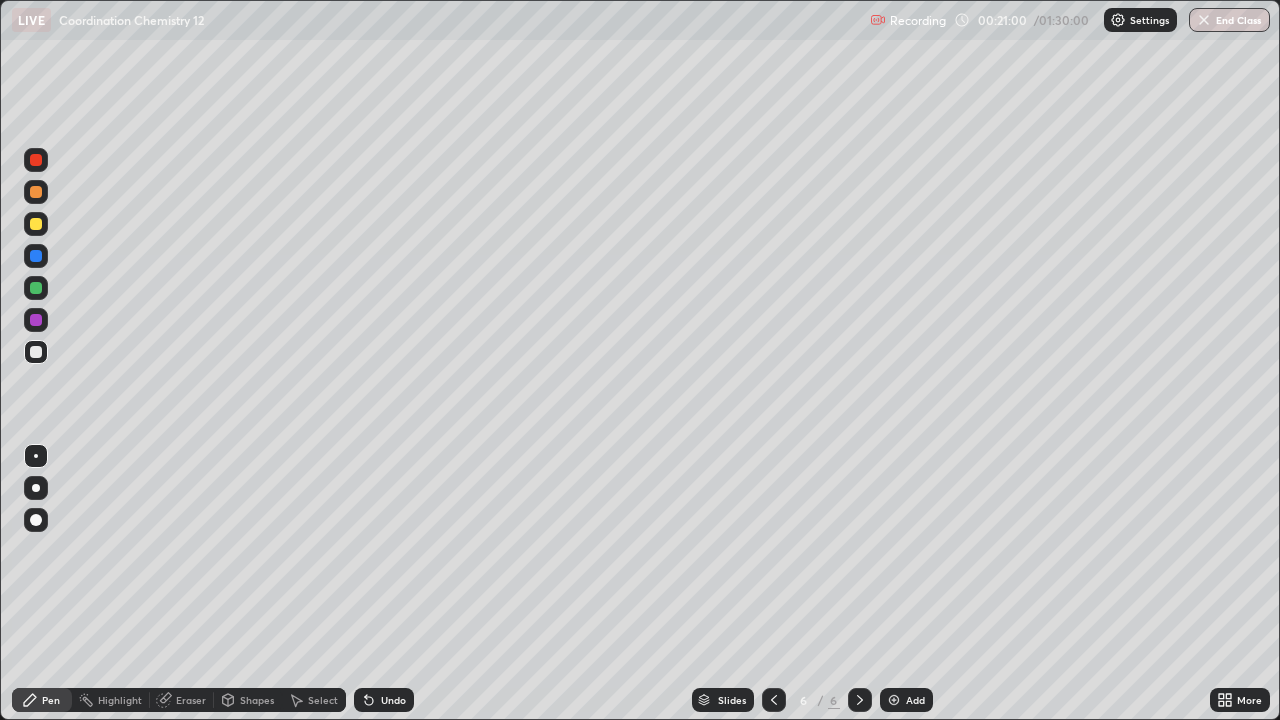 click at bounding box center [36, 224] 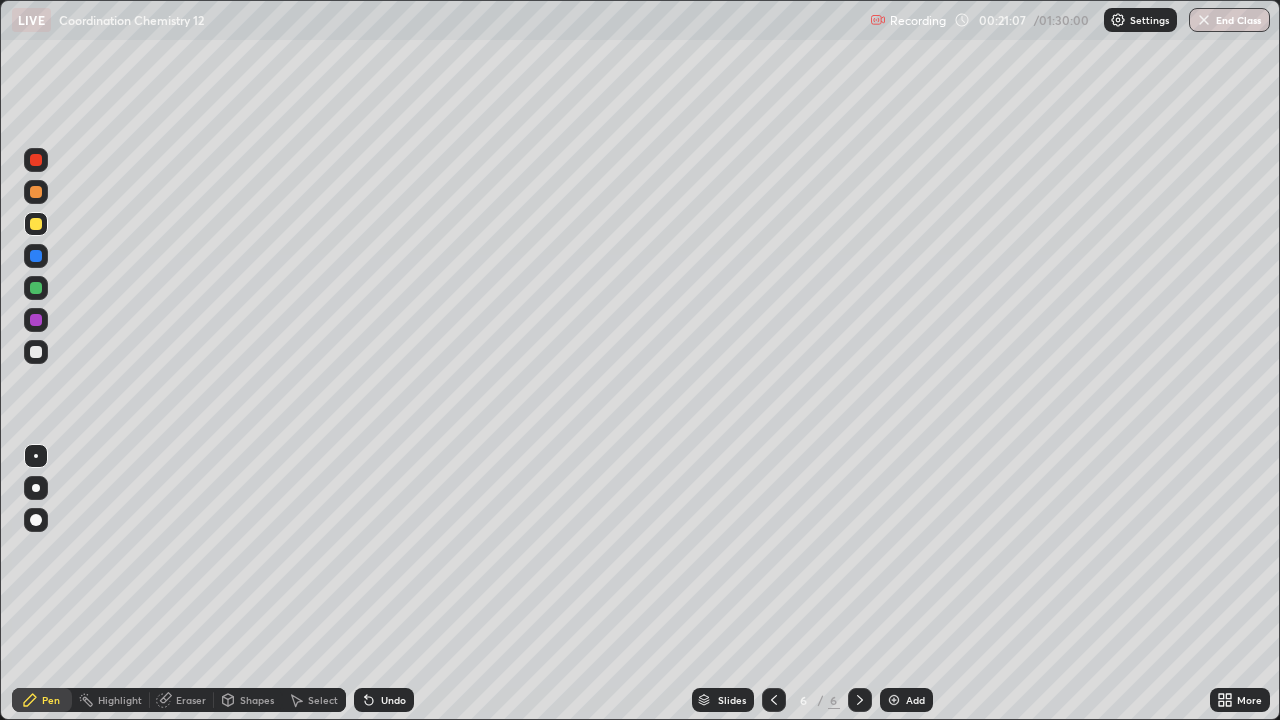 click on "Undo" at bounding box center (384, 700) 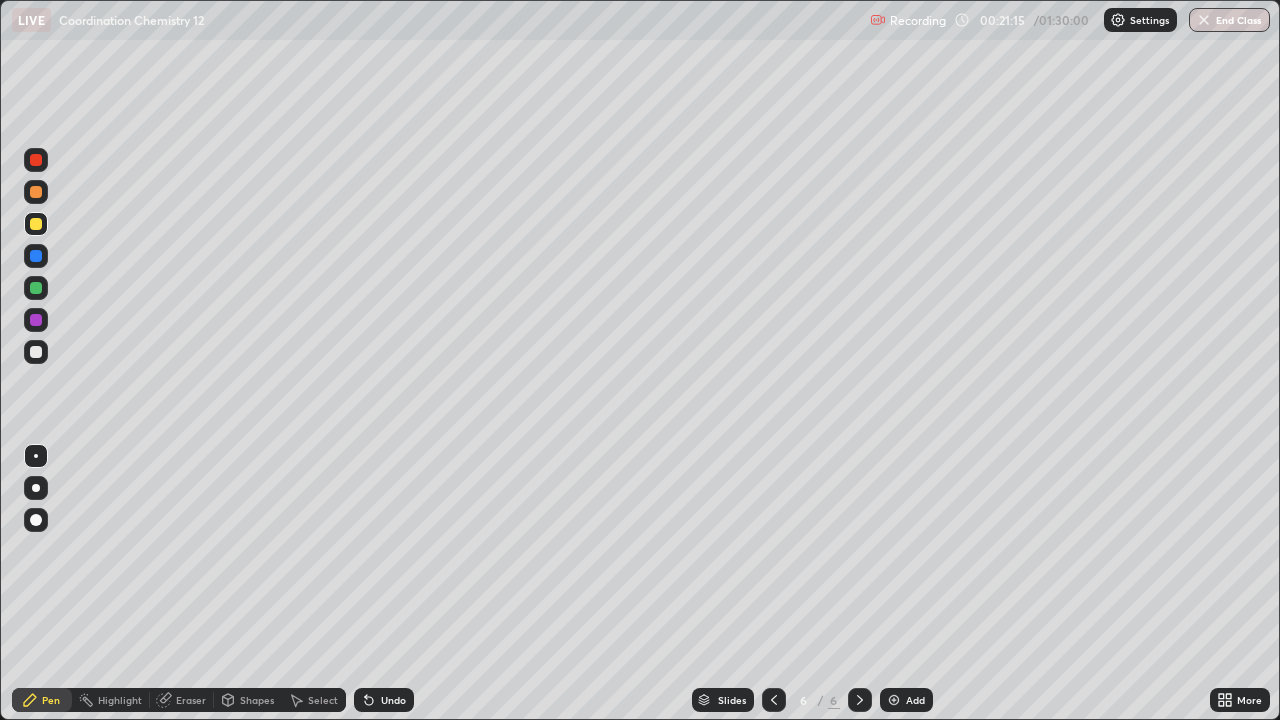 click at bounding box center [36, 192] 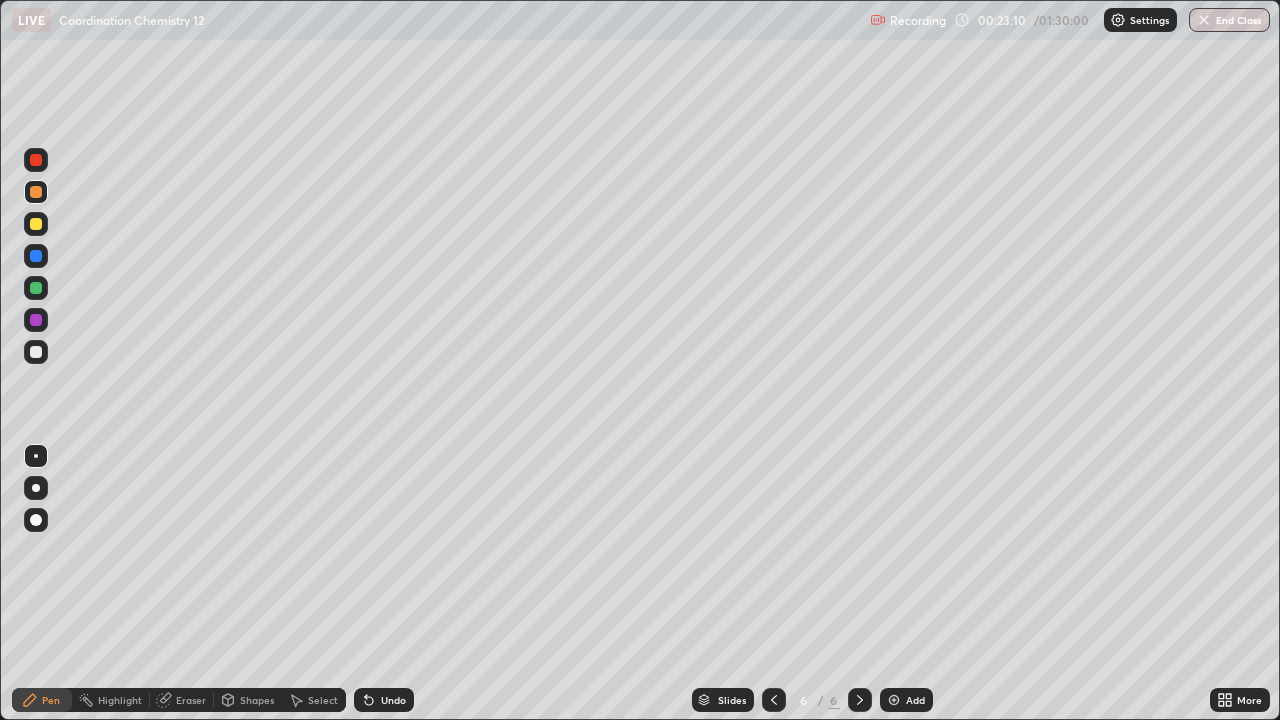 click at bounding box center [894, 700] 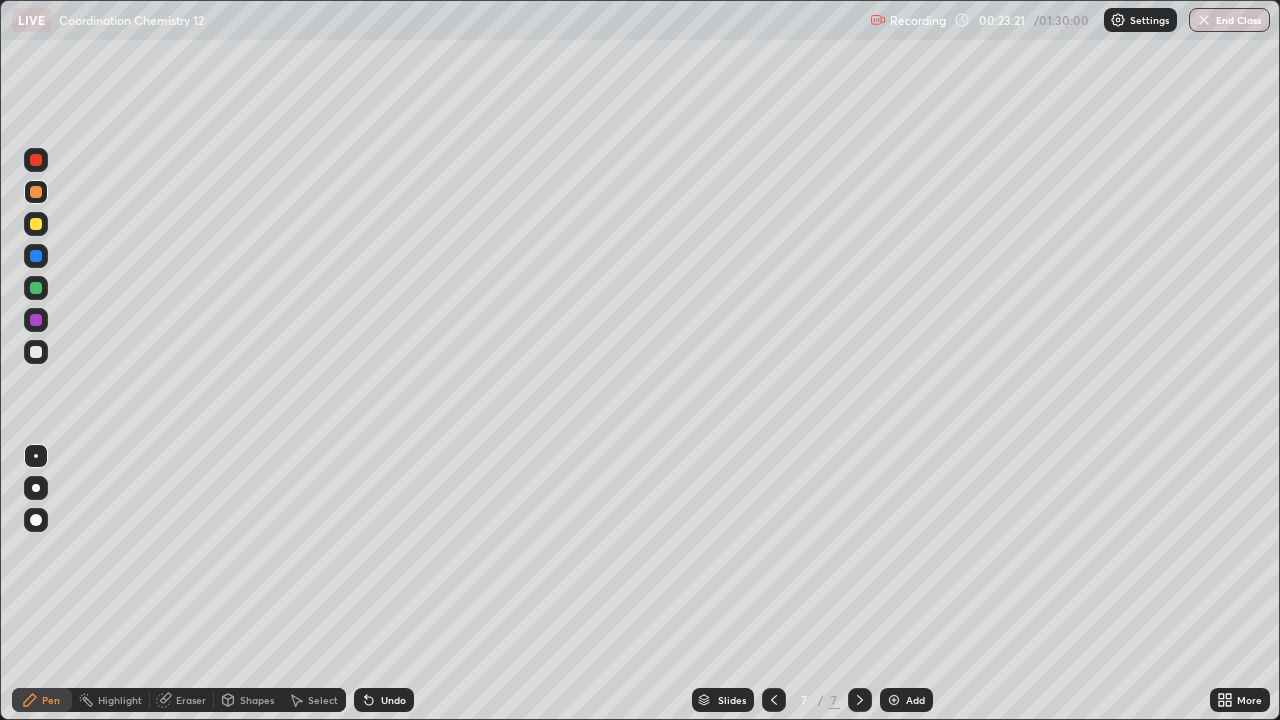 click at bounding box center [36, 352] 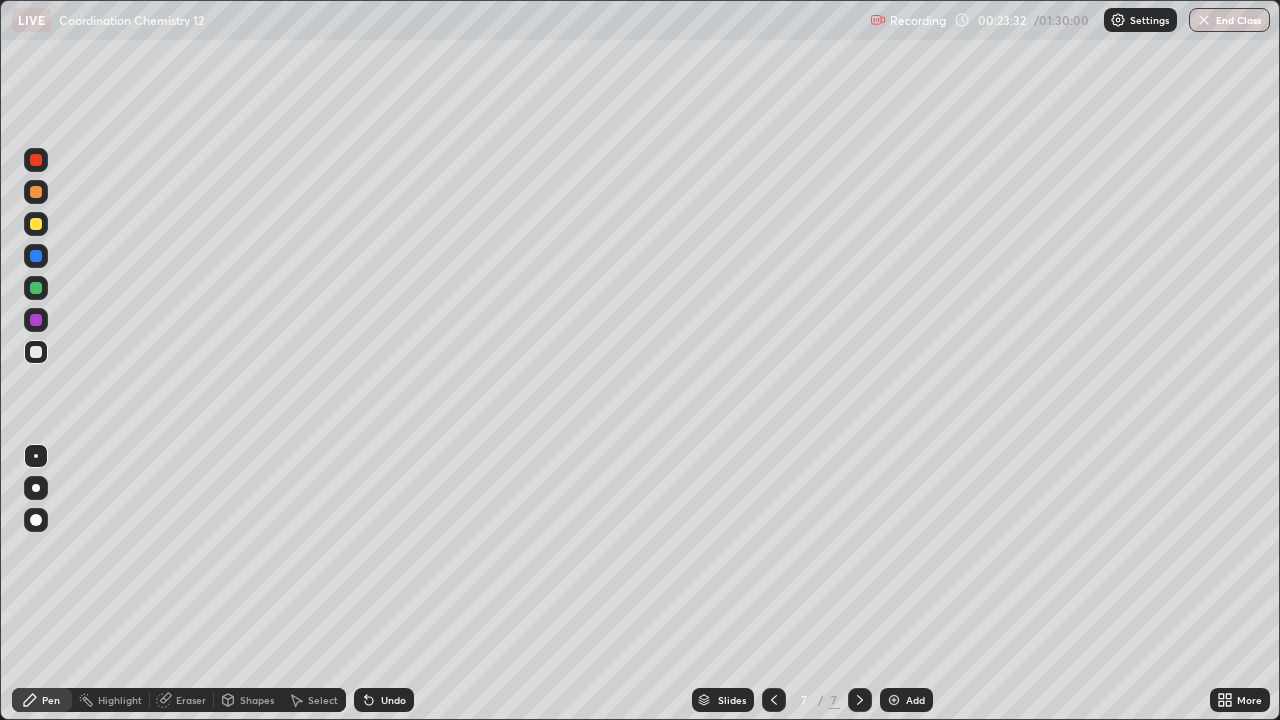 click at bounding box center [36, 352] 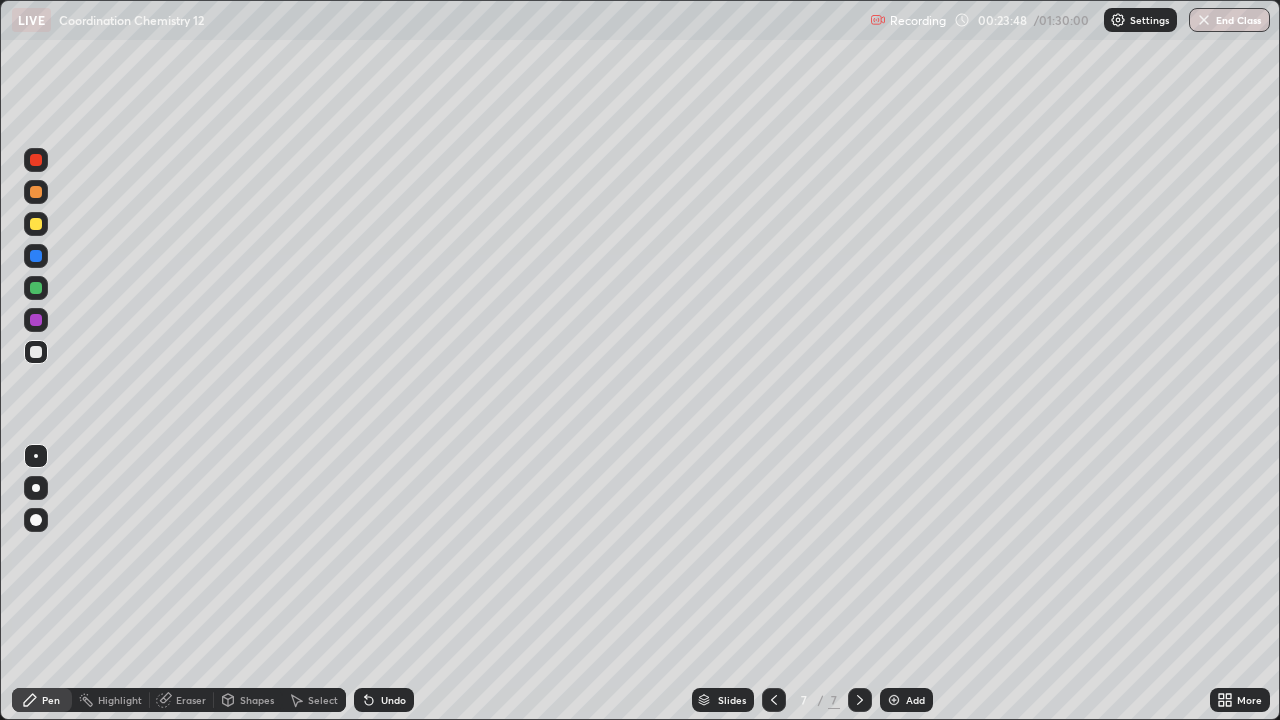 click on "Eraser" at bounding box center (191, 700) 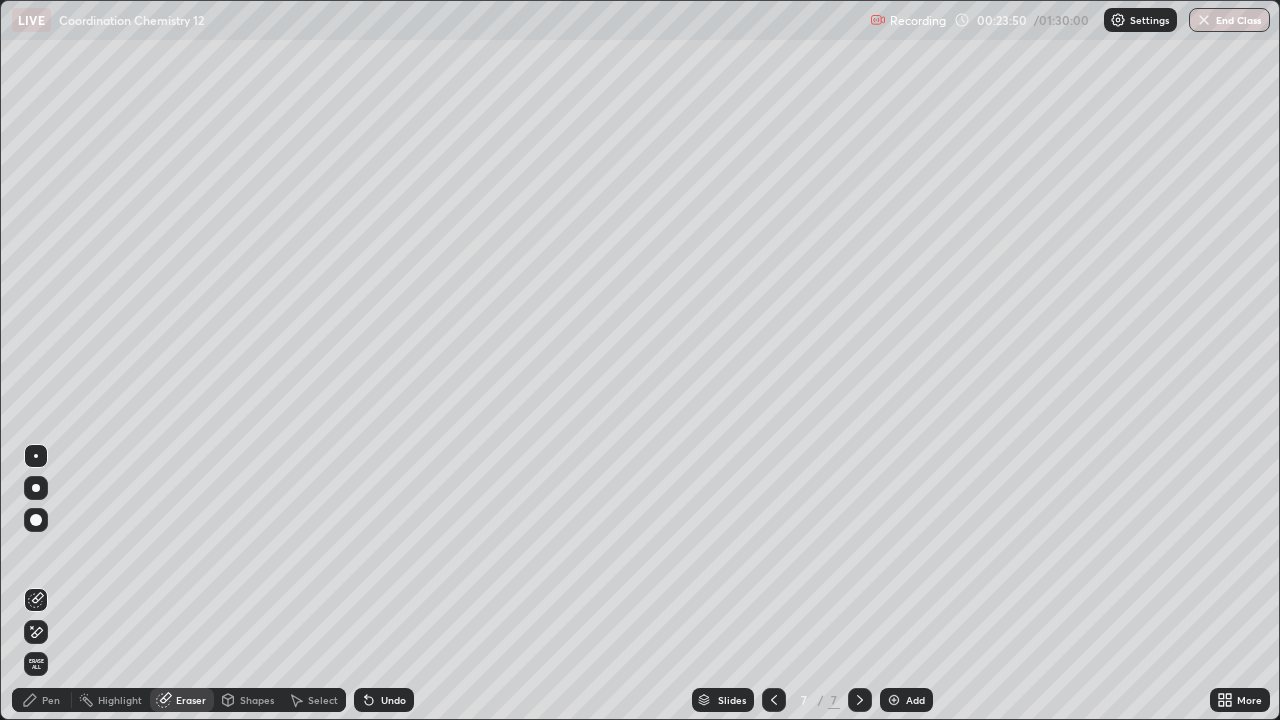 click on "Pen" at bounding box center [51, 700] 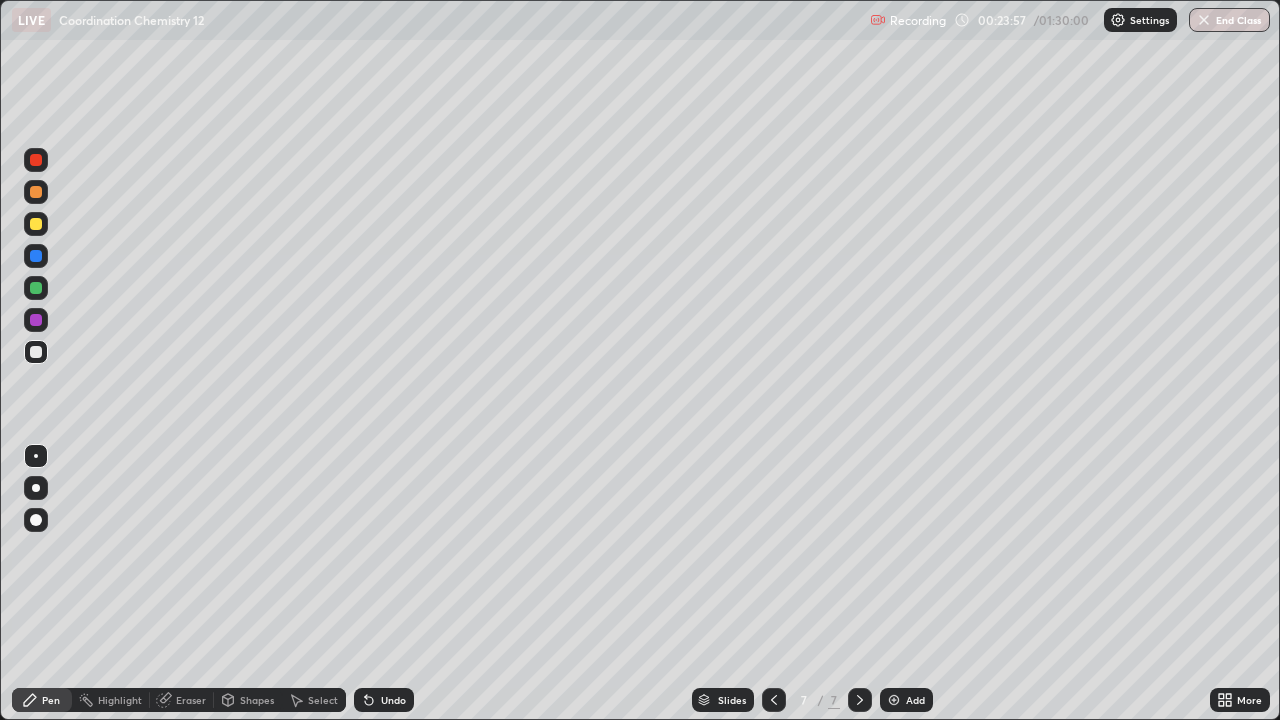 click at bounding box center (36, 224) 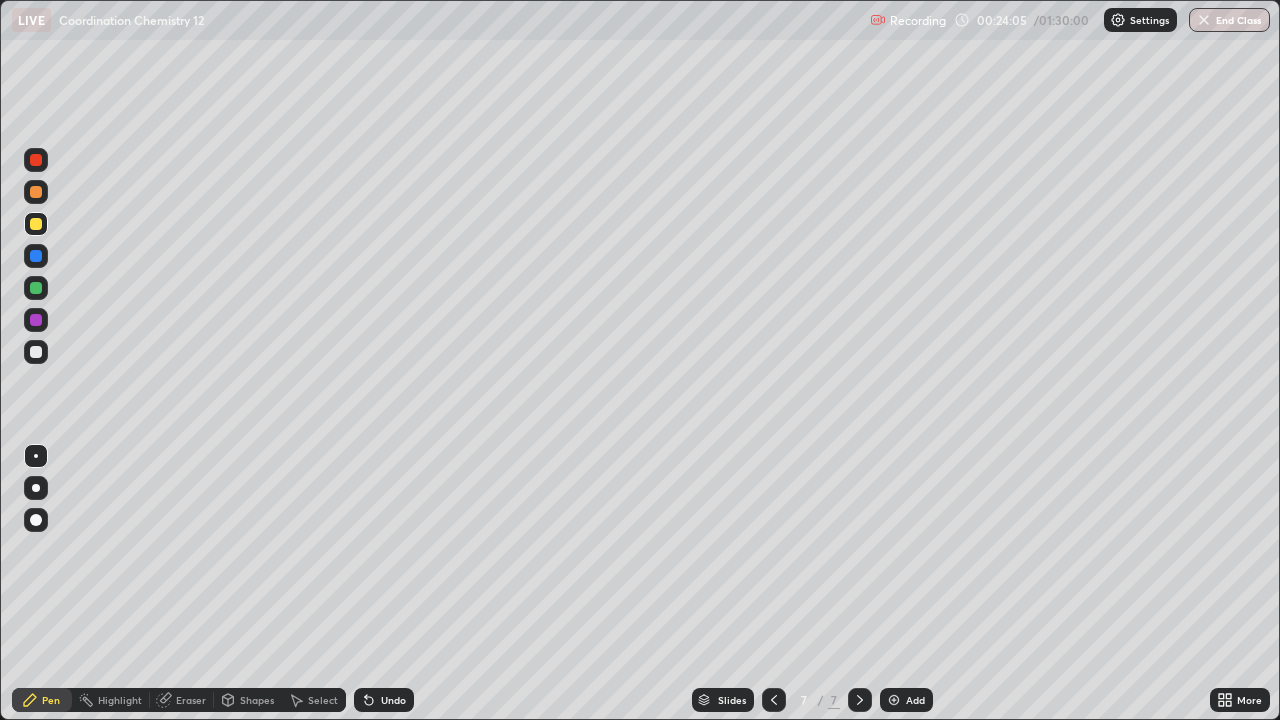 click at bounding box center (36, 192) 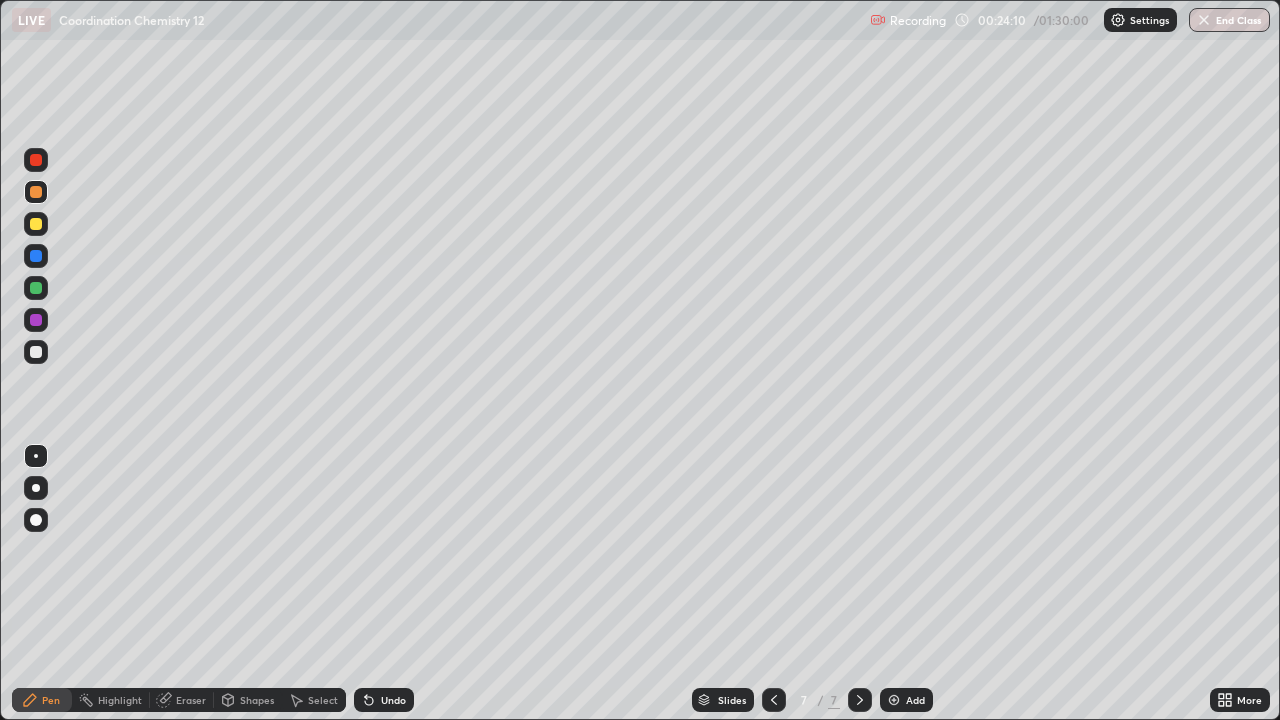 click at bounding box center [36, 352] 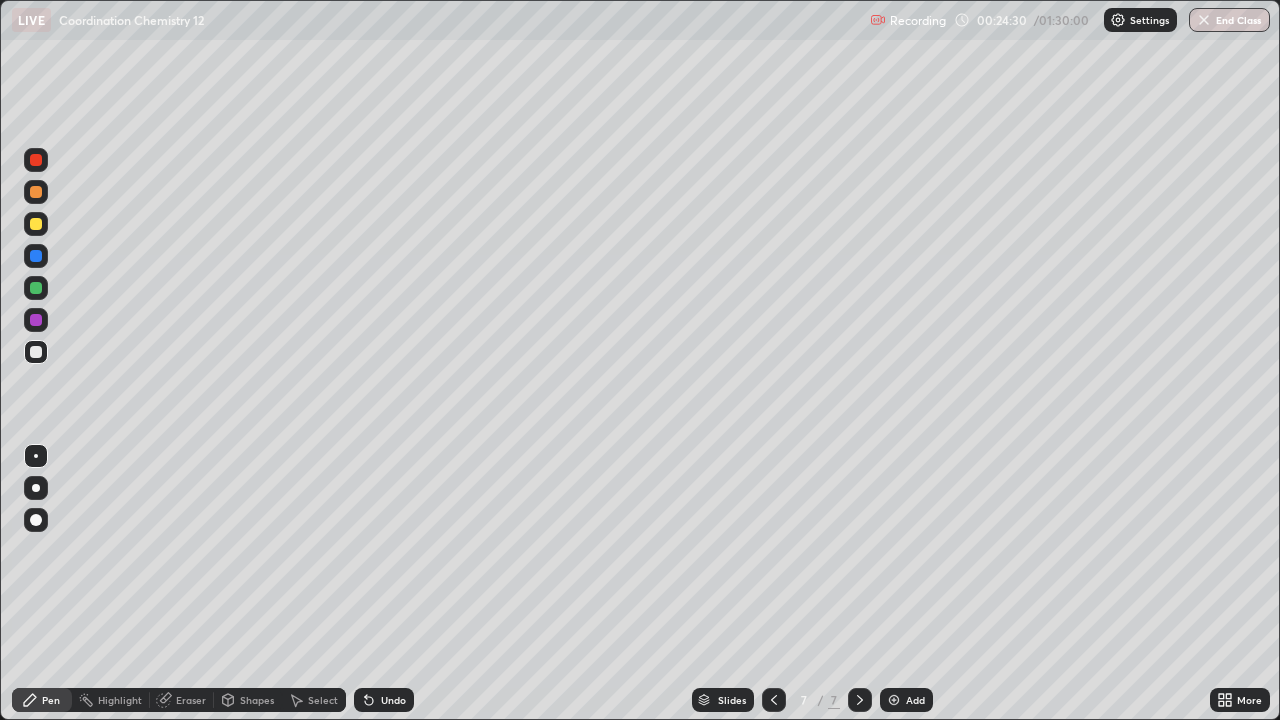 click at bounding box center (36, 352) 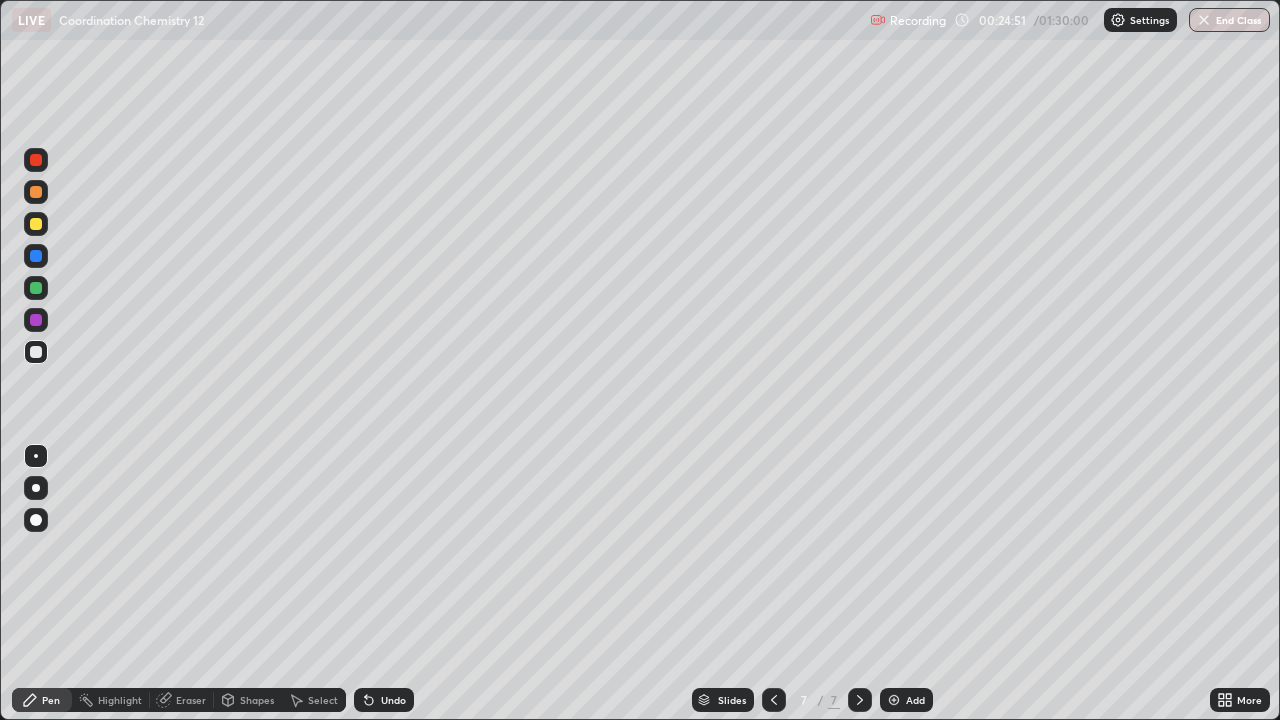 click at bounding box center (36, 224) 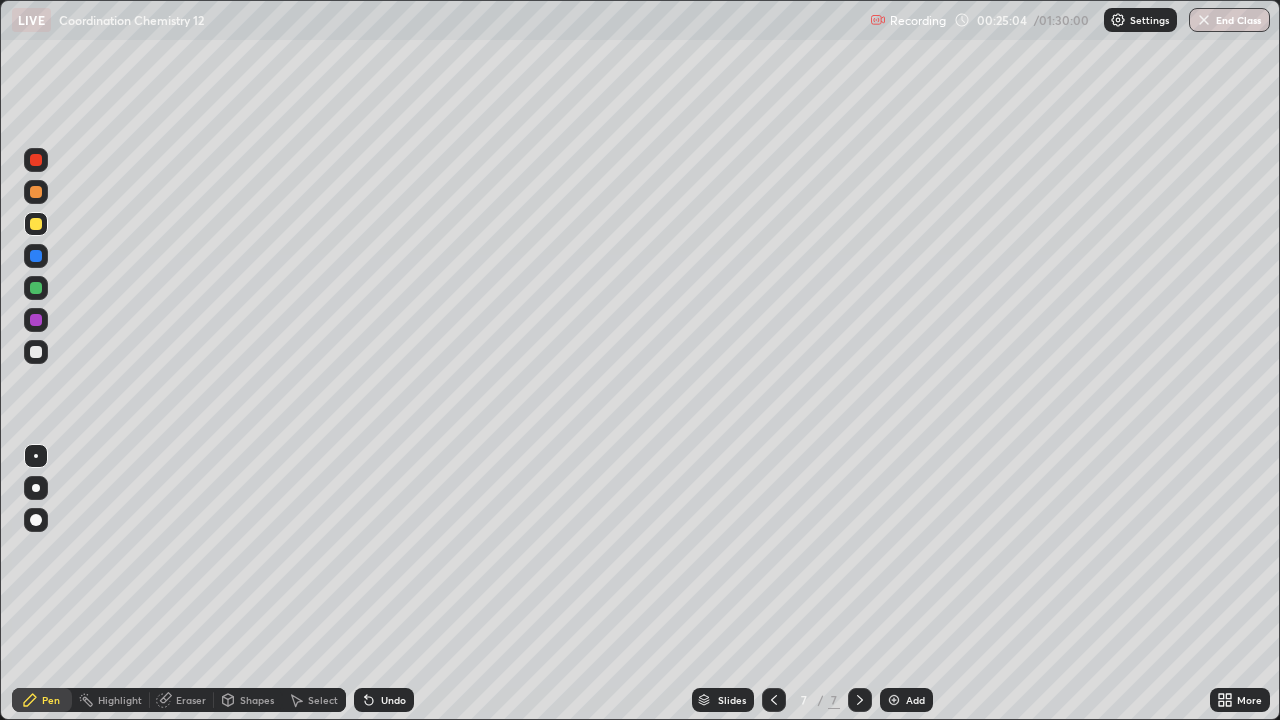 click at bounding box center (36, 192) 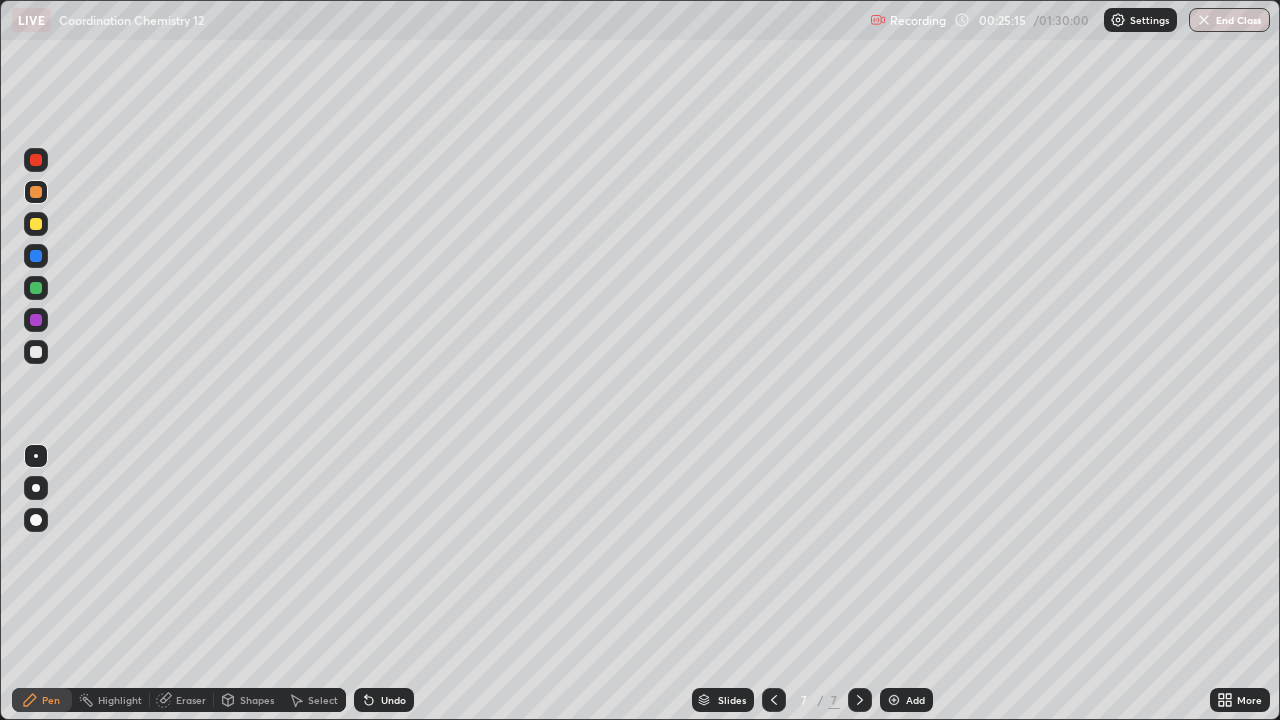 click at bounding box center (36, 352) 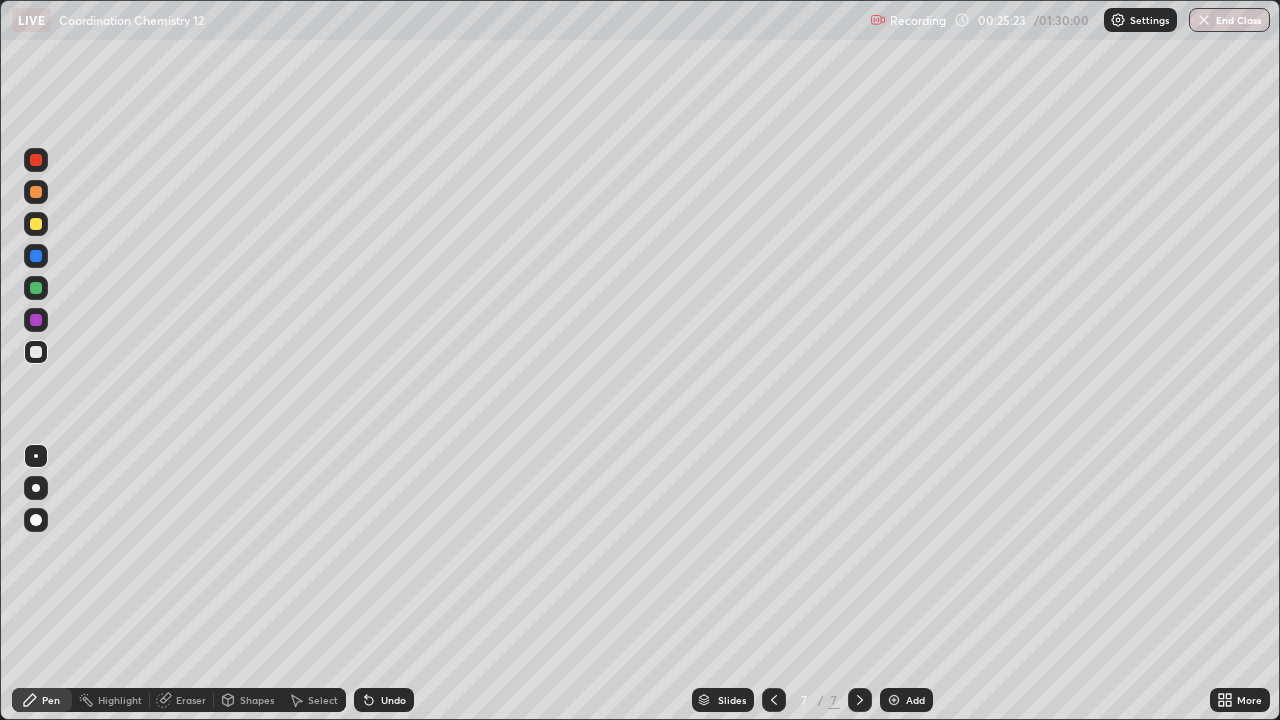 click at bounding box center (36, 224) 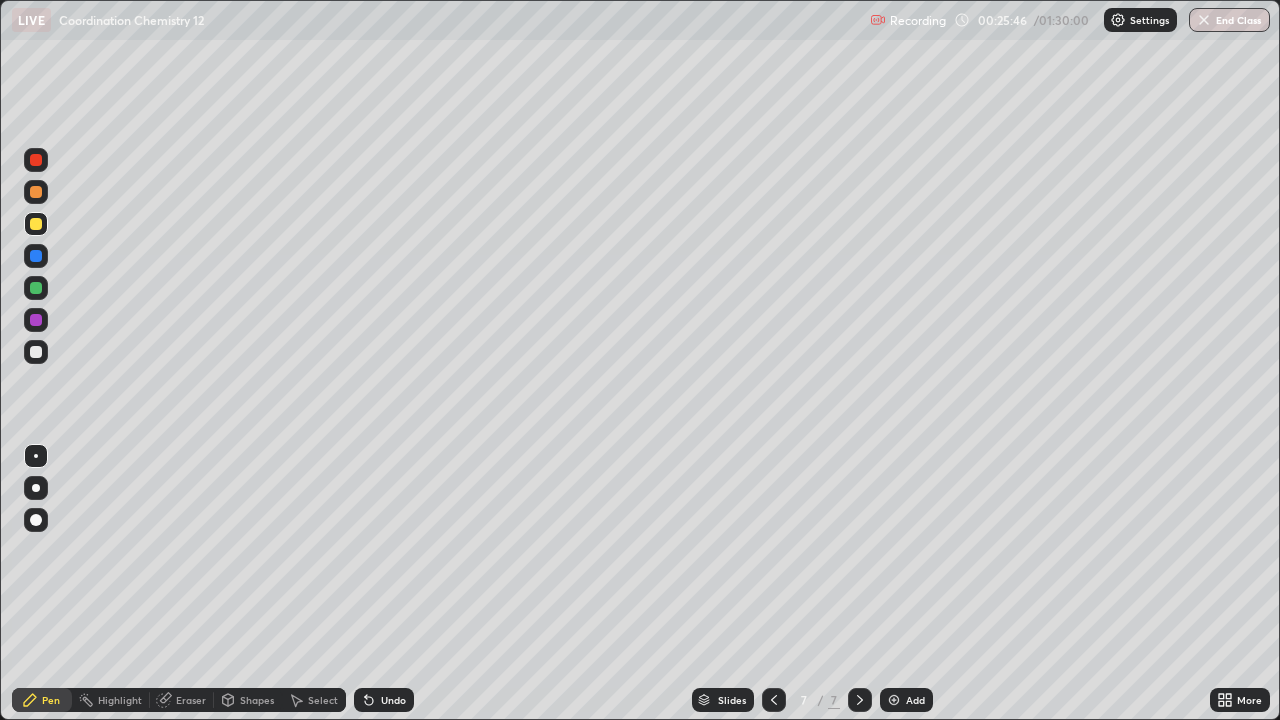 click at bounding box center [36, 352] 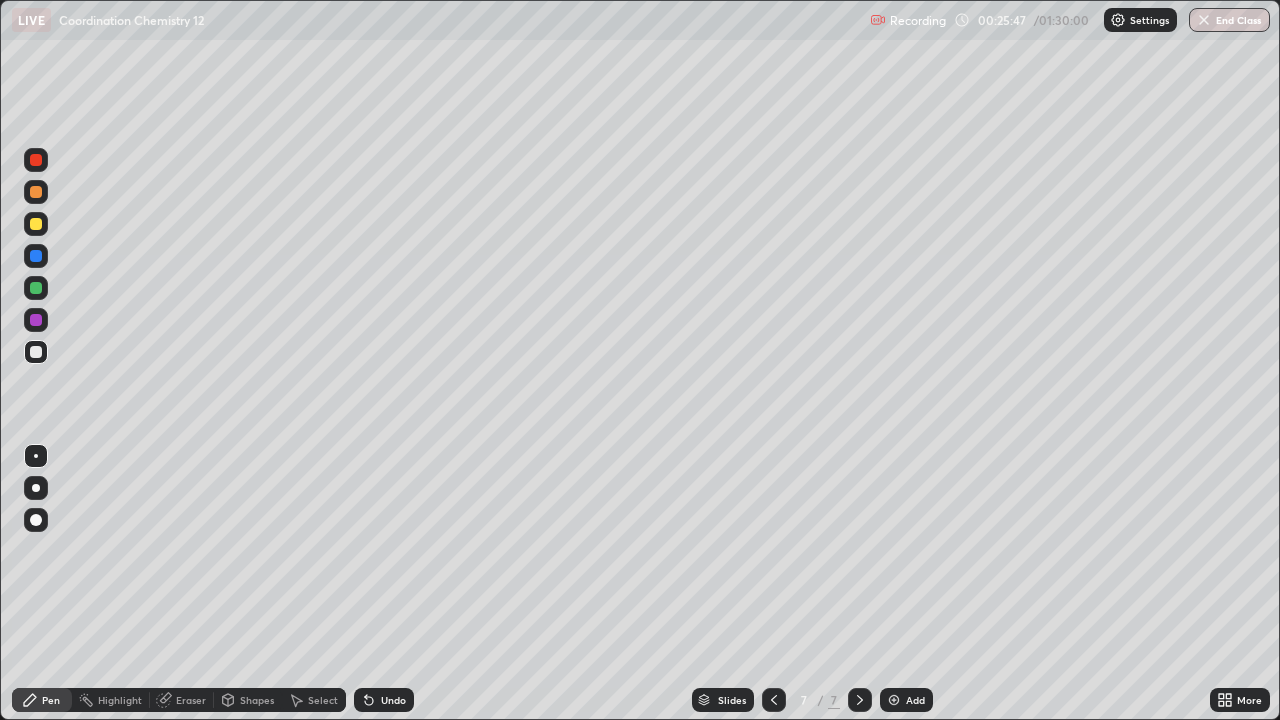 click at bounding box center (36, 288) 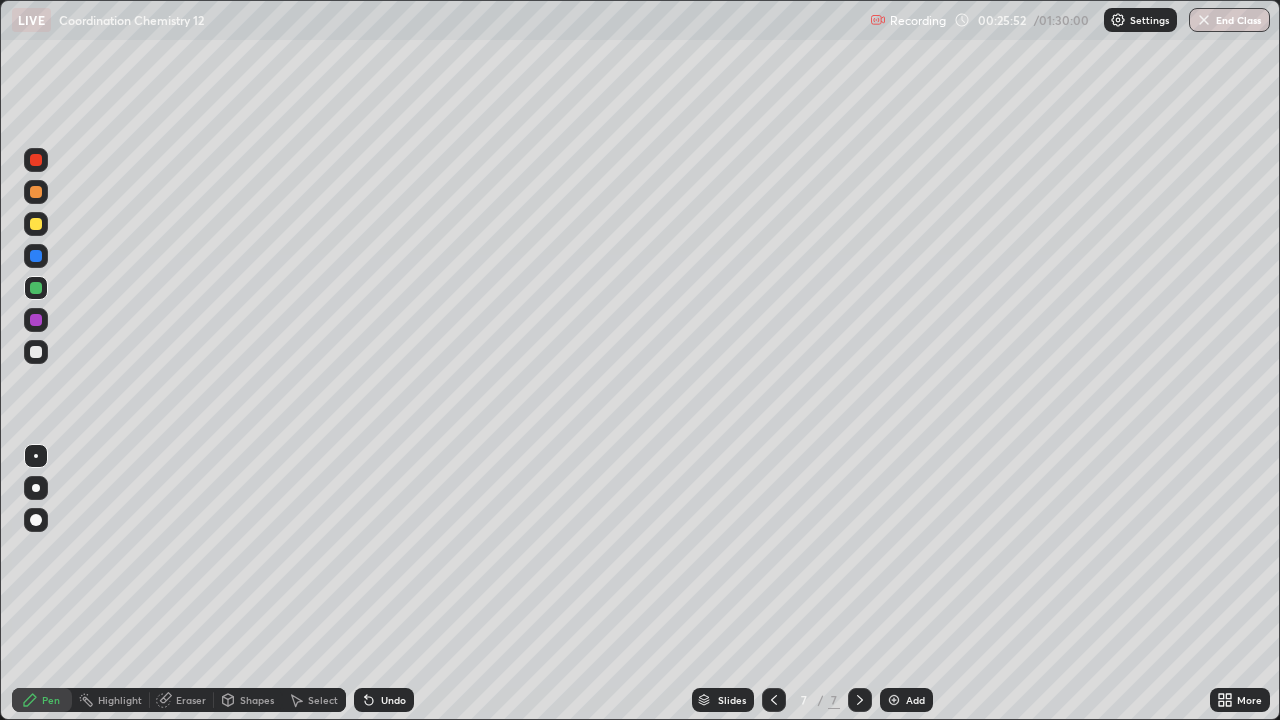 click at bounding box center (36, 352) 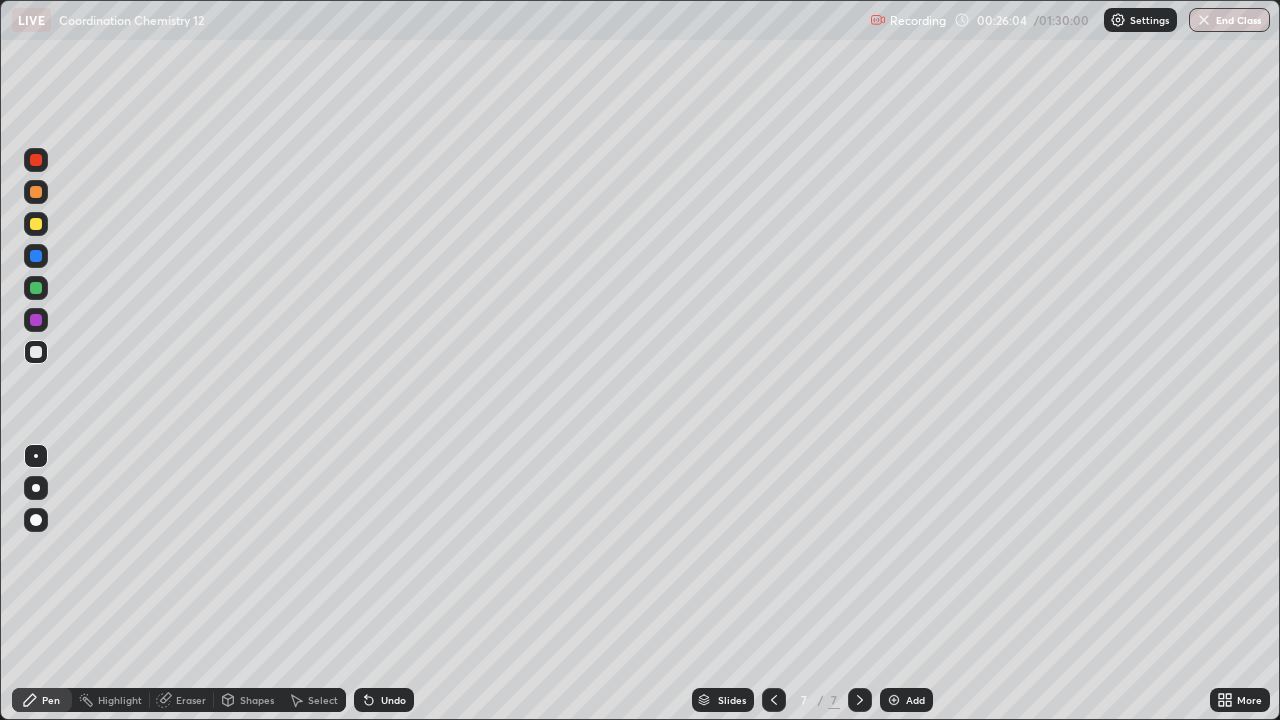 click at bounding box center (36, 352) 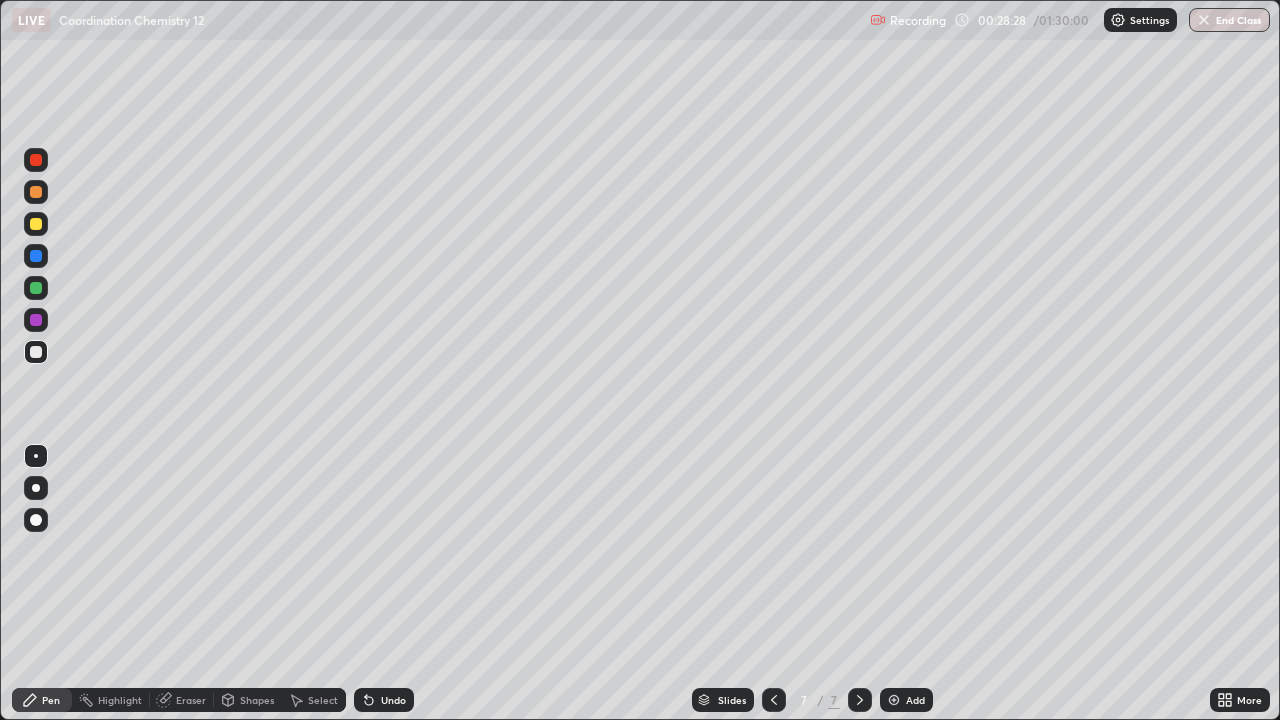 click at bounding box center [36, 288] 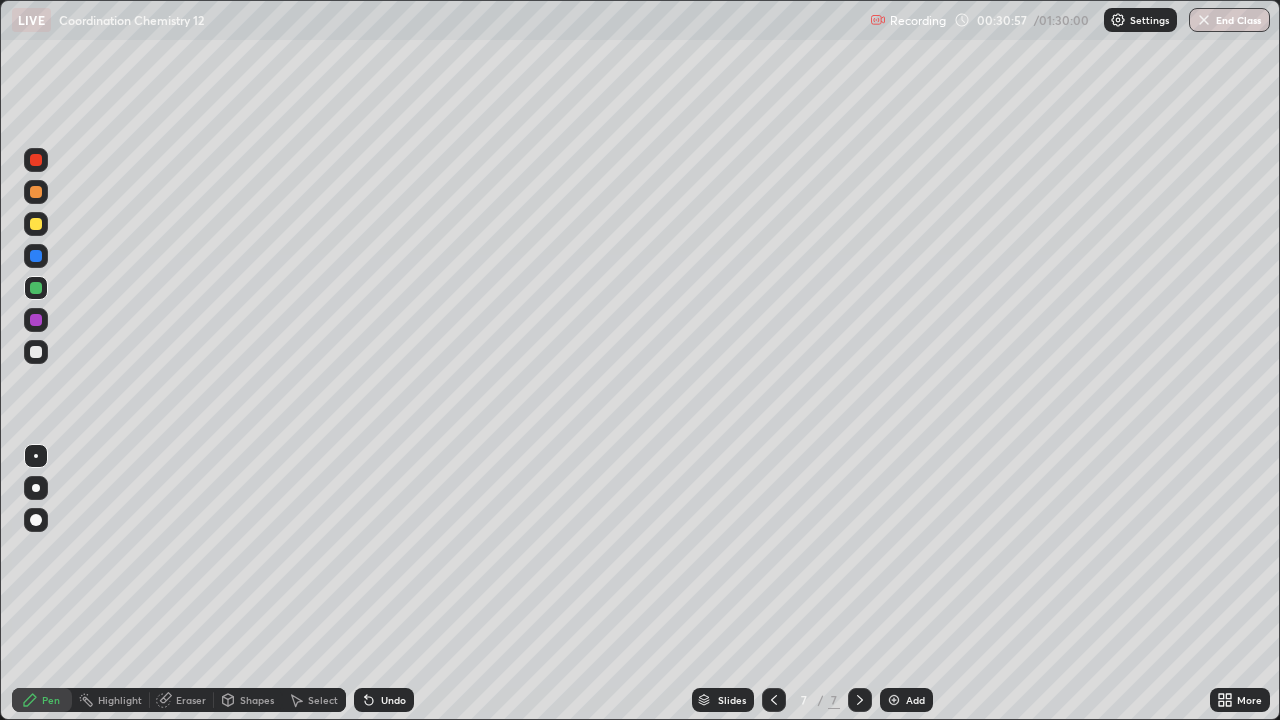 click on "Add" at bounding box center [906, 700] 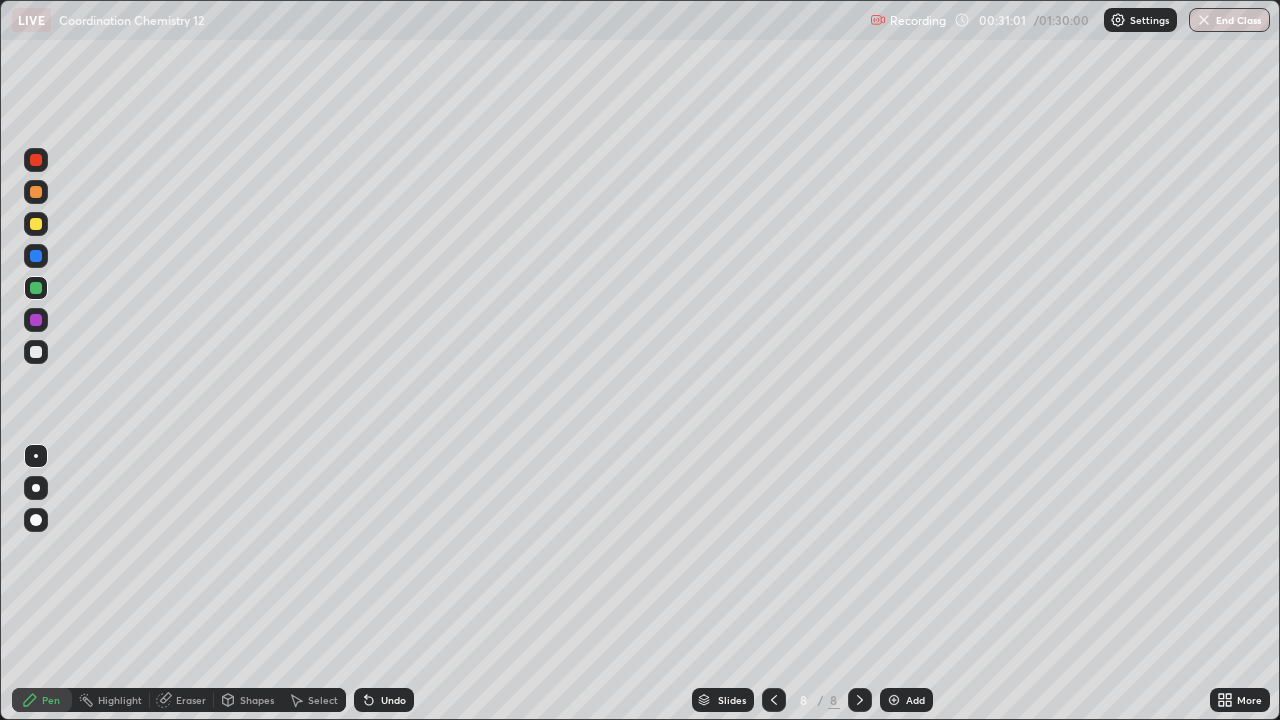 click at bounding box center [36, 352] 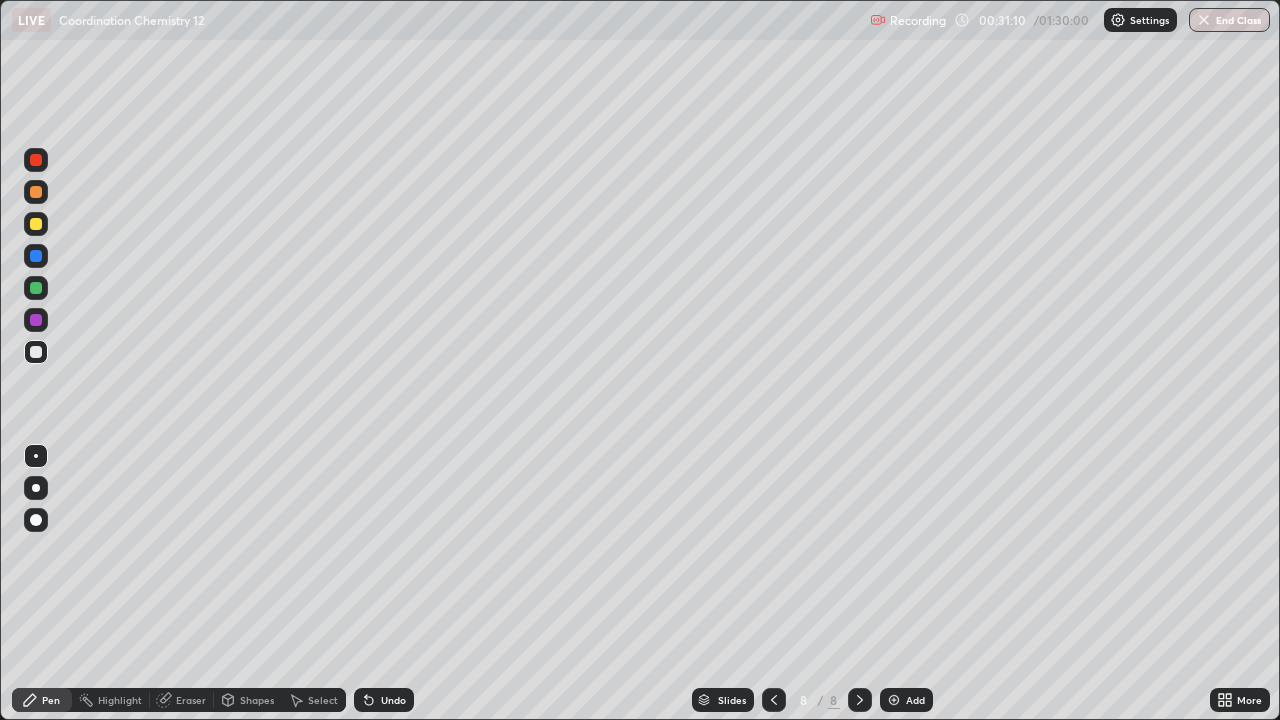 click on "Undo" at bounding box center (384, 700) 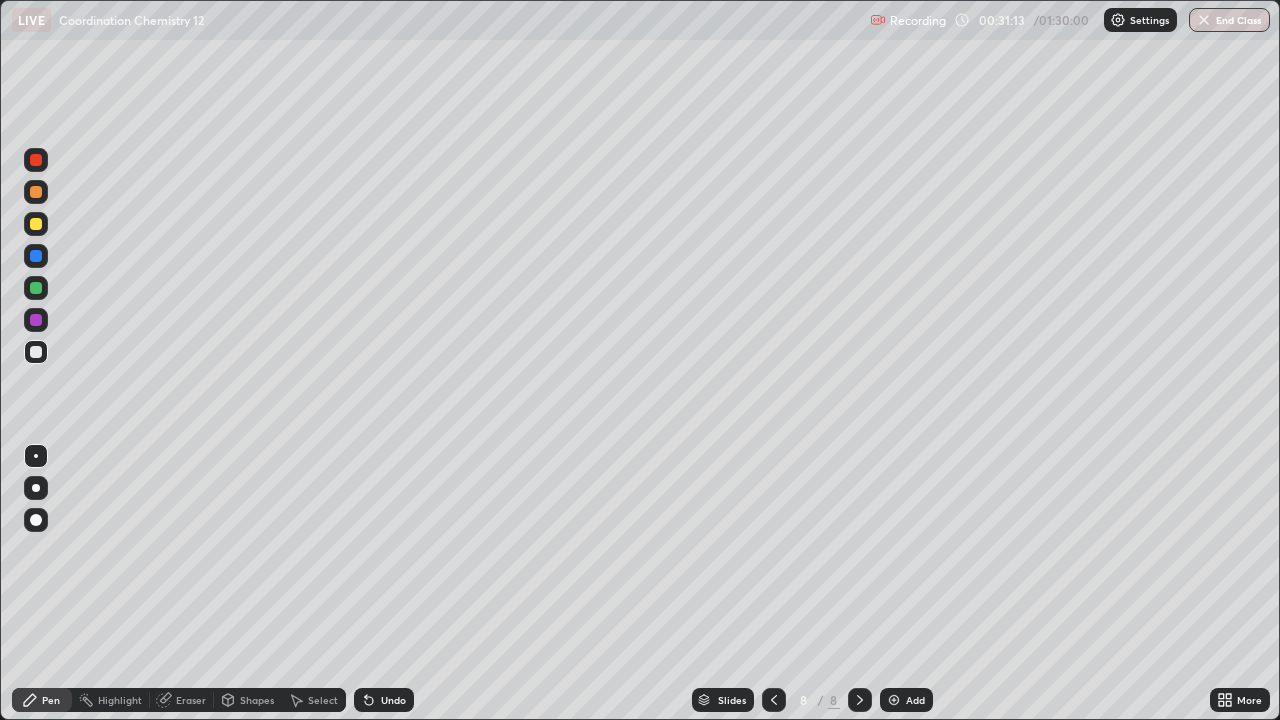 click 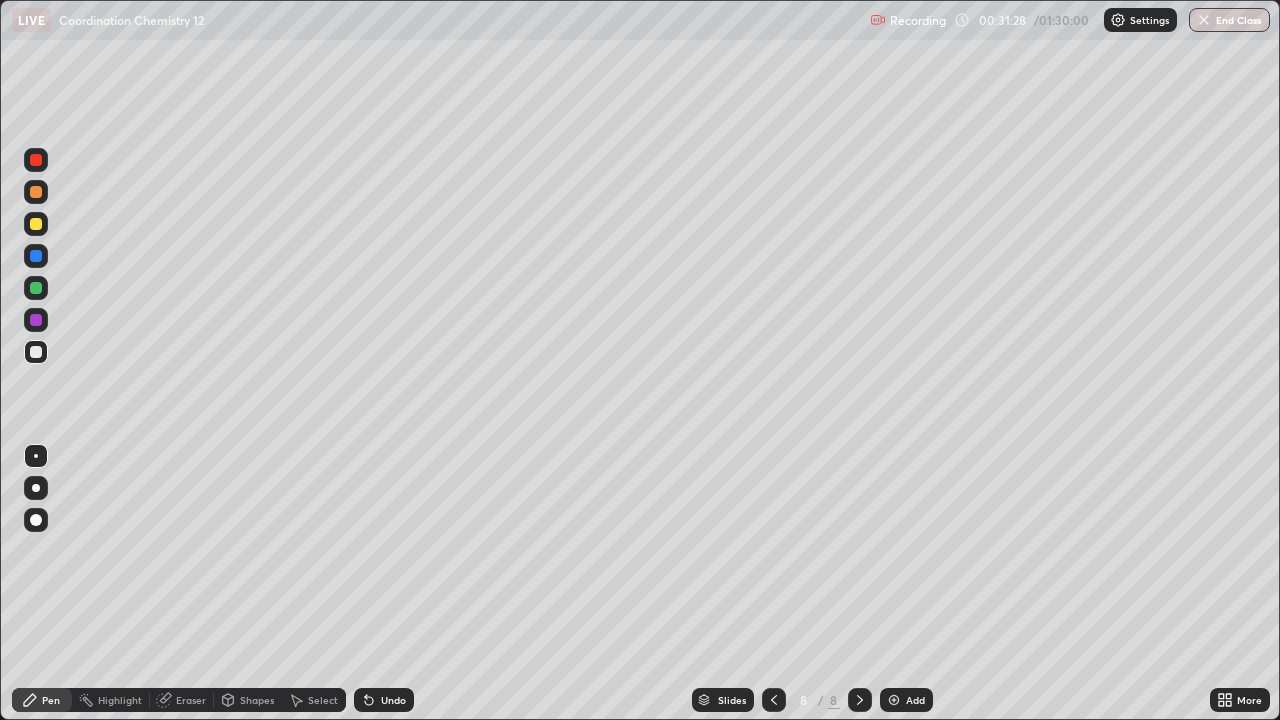 click at bounding box center [36, 352] 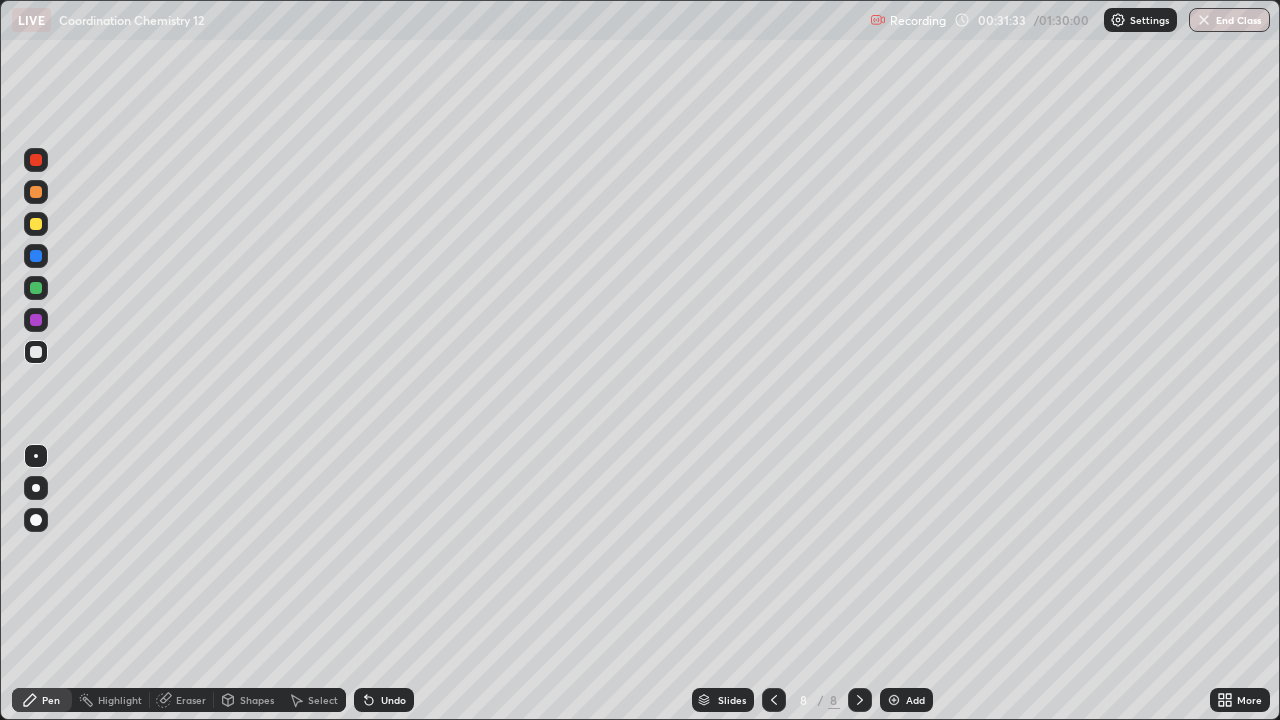 click at bounding box center (36, 352) 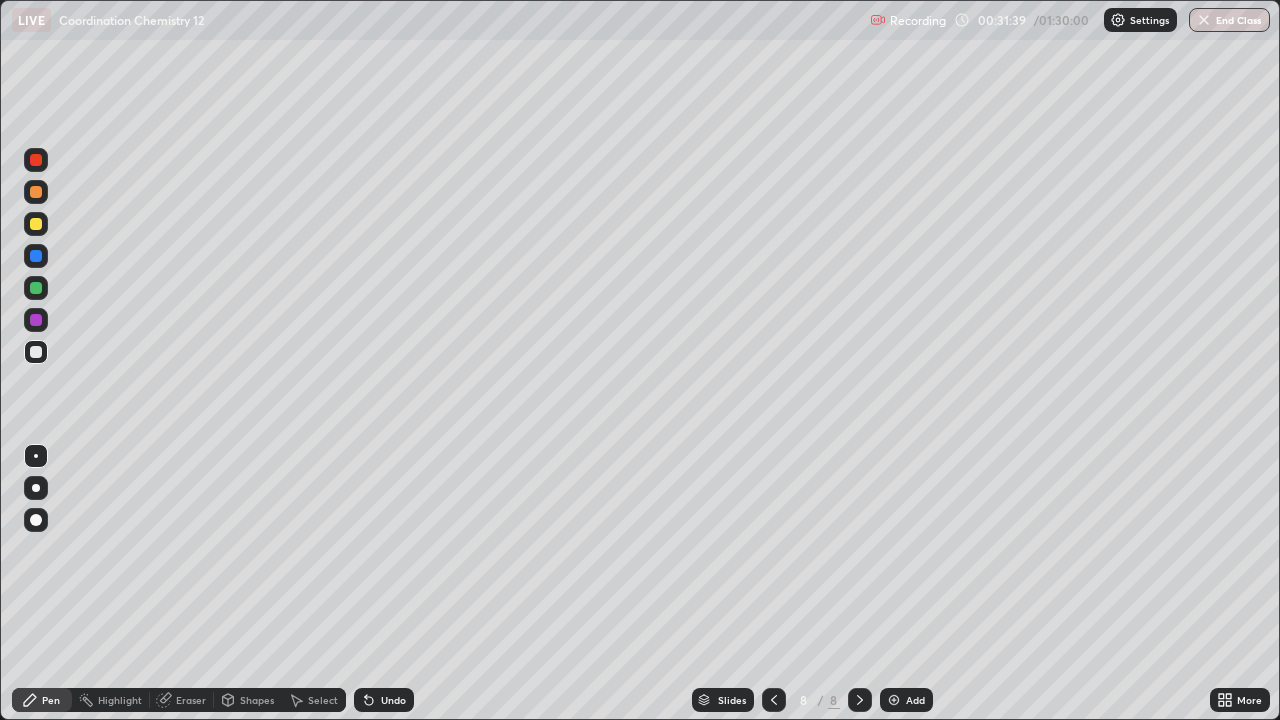 click at bounding box center (36, 224) 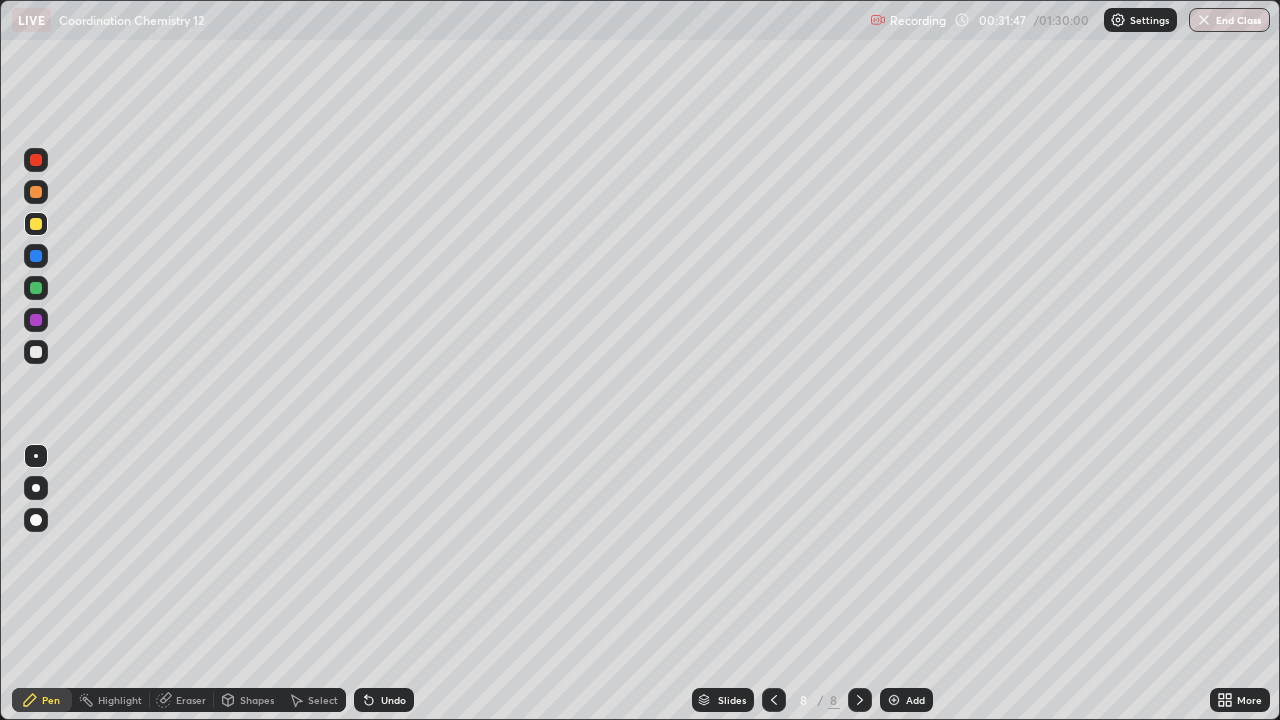 click at bounding box center [36, 352] 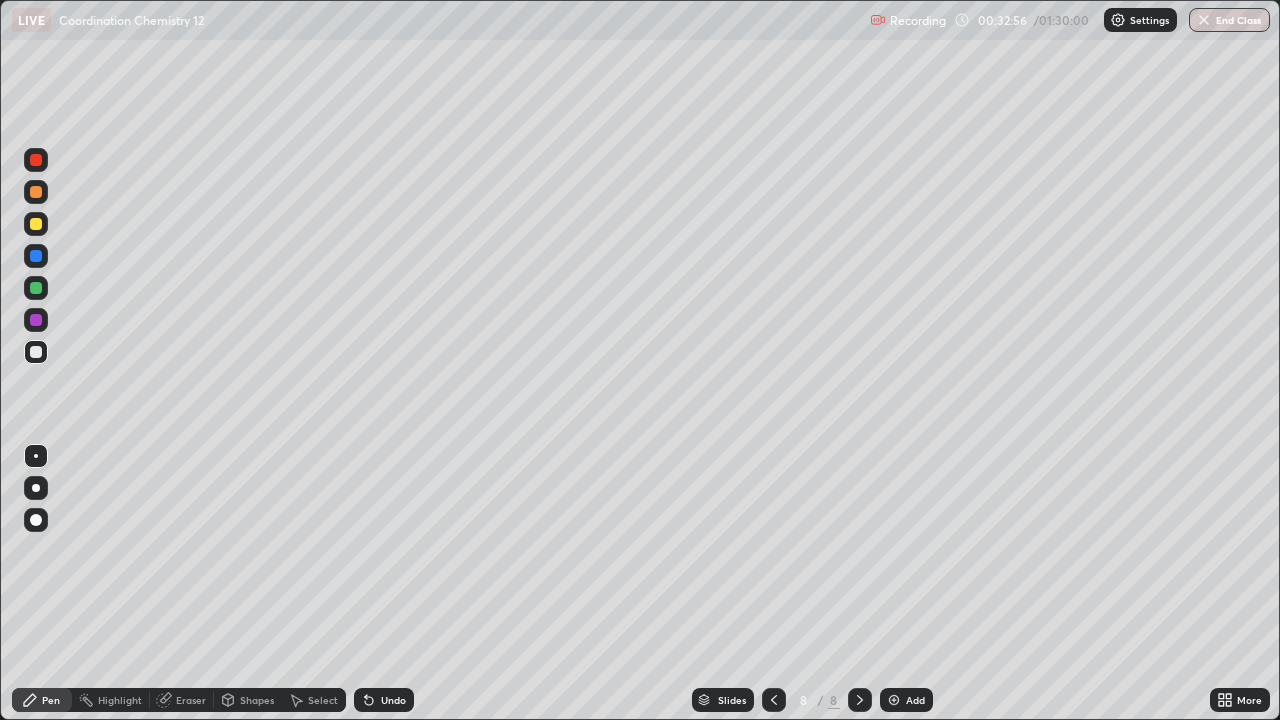 click at bounding box center [36, 192] 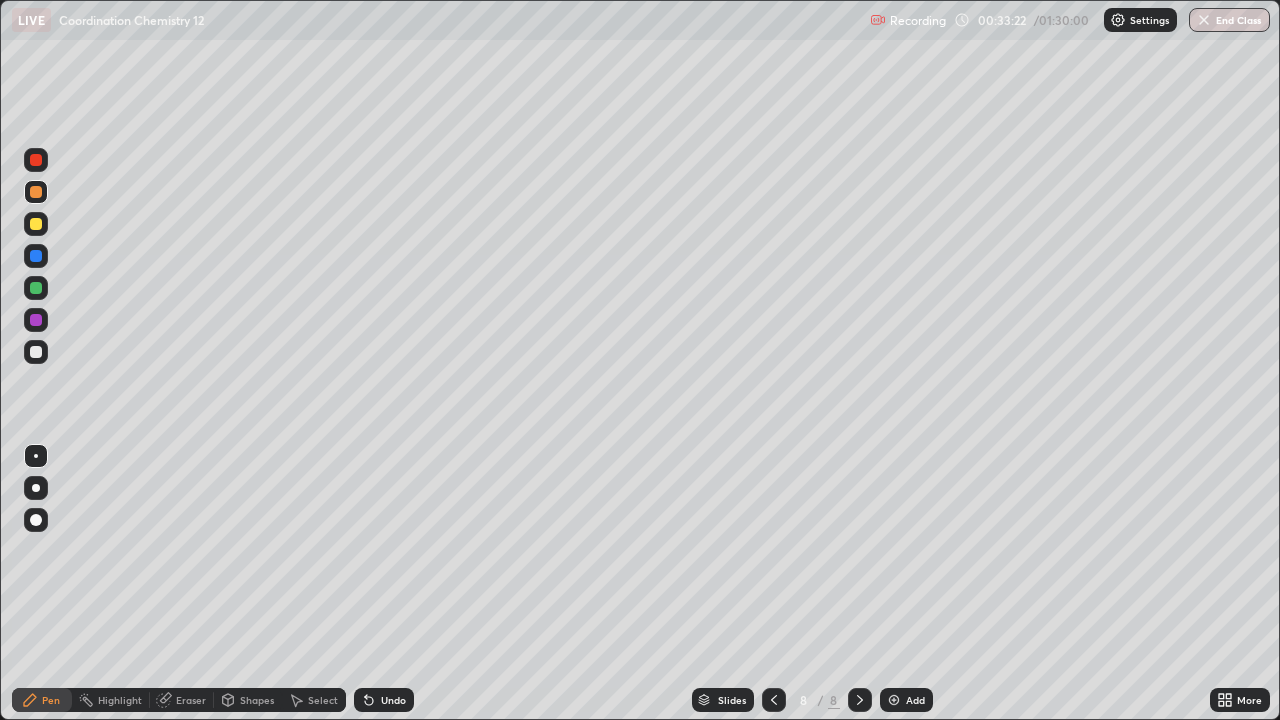 click at bounding box center [36, 352] 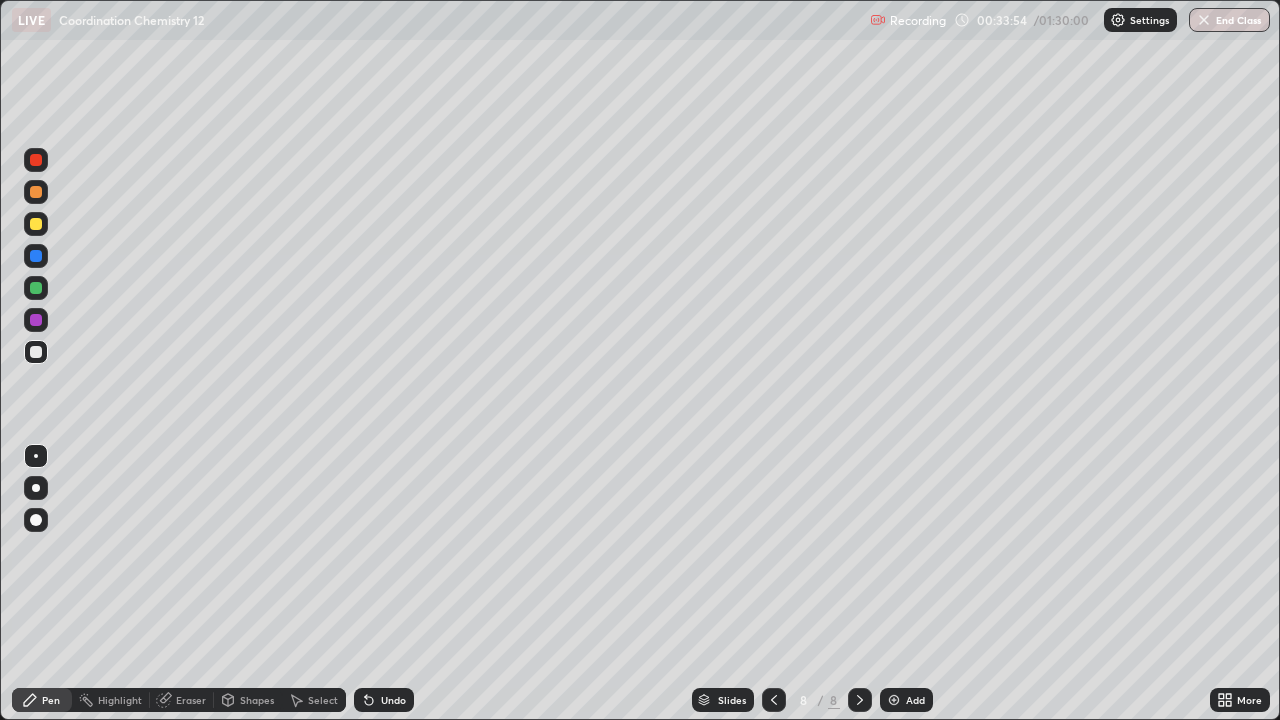 click at bounding box center (36, 288) 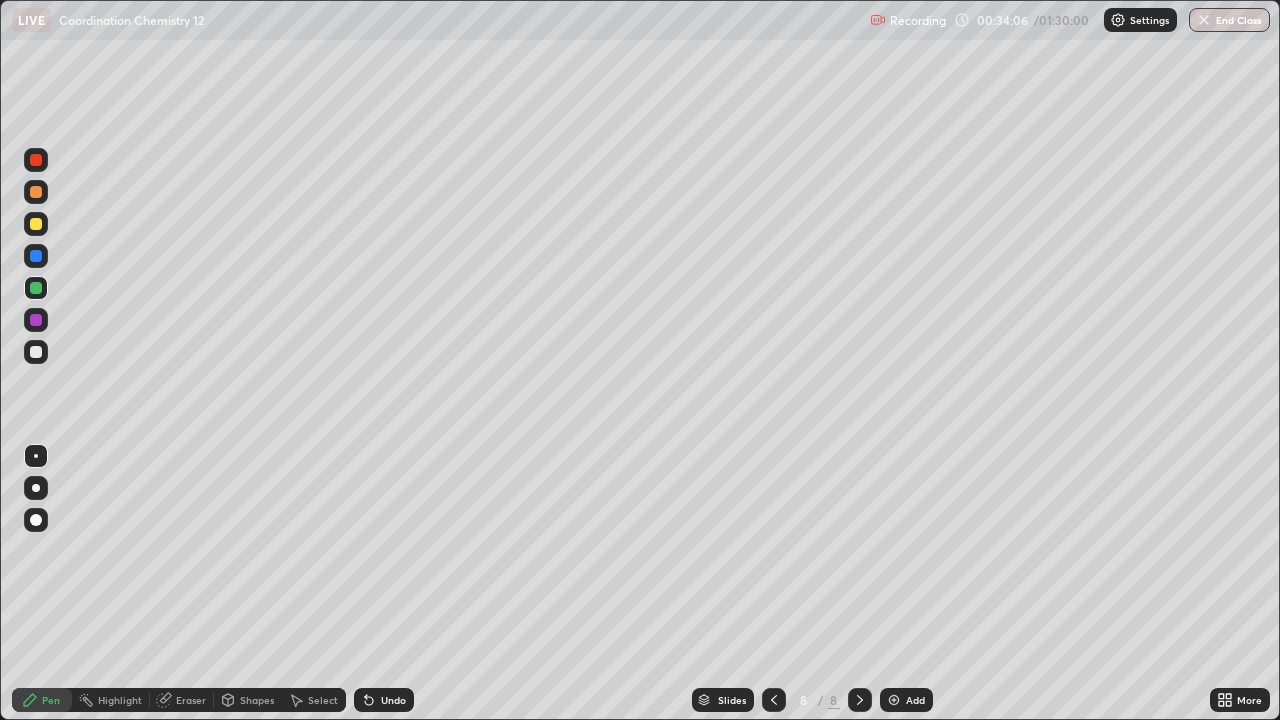 click at bounding box center (36, 352) 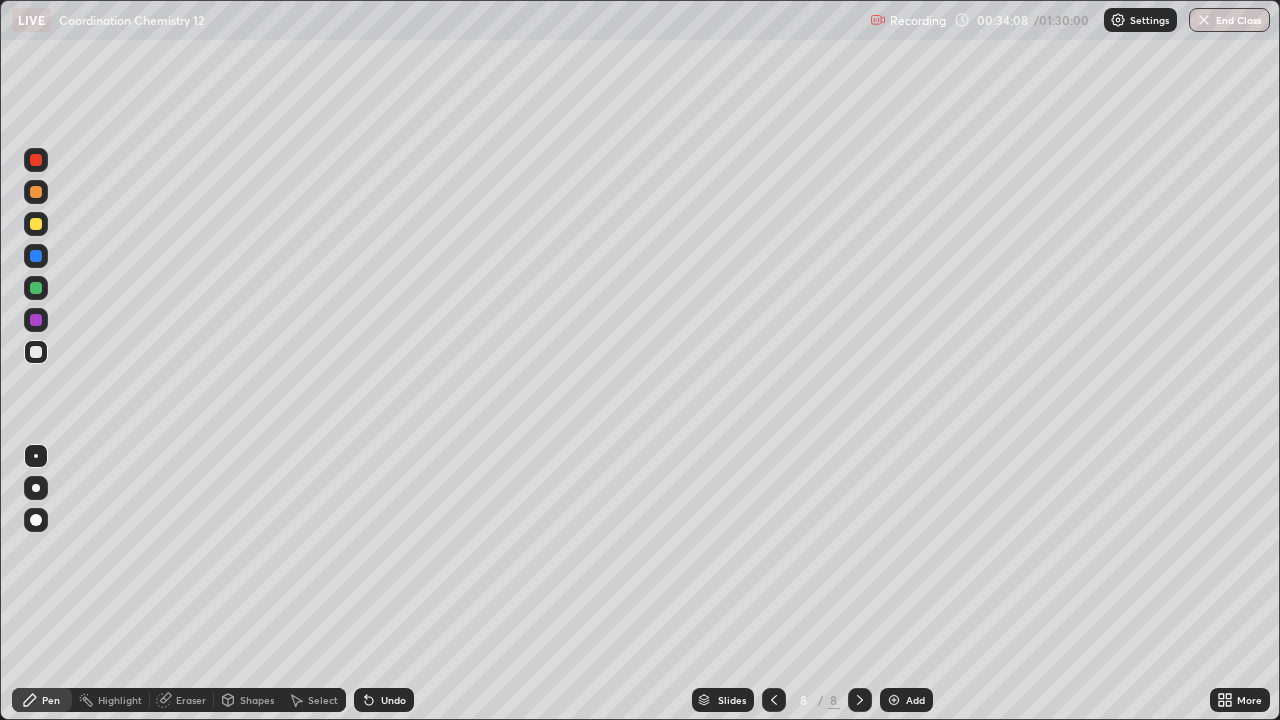 click at bounding box center (36, 224) 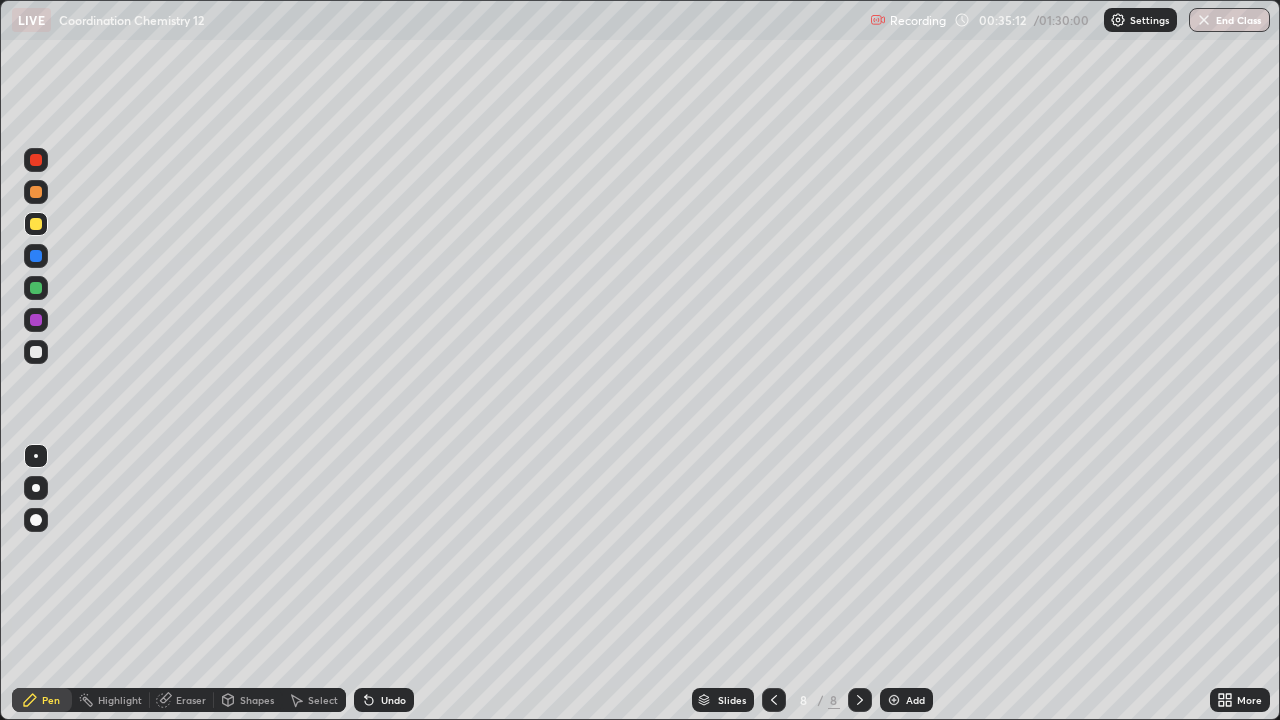 click at bounding box center (894, 700) 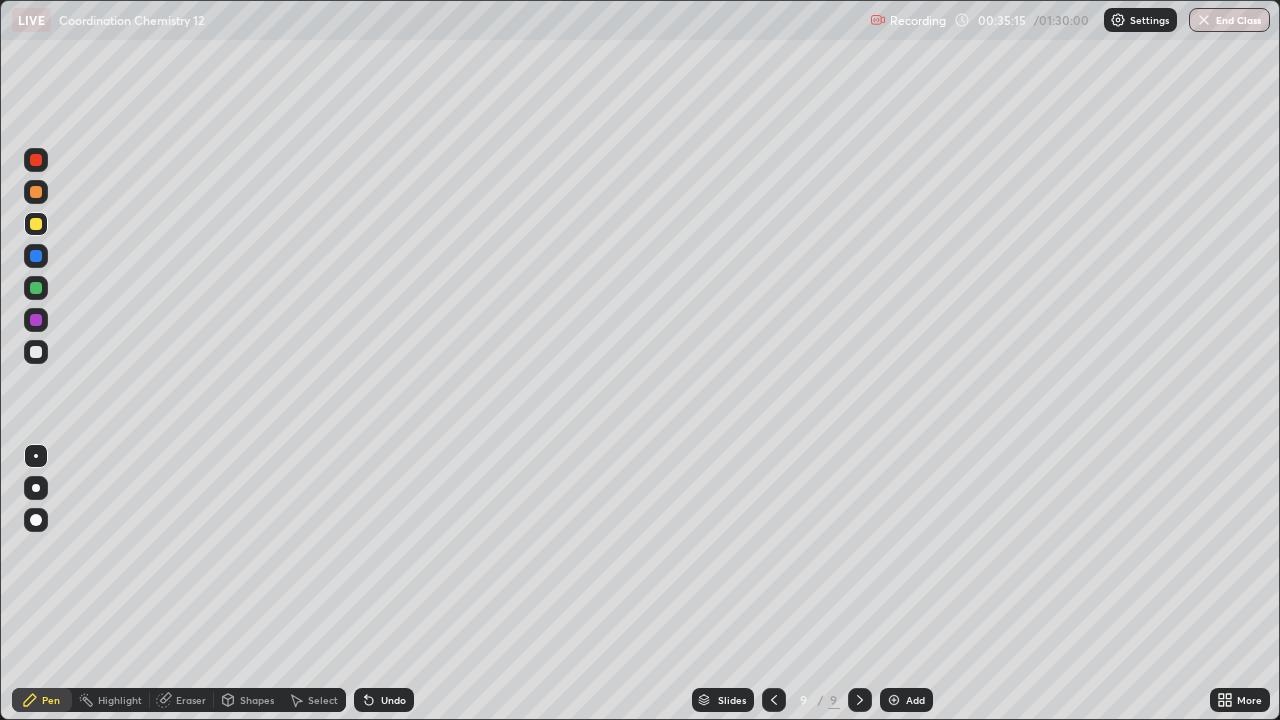 click at bounding box center [36, 352] 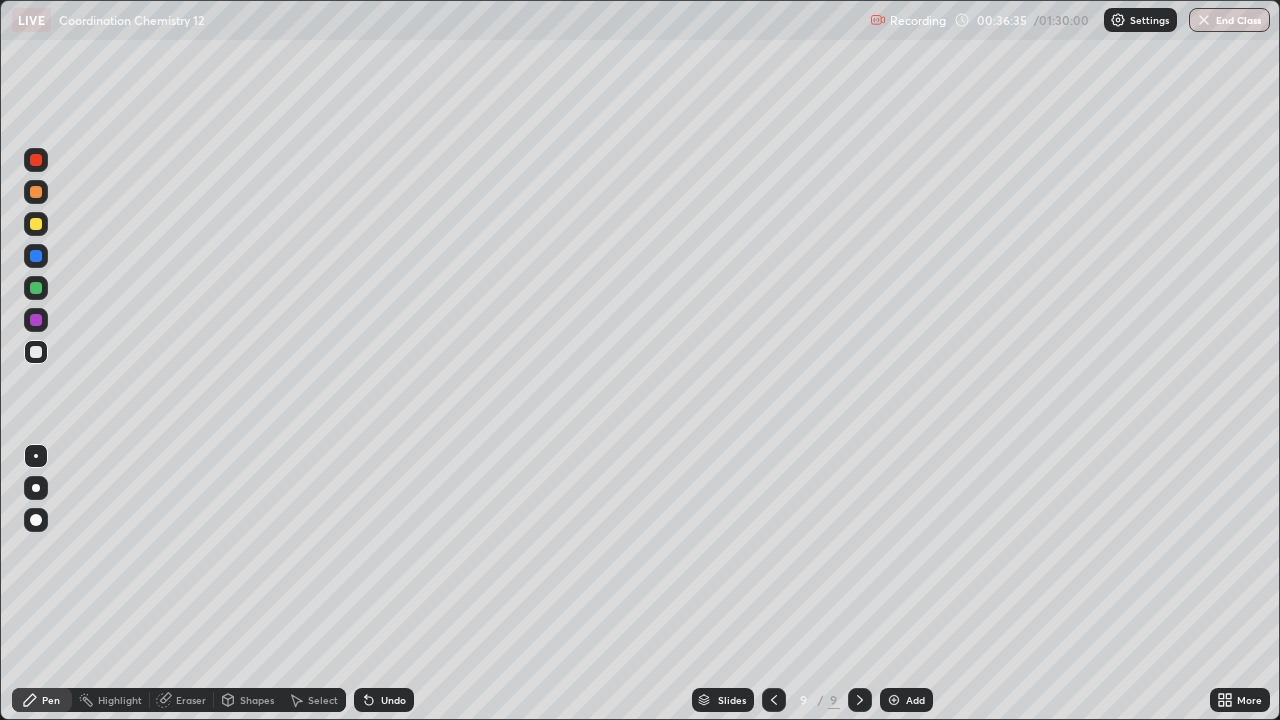 click at bounding box center (36, 224) 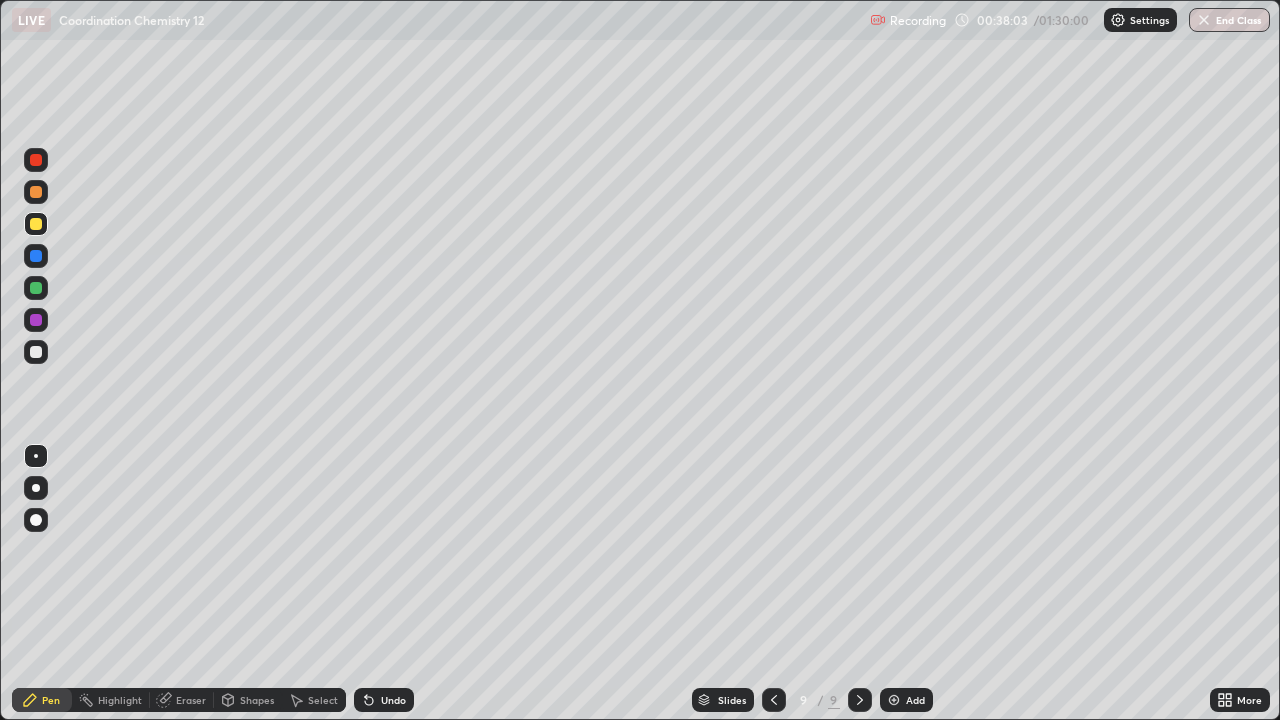 click at bounding box center (36, 352) 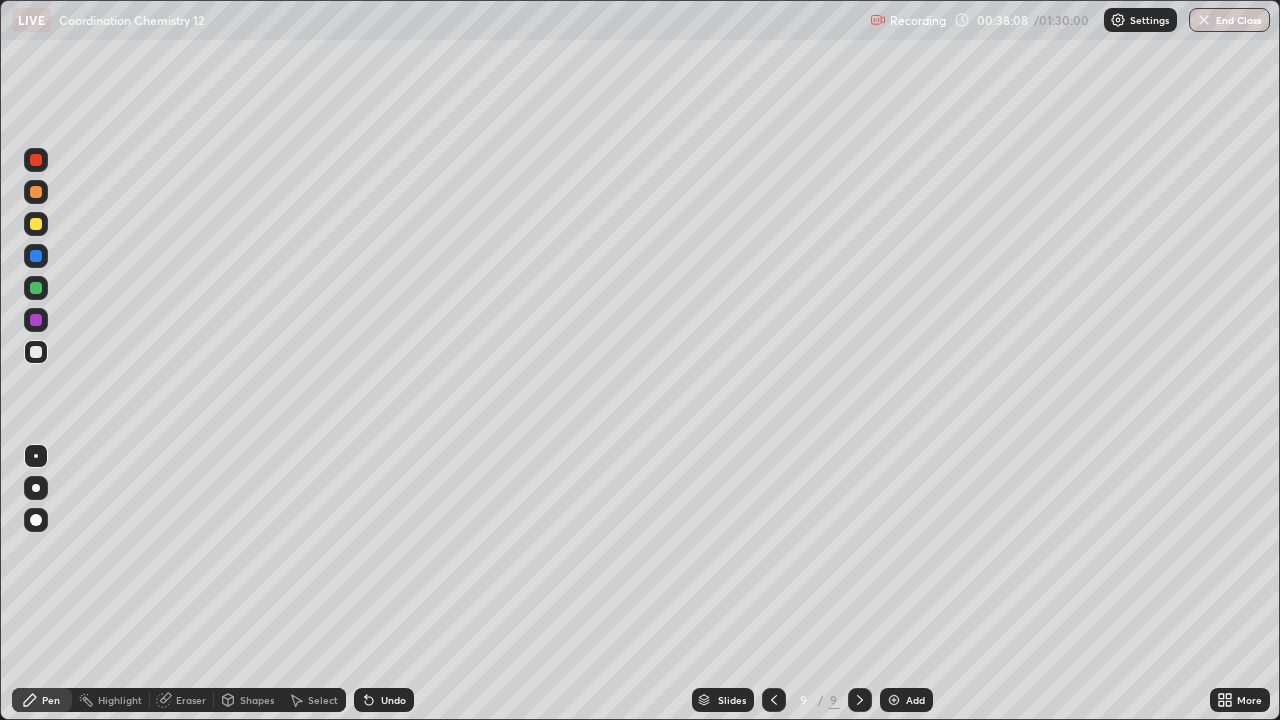 click at bounding box center (36, 192) 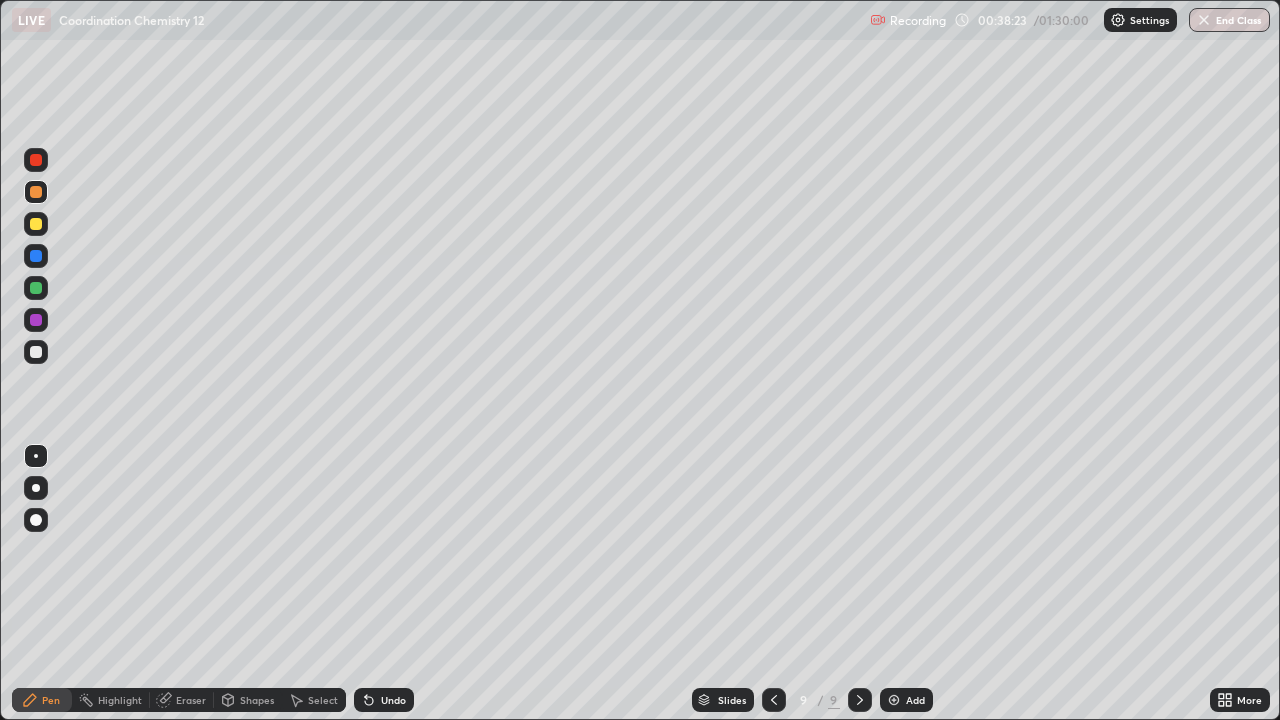 click at bounding box center (36, 352) 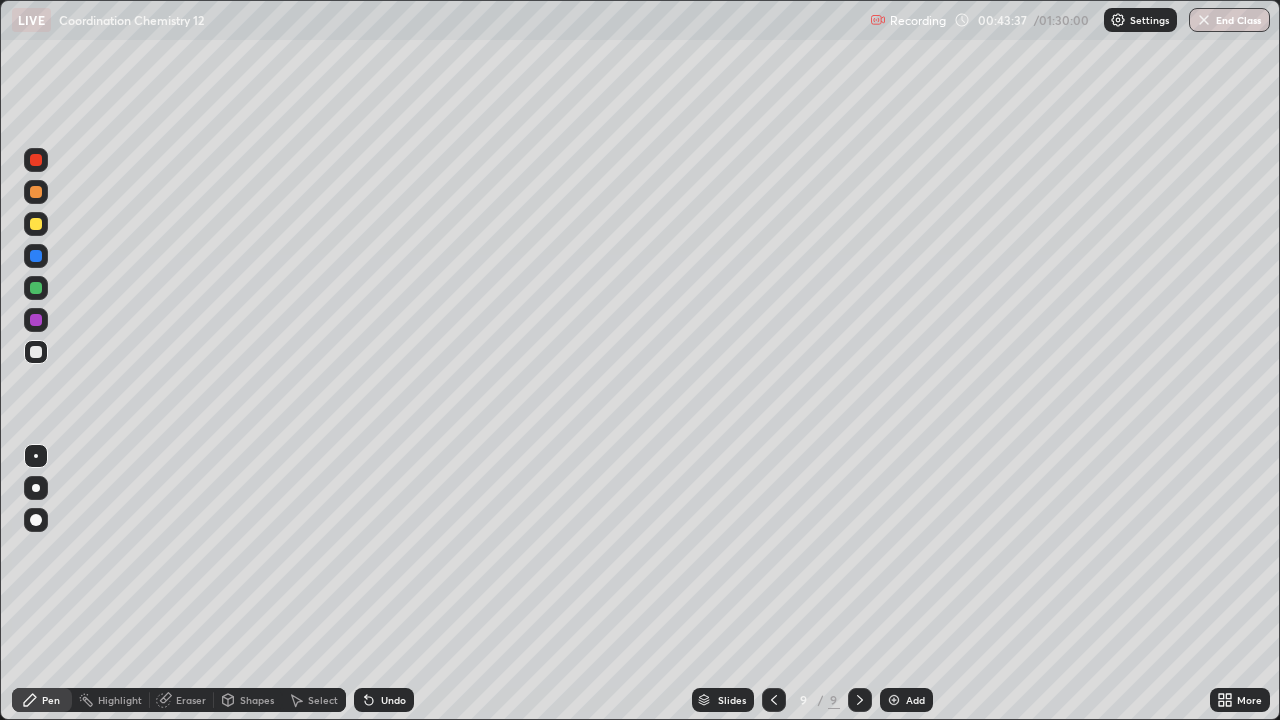 click on "Add" at bounding box center [906, 700] 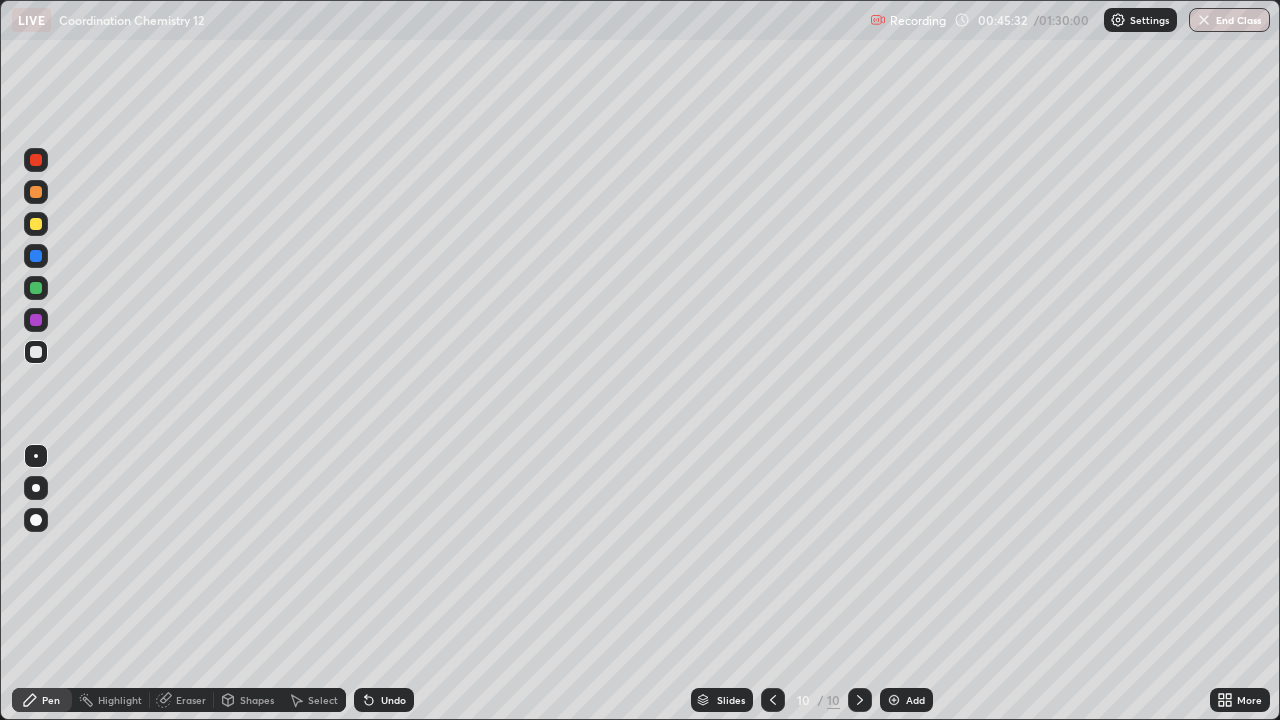 click at bounding box center [36, 352] 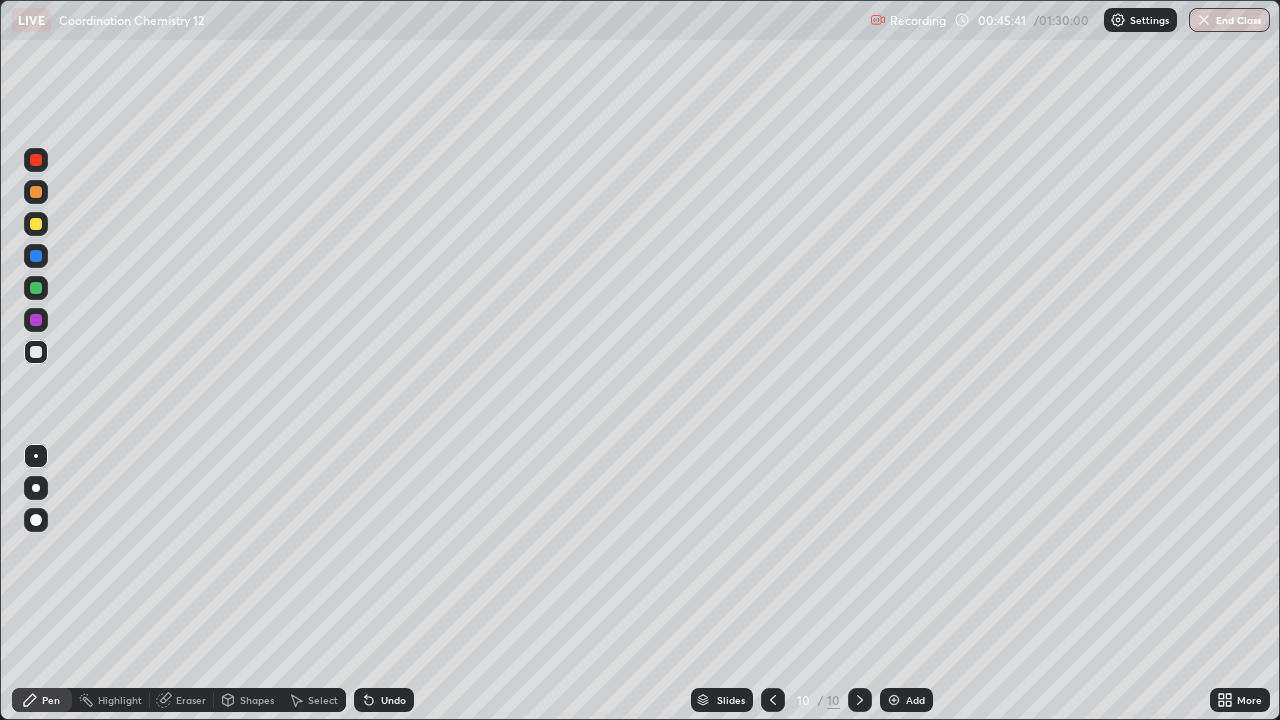 click at bounding box center [36, 288] 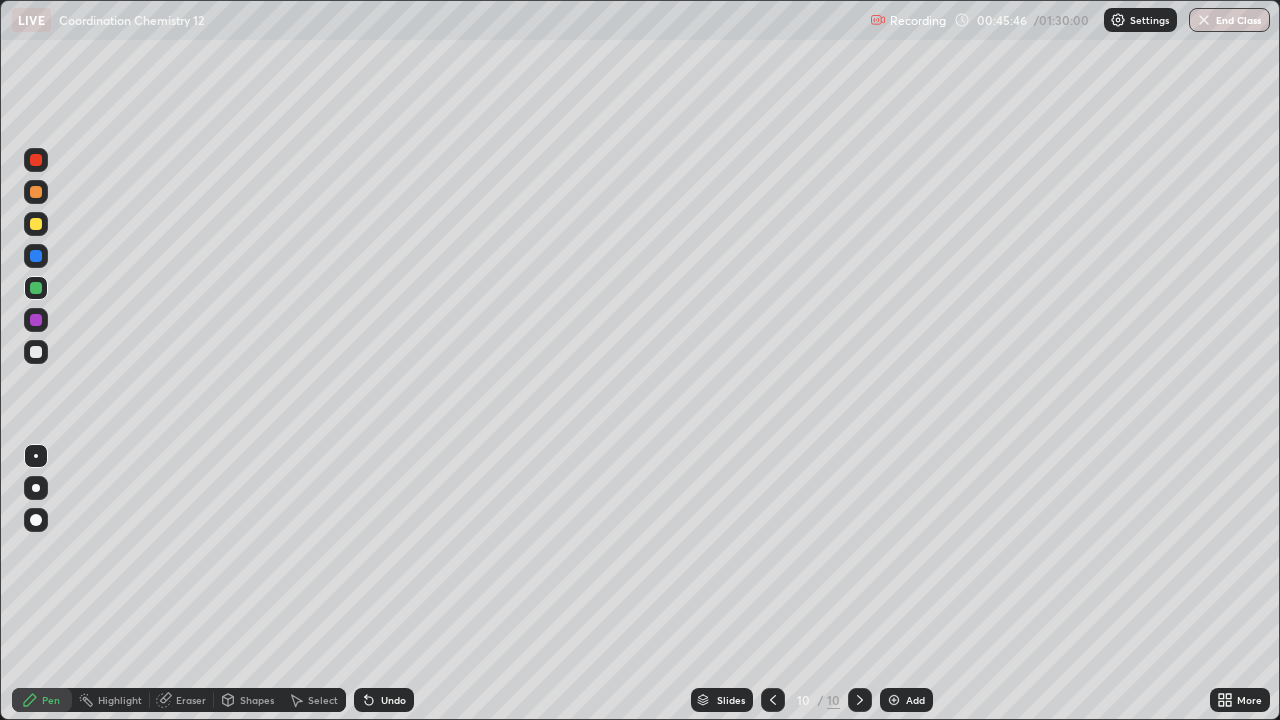 click at bounding box center (36, 352) 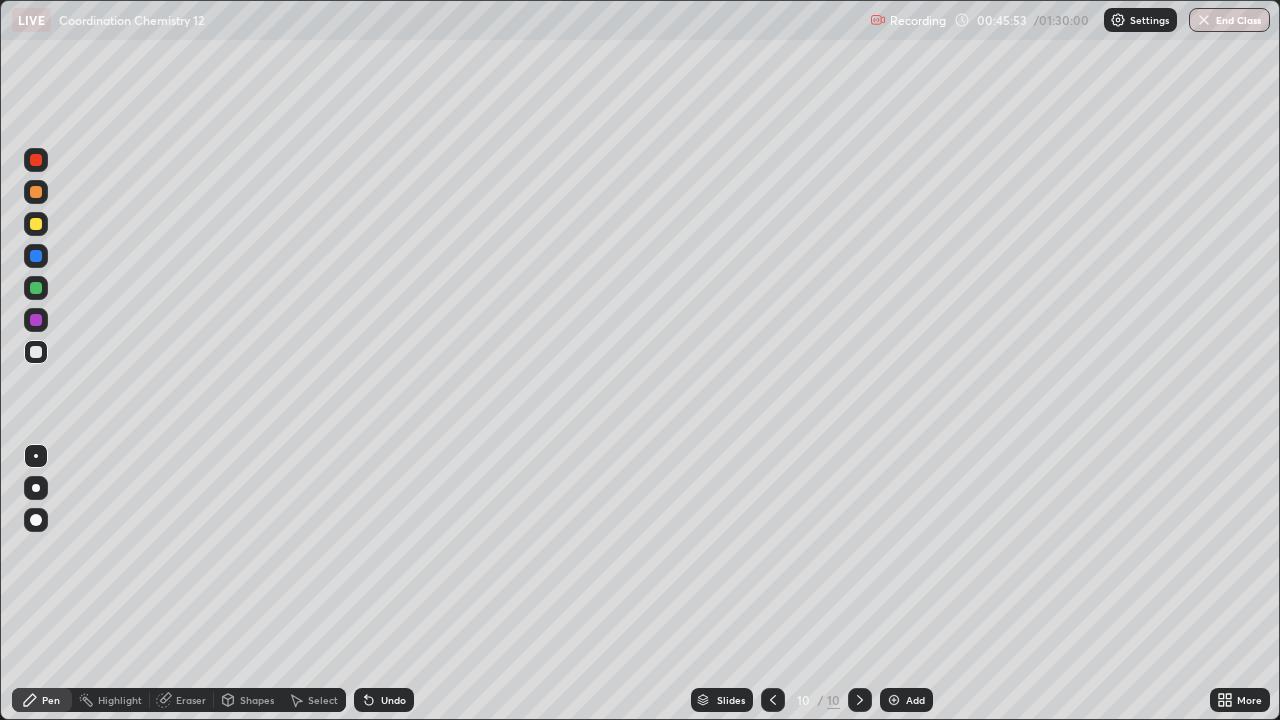 click at bounding box center [36, 352] 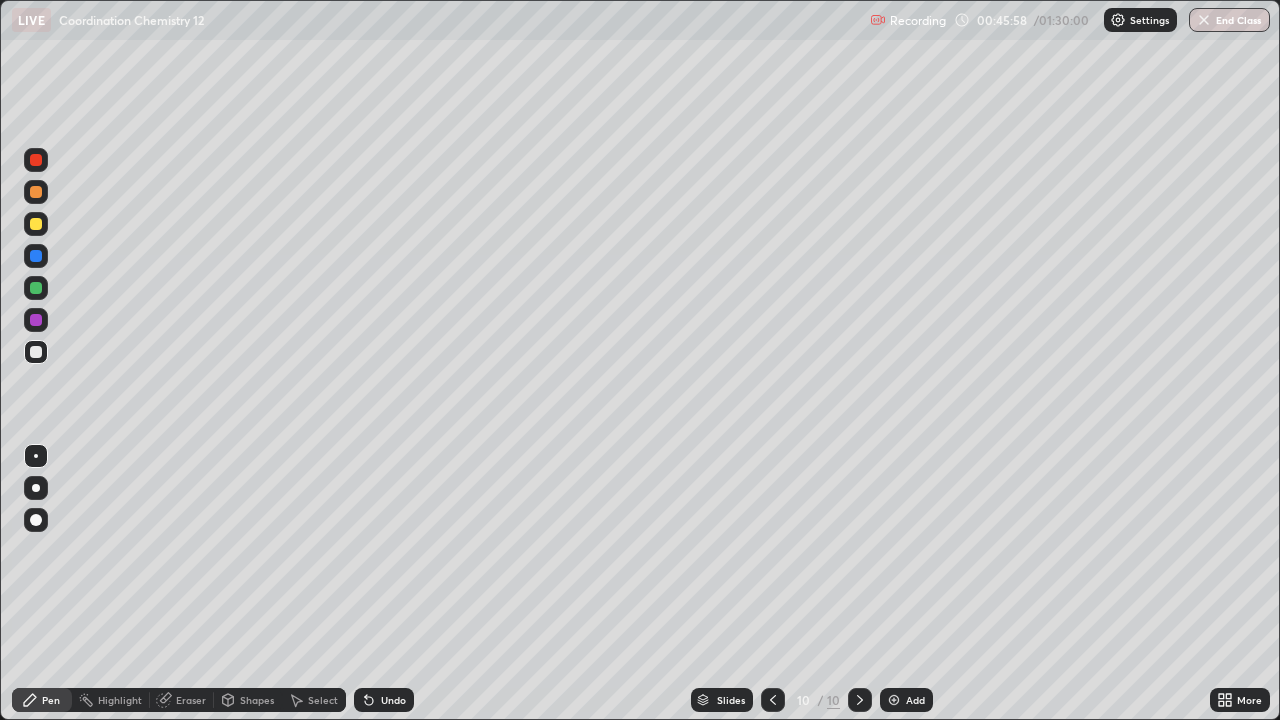 click at bounding box center (36, 224) 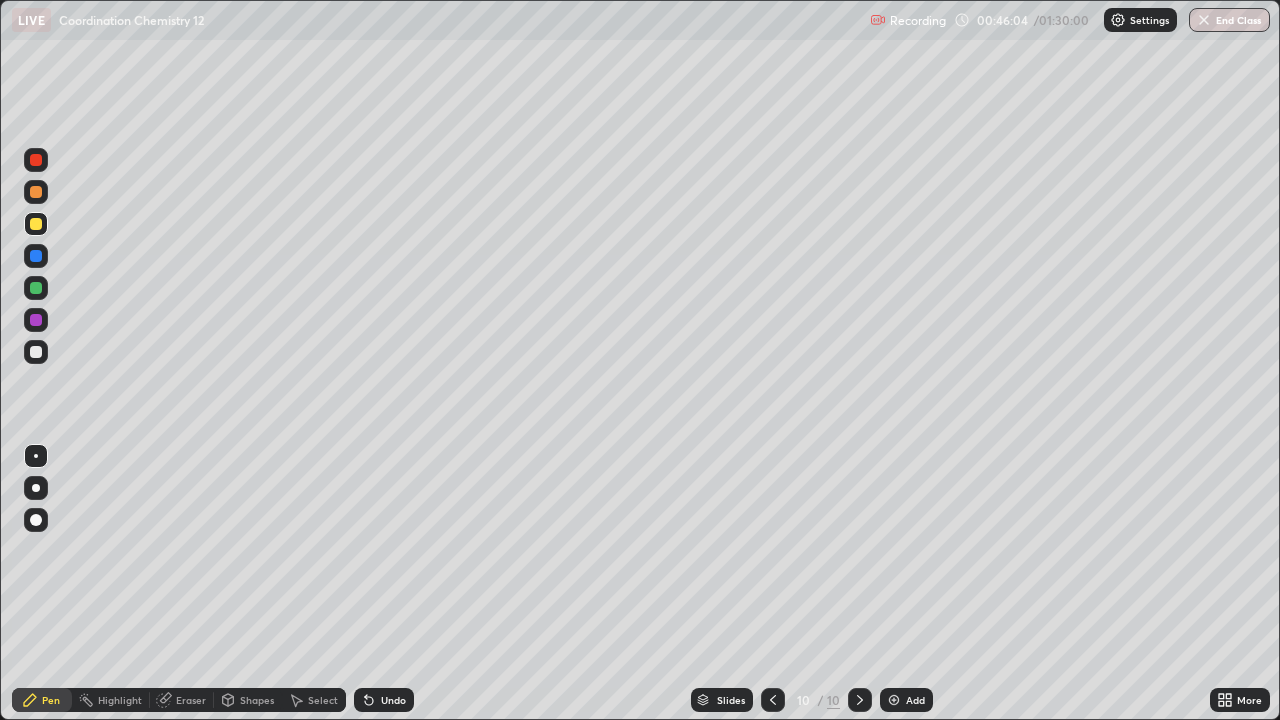 click at bounding box center [36, 288] 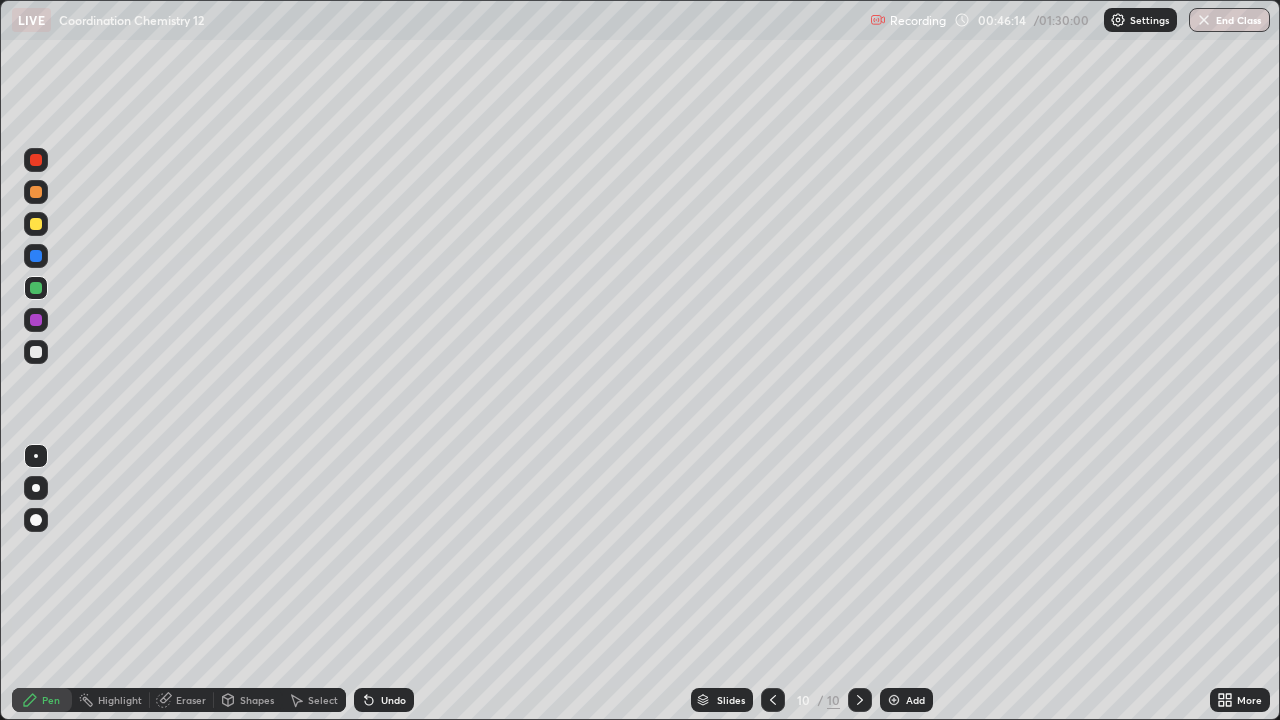 click at bounding box center [36, 192] 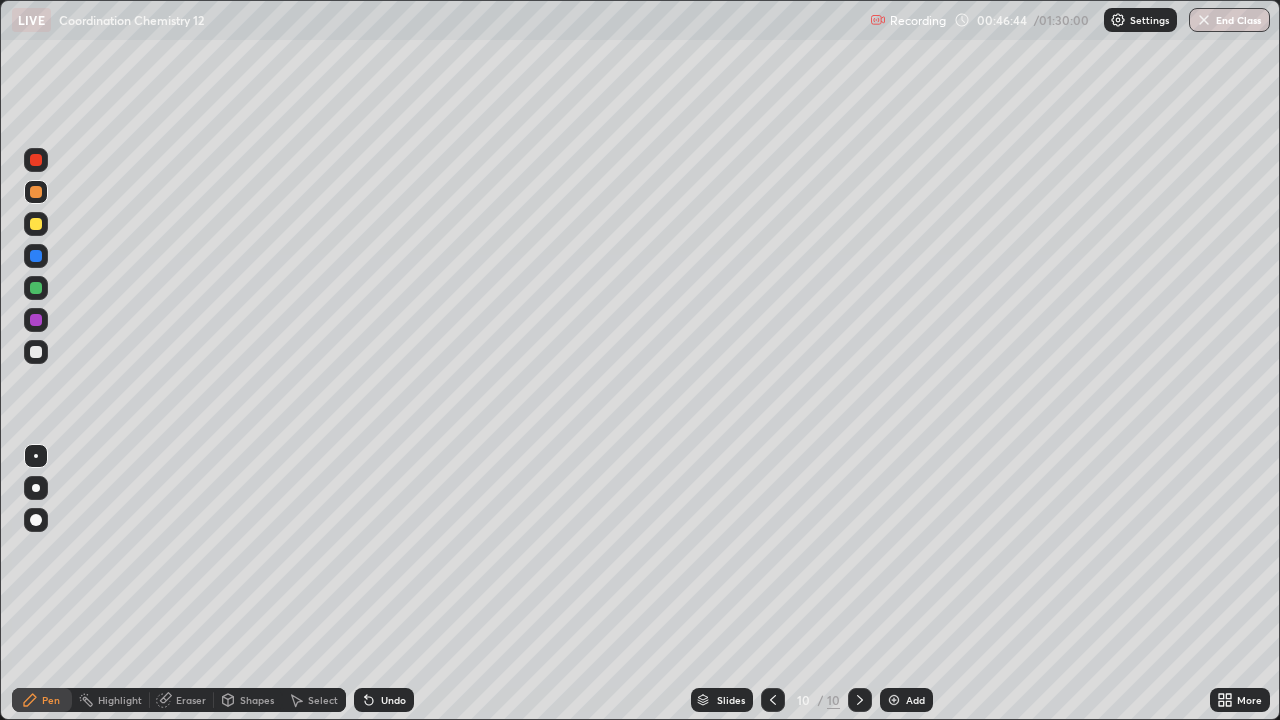 click at bounding box center (36, 224) 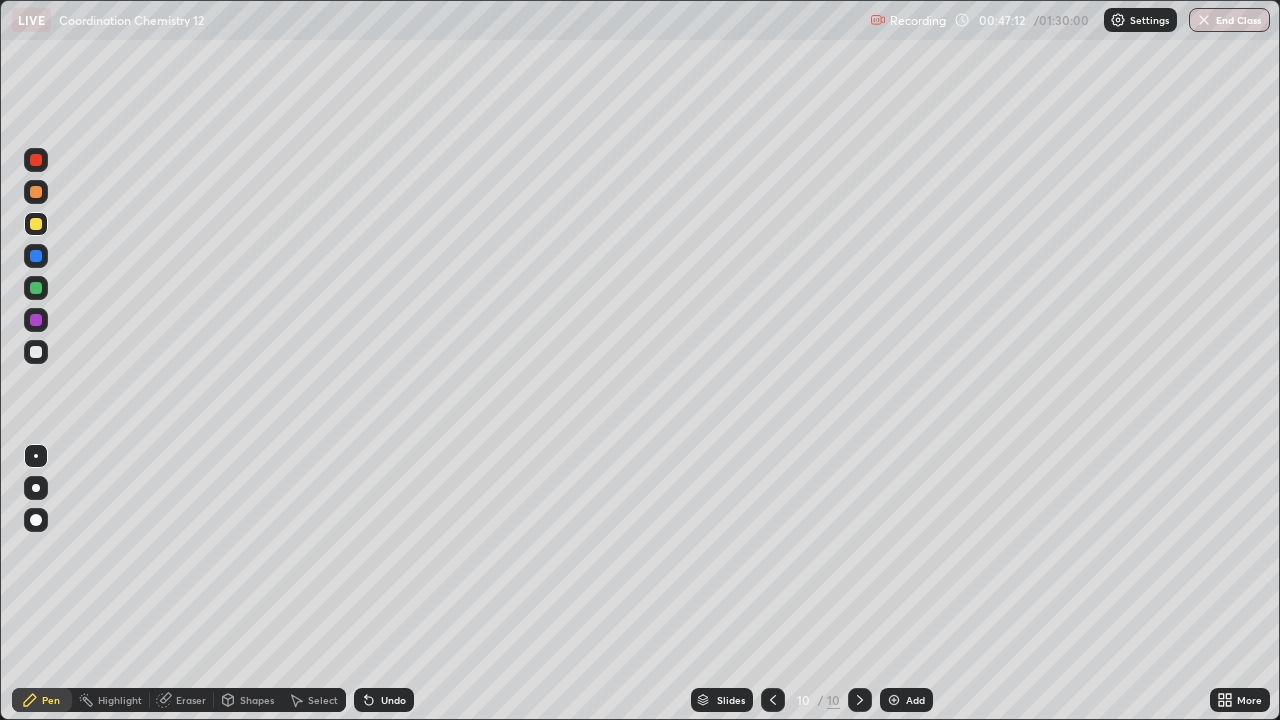 click at bounding box center [36, 352] 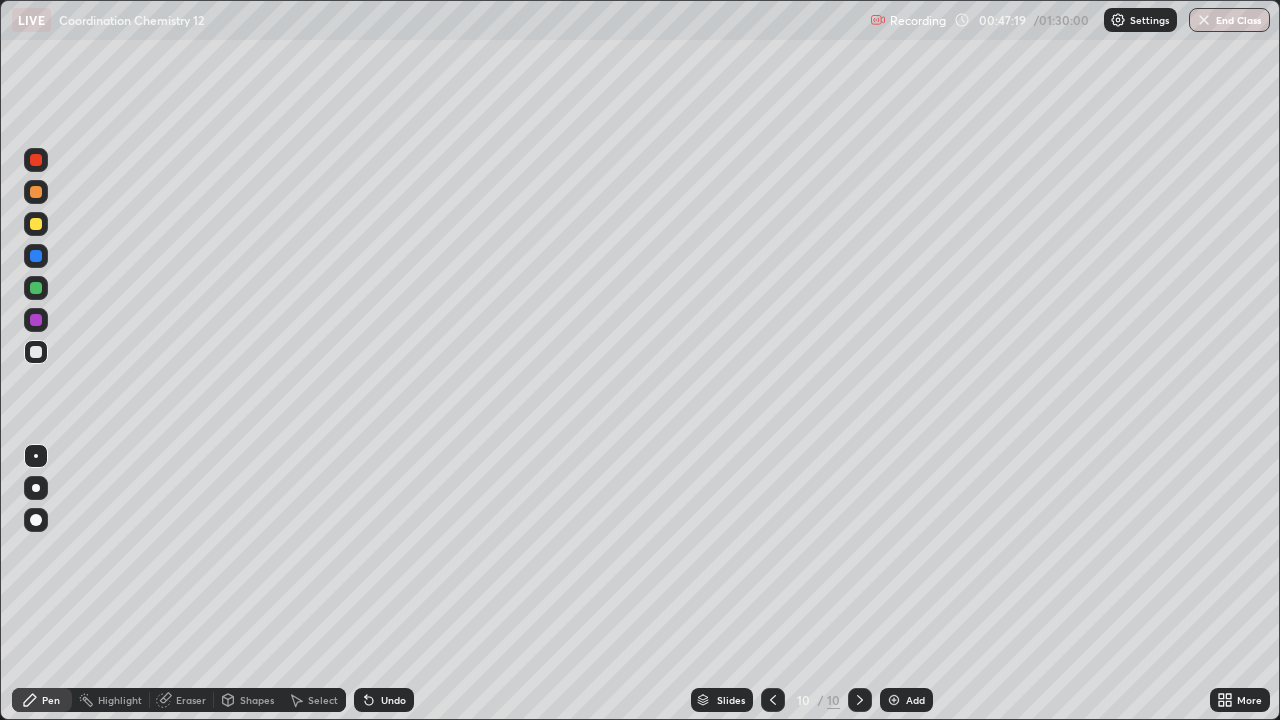 click 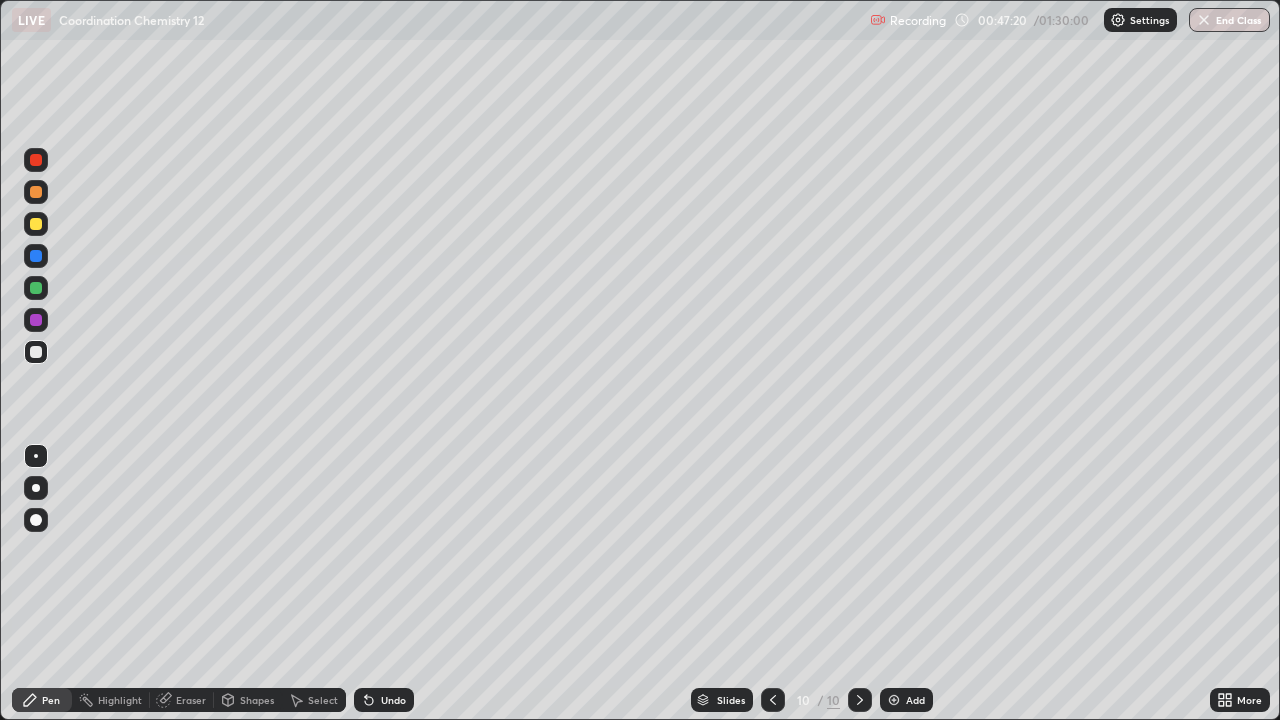 click 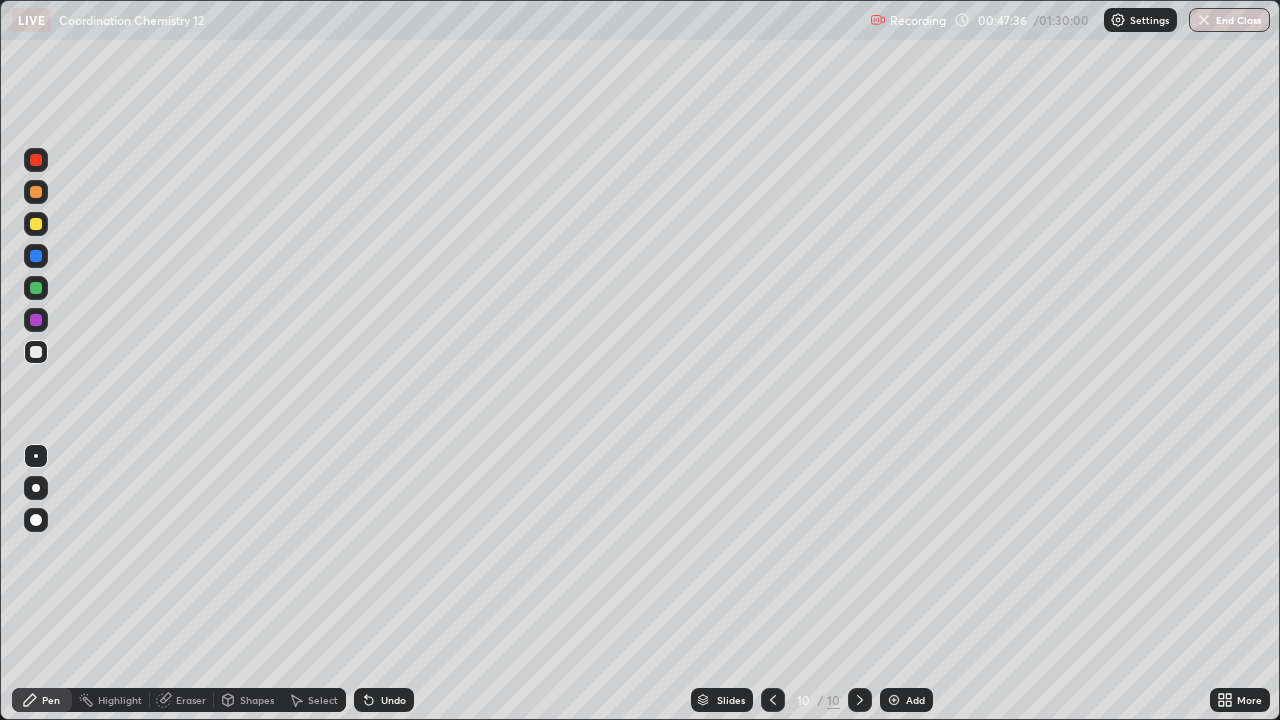 click at bounding box center (36, 192) 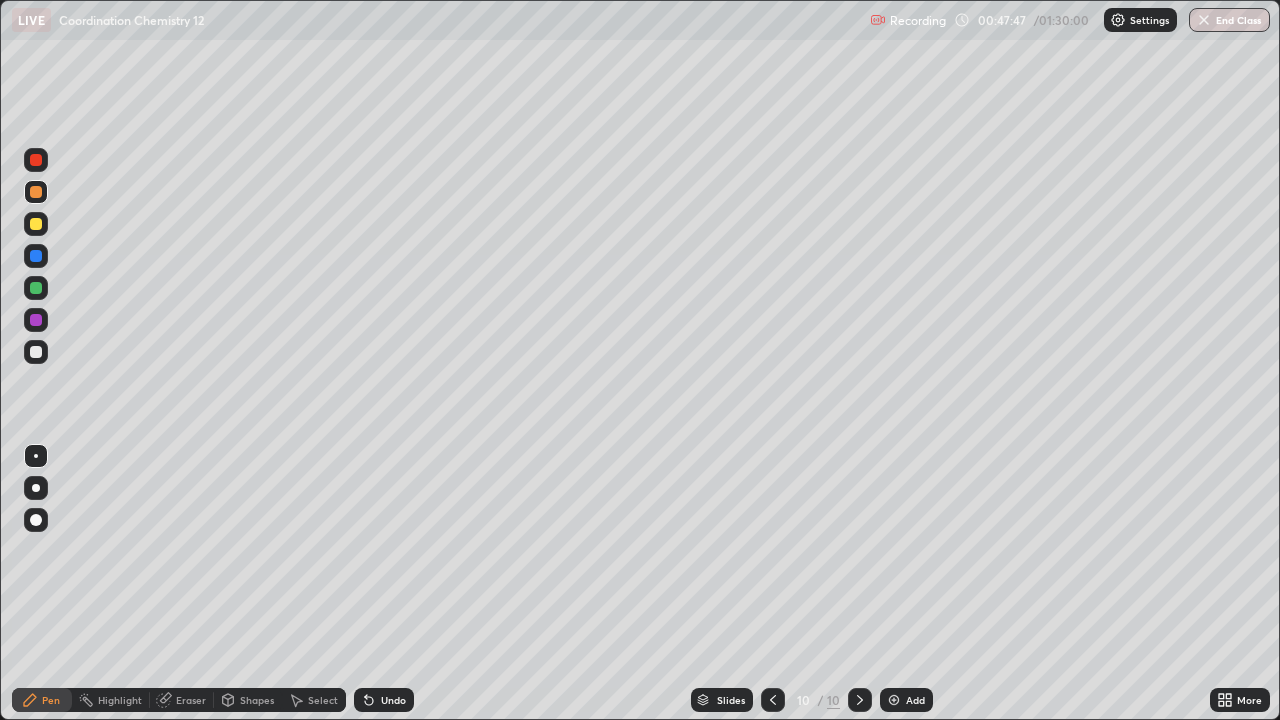 click at bounding box center (36, 352) 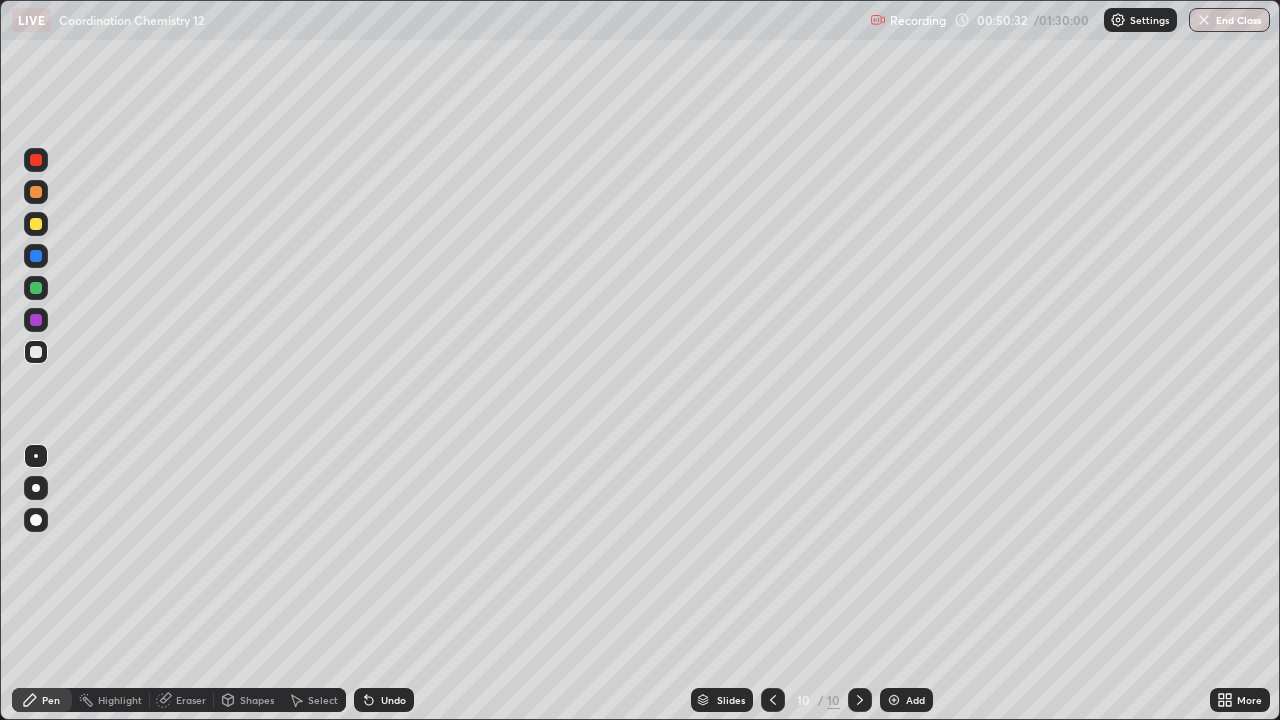 click at bounding box center (894, 700) 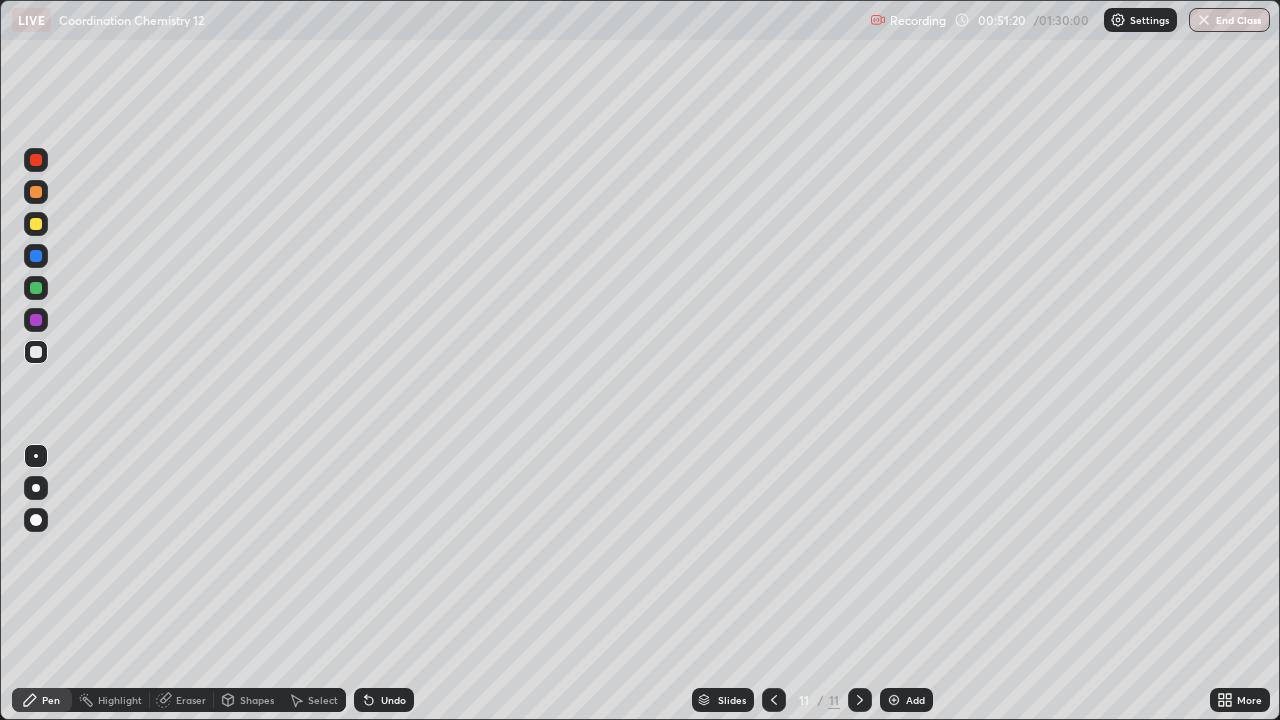click at bounding box center (36, 352) 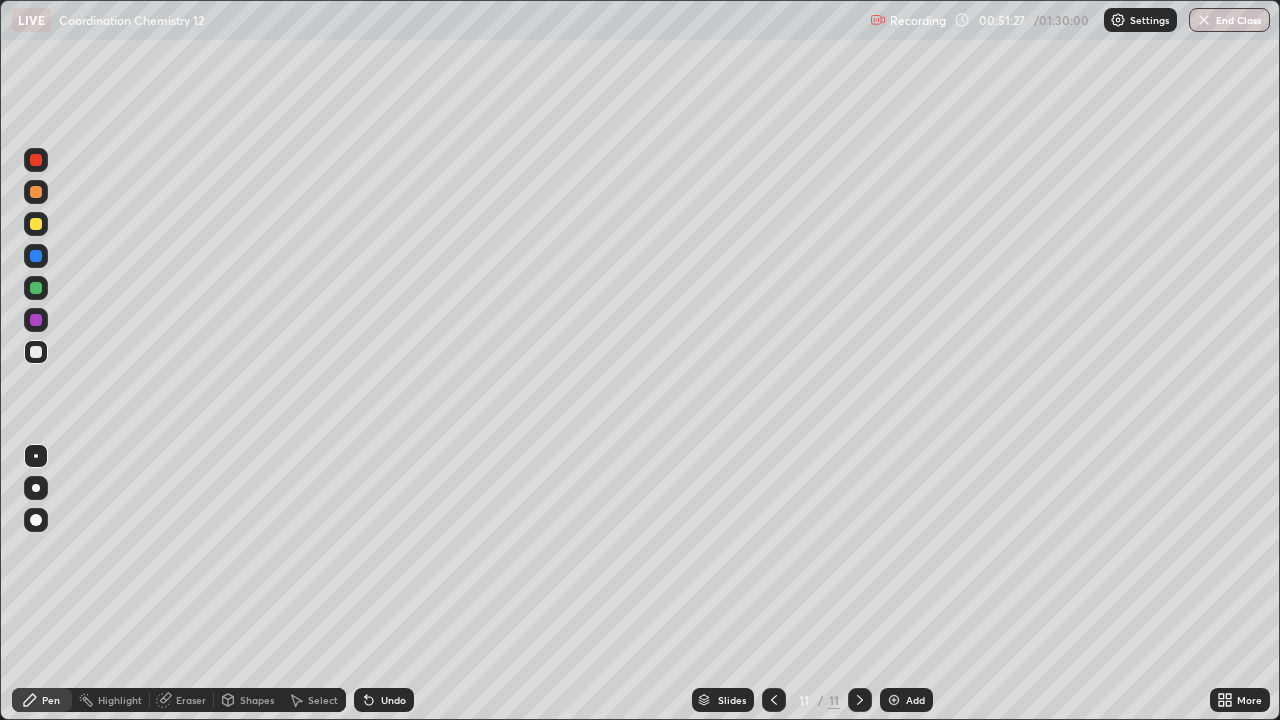 click at bounding box center [36, 224] 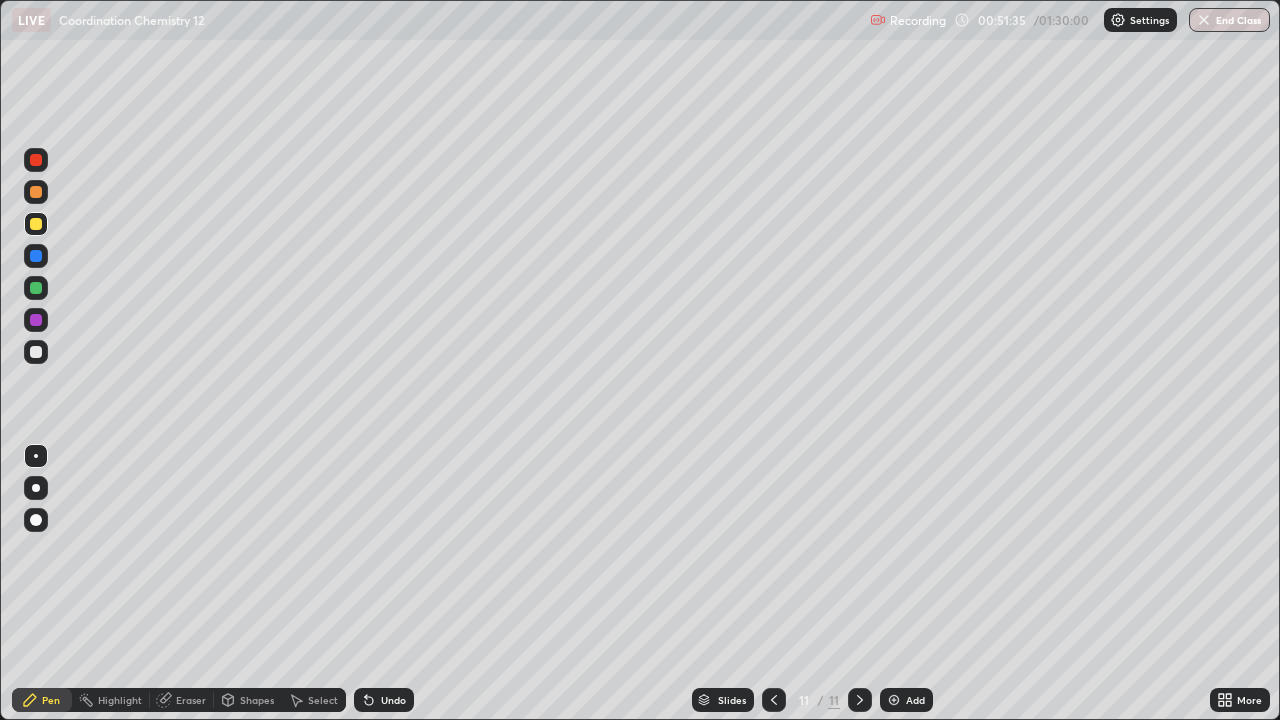 click at bounding box center [36, 352] 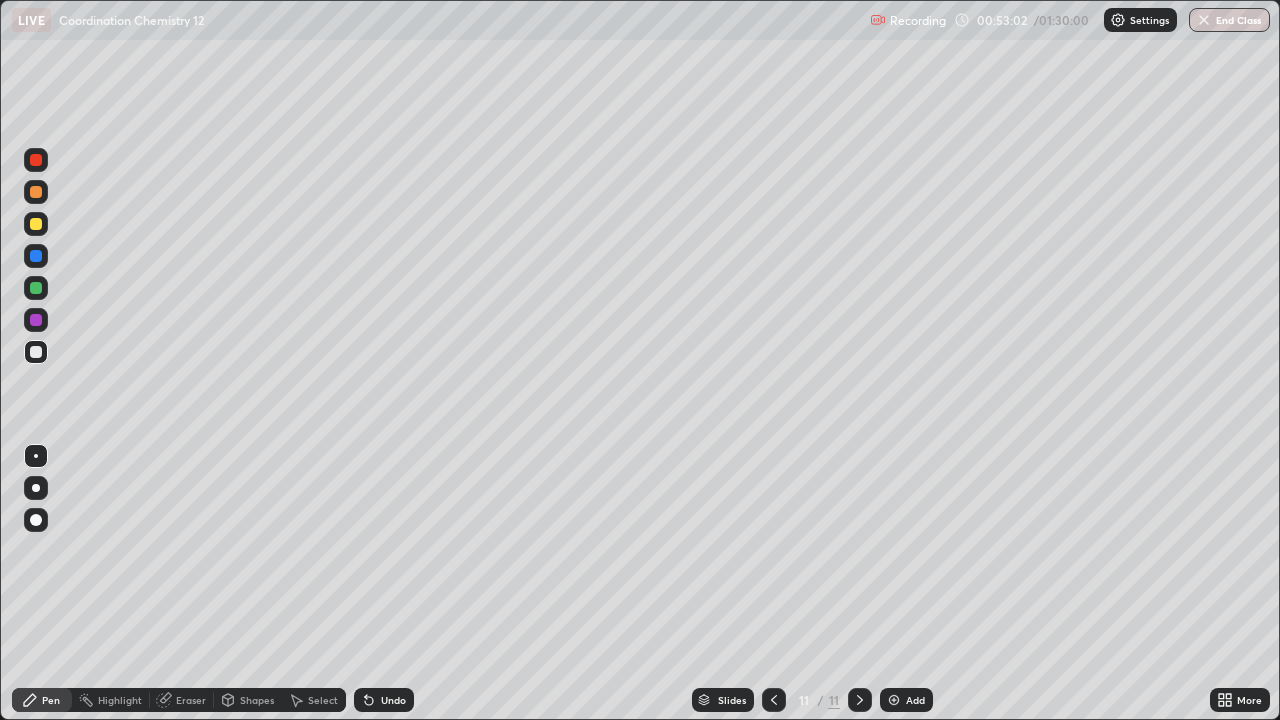 click at bounding box center [36, 288] 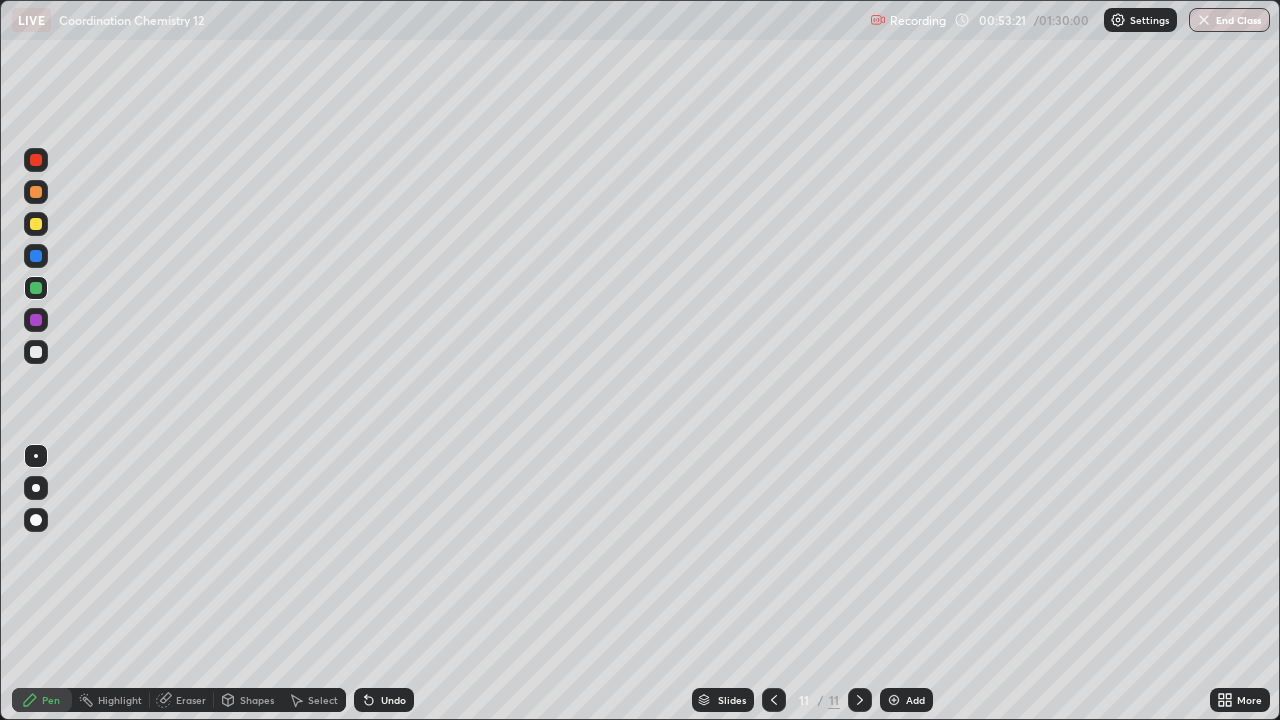 click at bounding box center (36, 352) 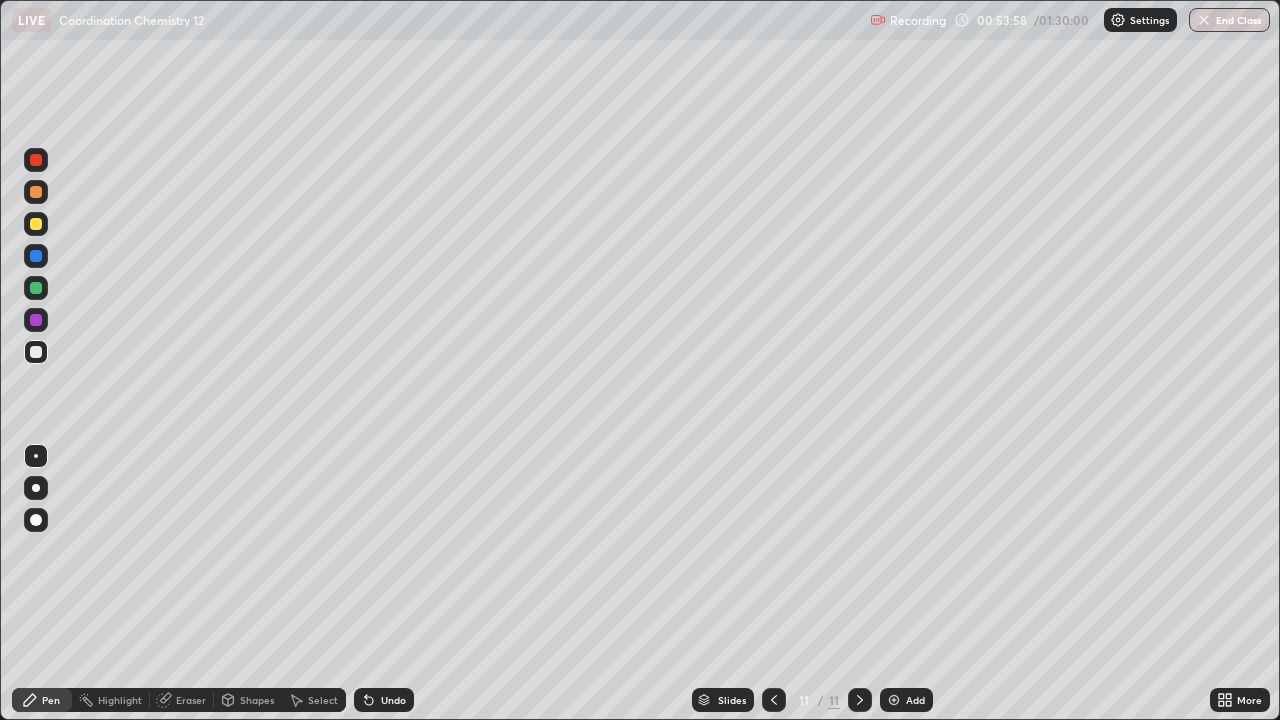 click at bounding box center [36, 320] 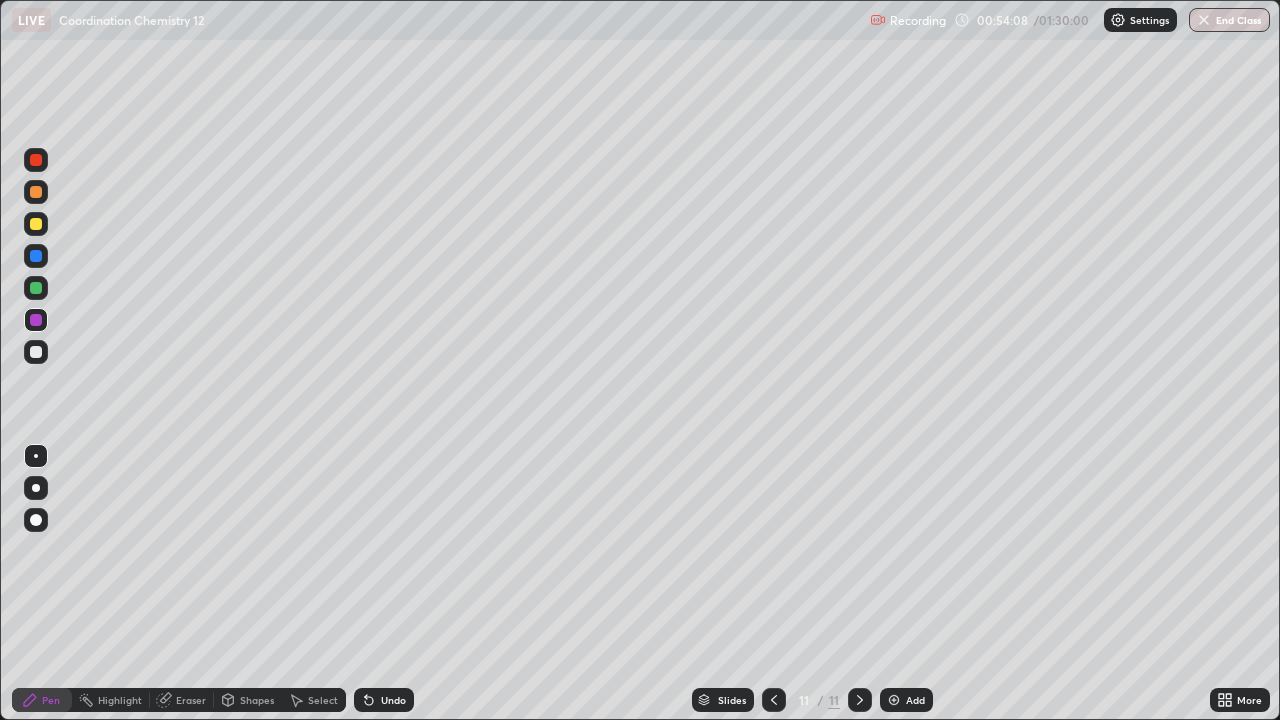 click at bounding box center [36, 192] 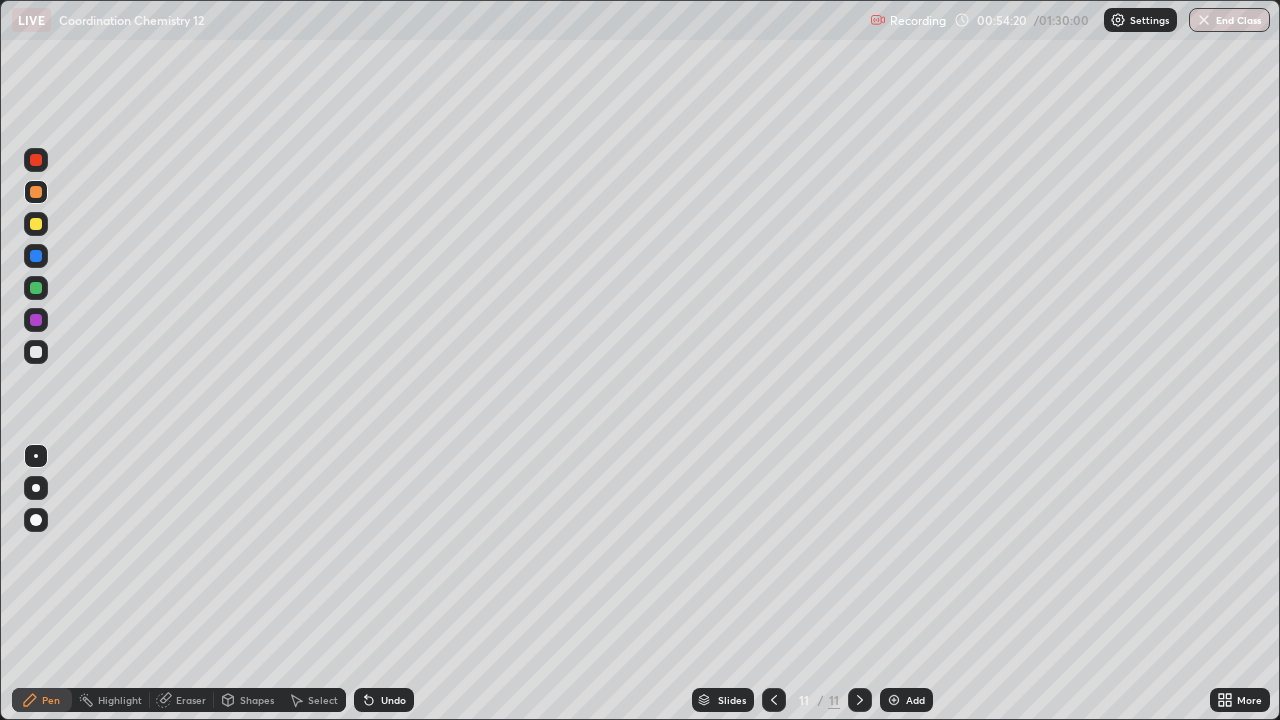 click at bounding box center [36, 224] 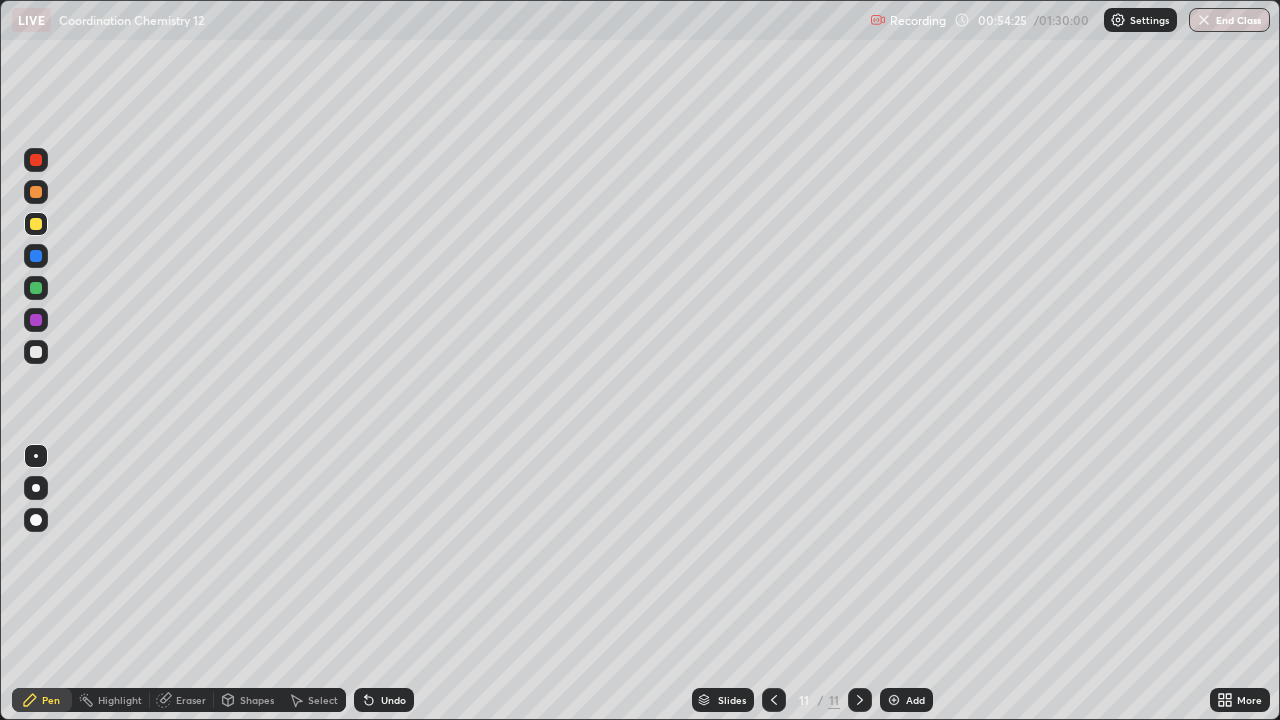 click 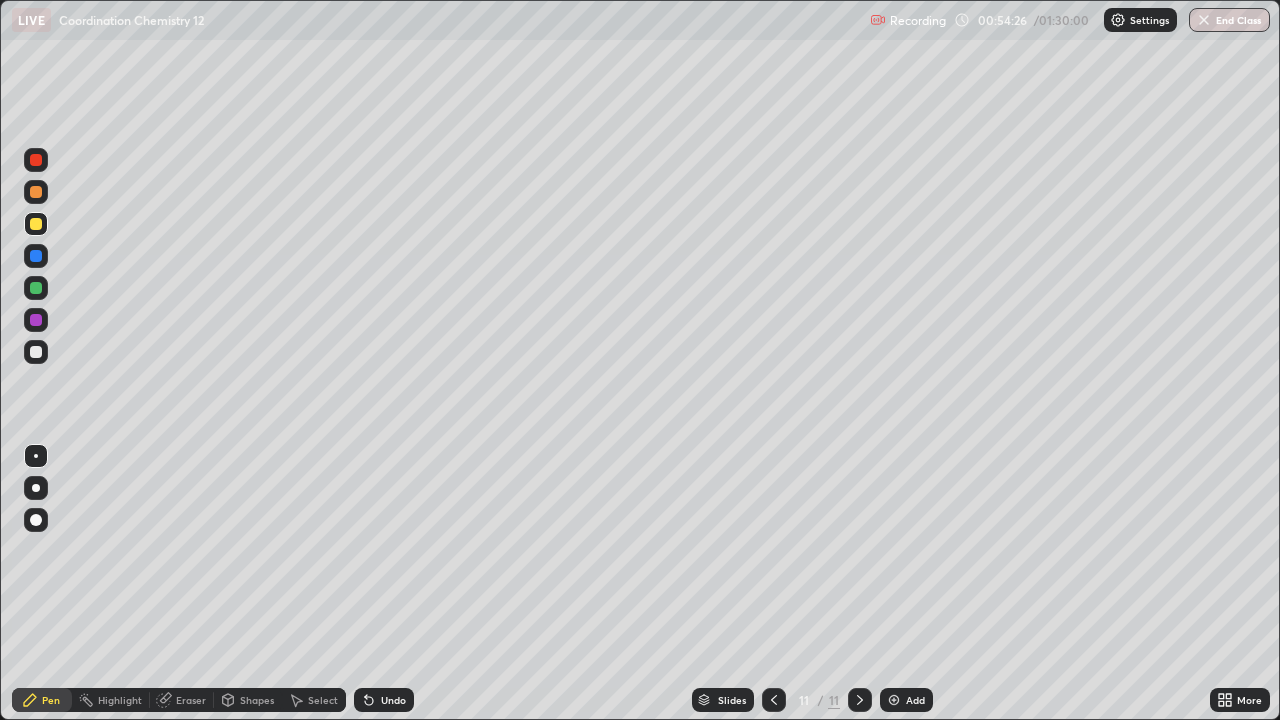 click 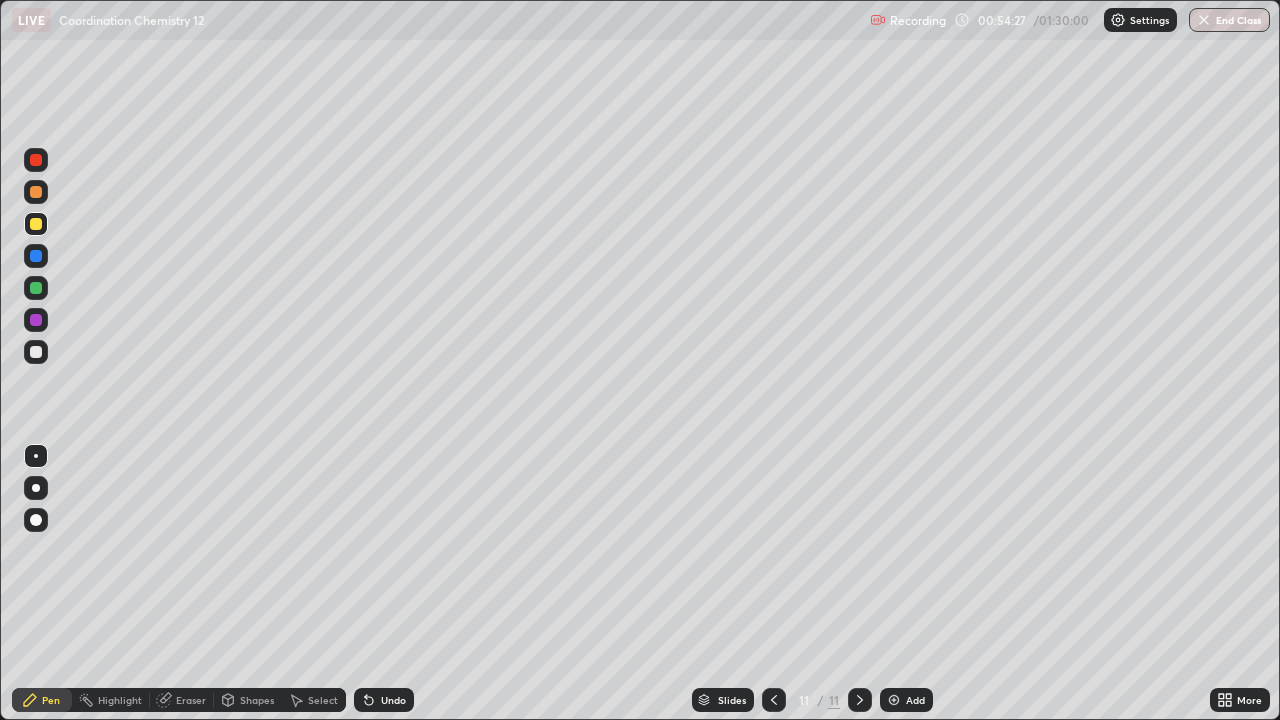 click at bounding box center [36, 288] 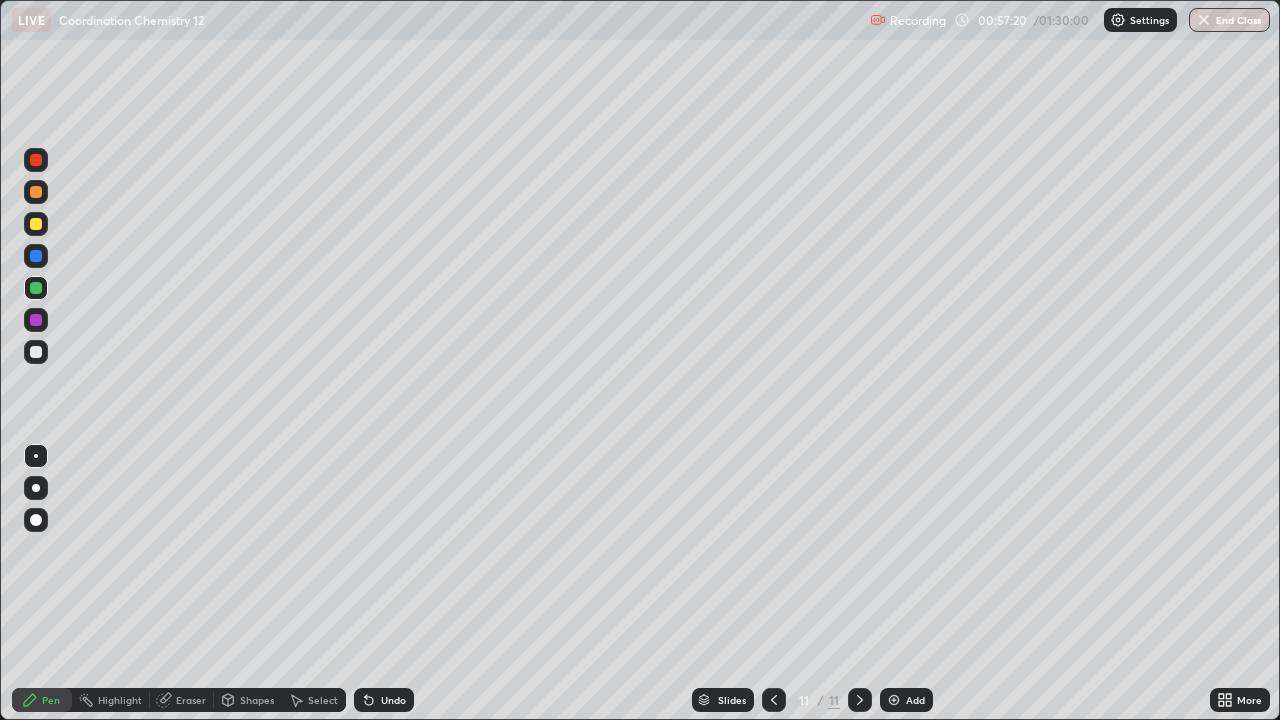click at bounding box center (894, 700) 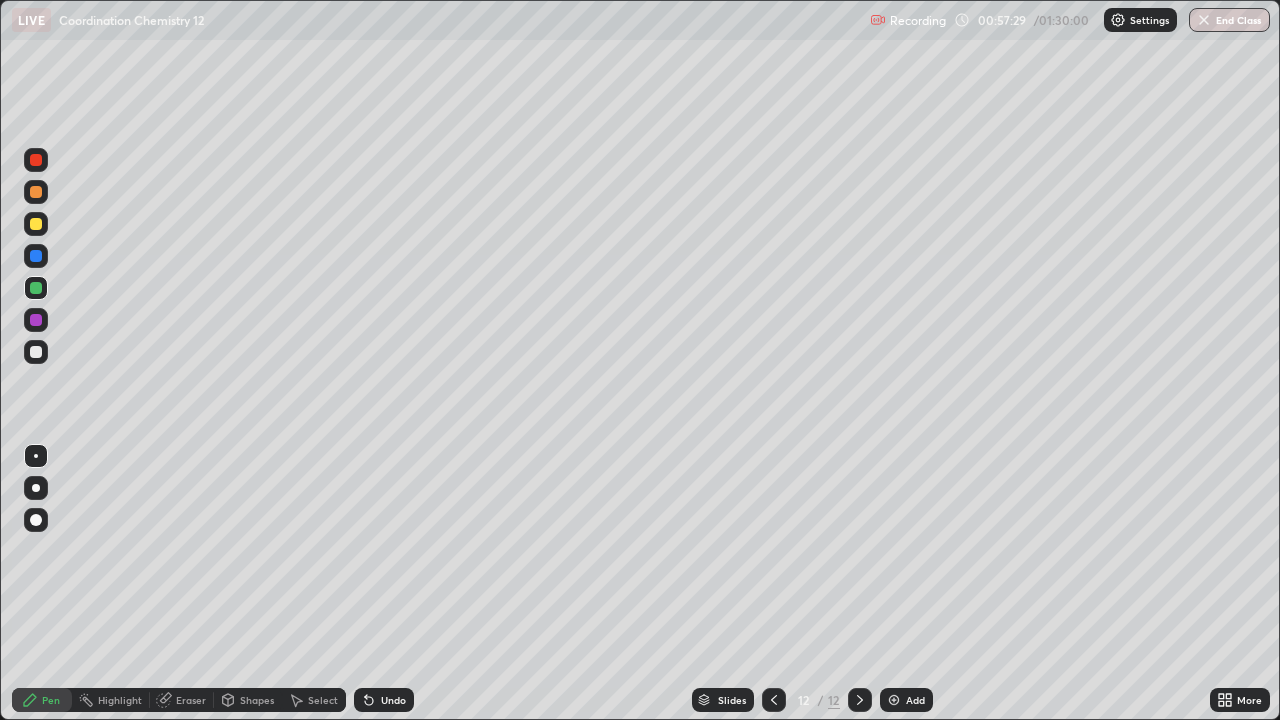 click at bounding box center (36, 192) 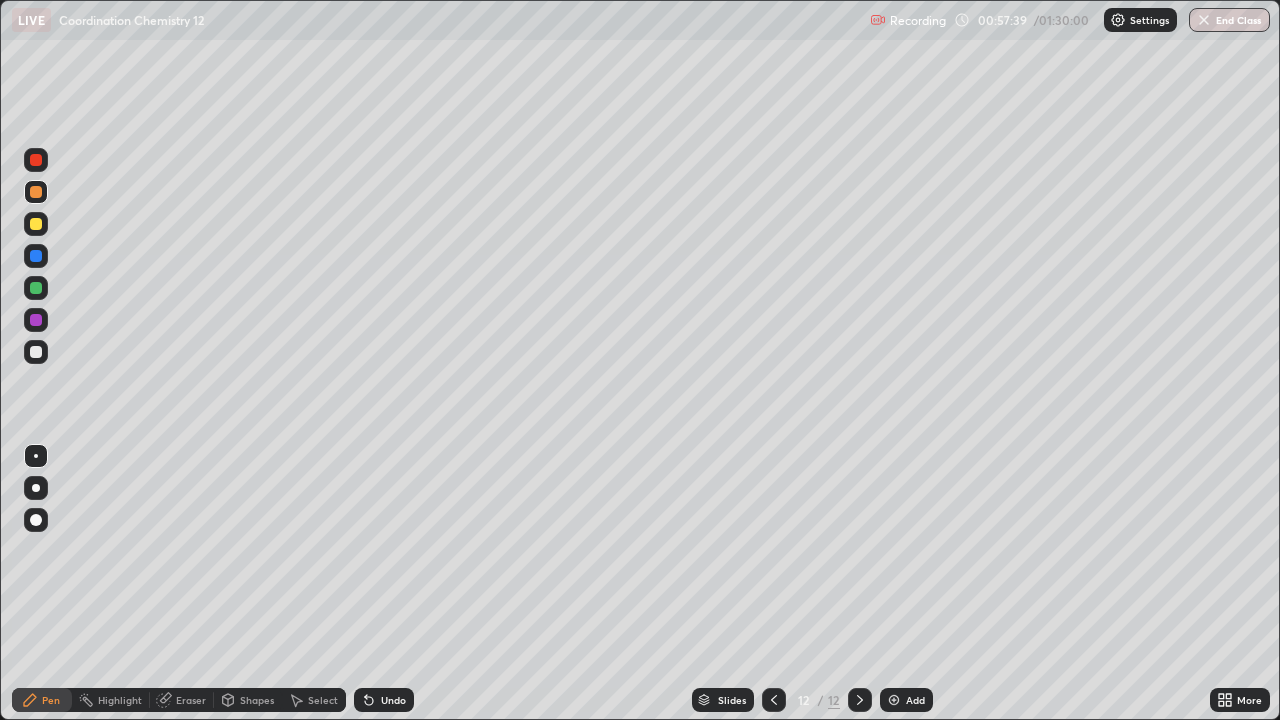 click at bounding box center [36, 352] 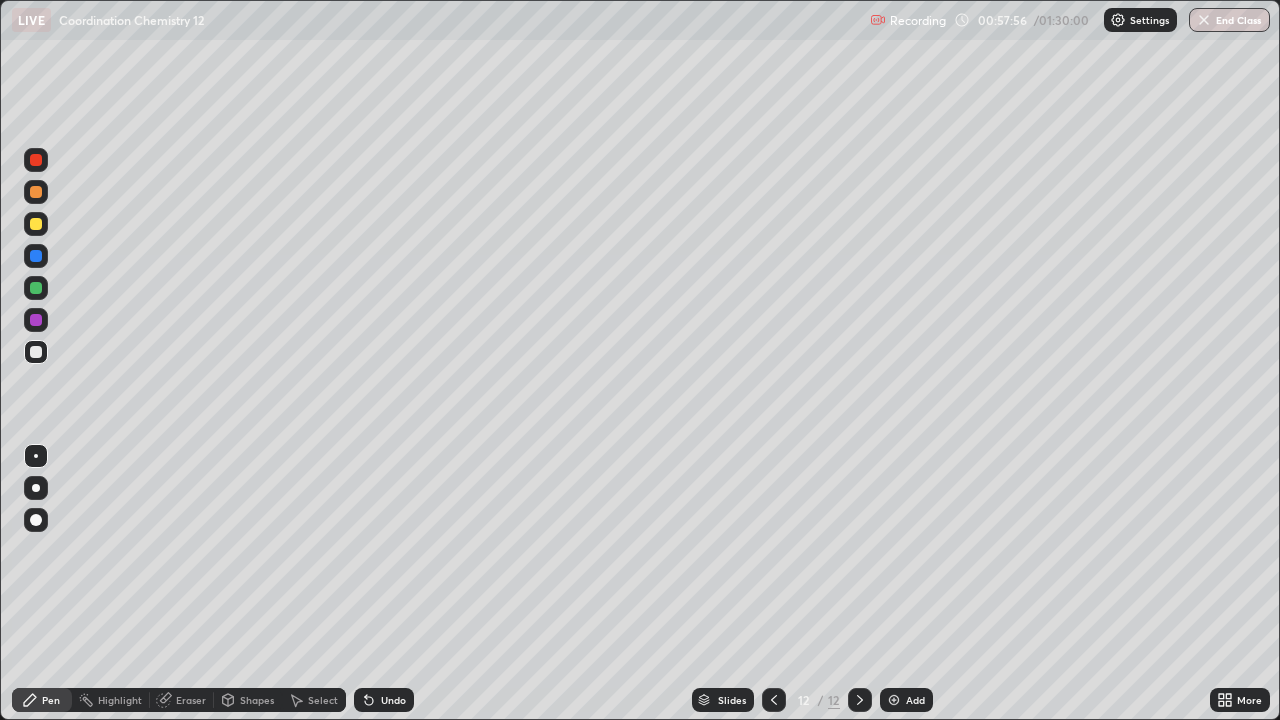 click at bounding box center [36, 224] 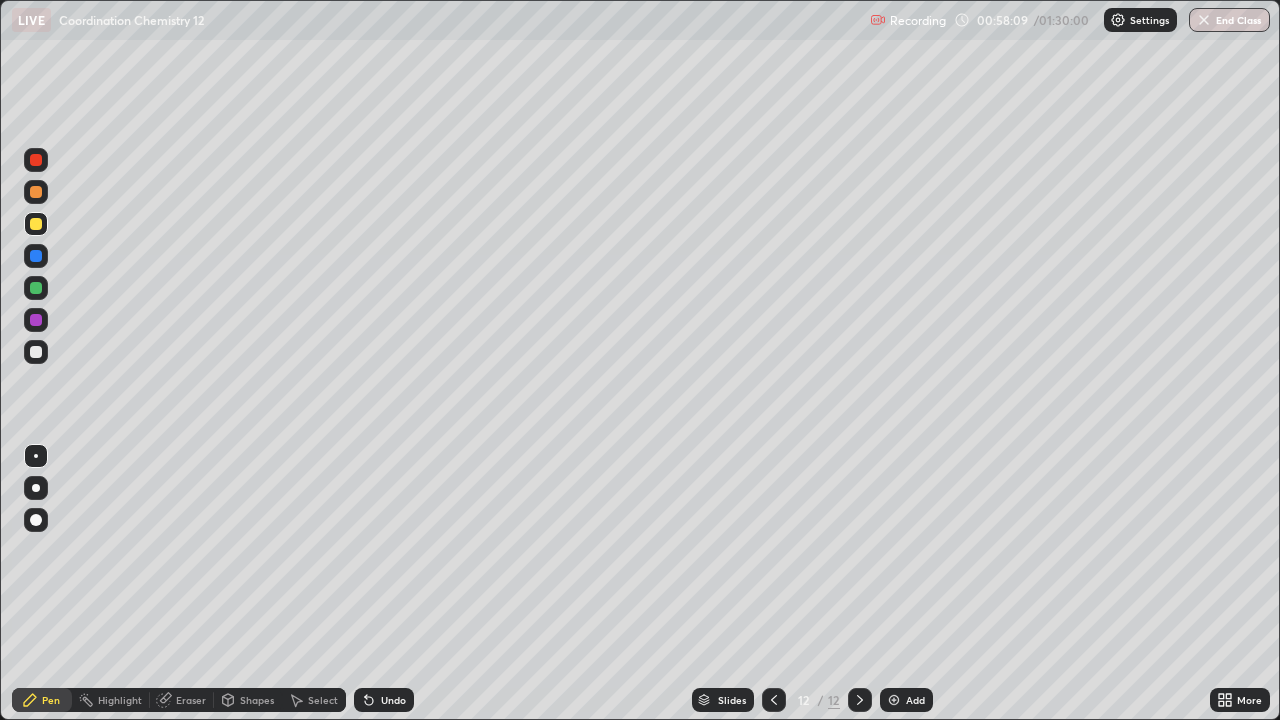 click at bounding box center [36, 320] 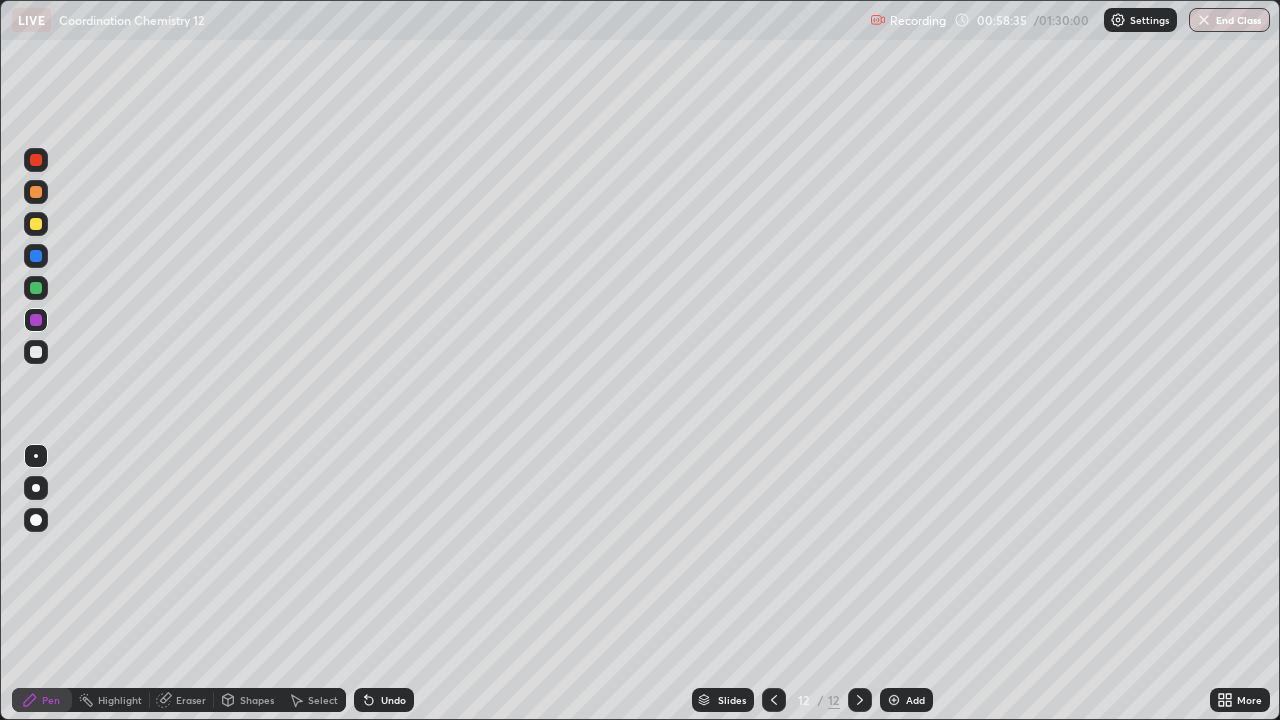 click at bounding box center (36, 352) 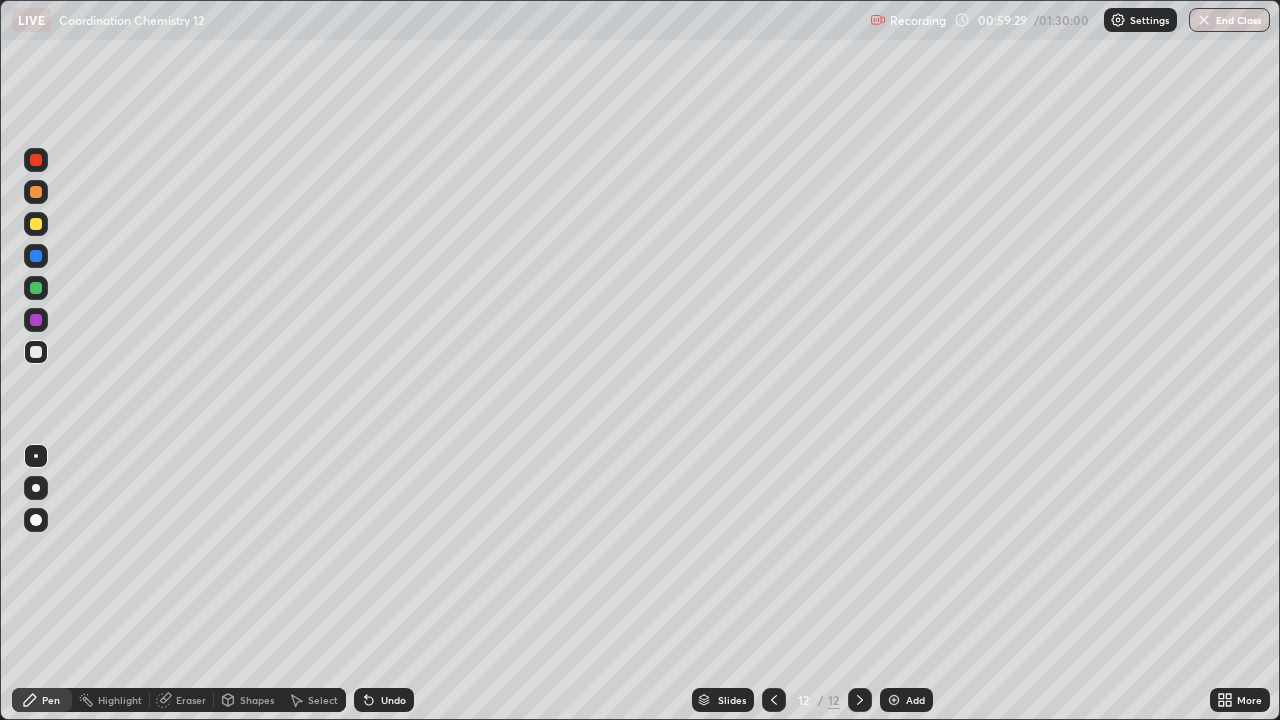 click at bounding box center [36, 352] 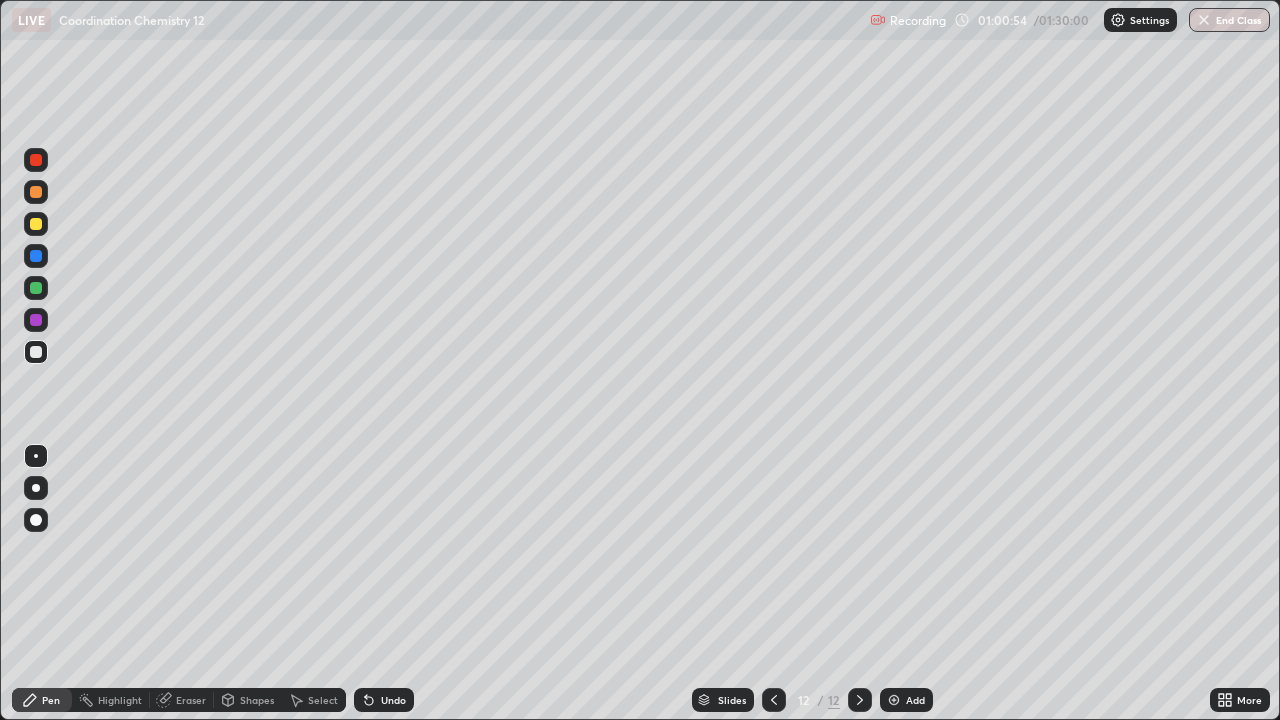 click at bounding box center [36, 352] 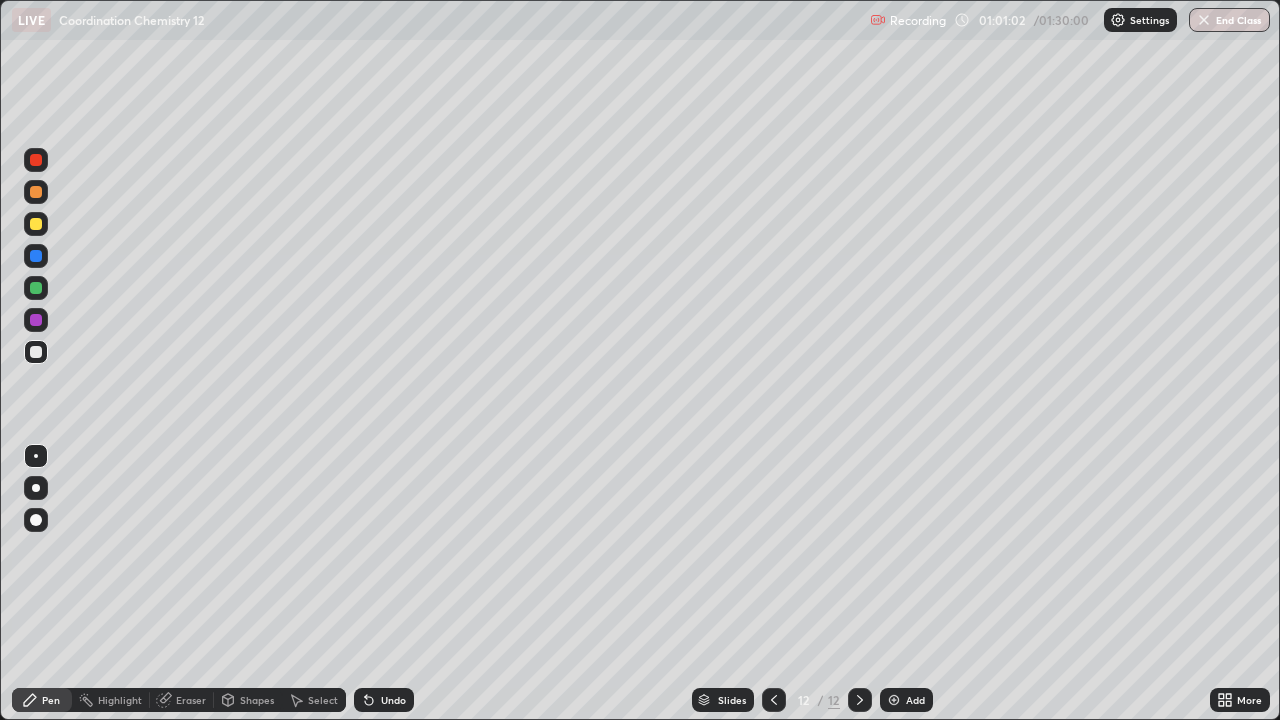 click at bounding box center (894, 700) 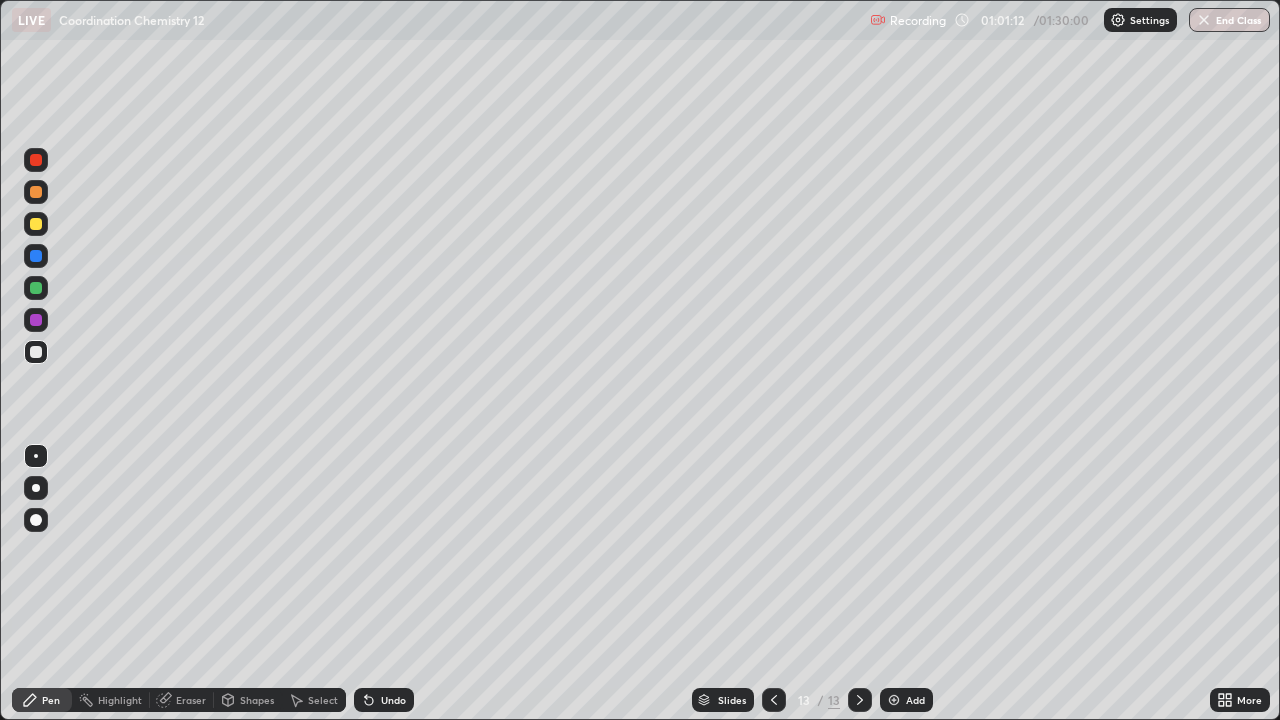 click on "Undo" at bounding box center [384, 700] 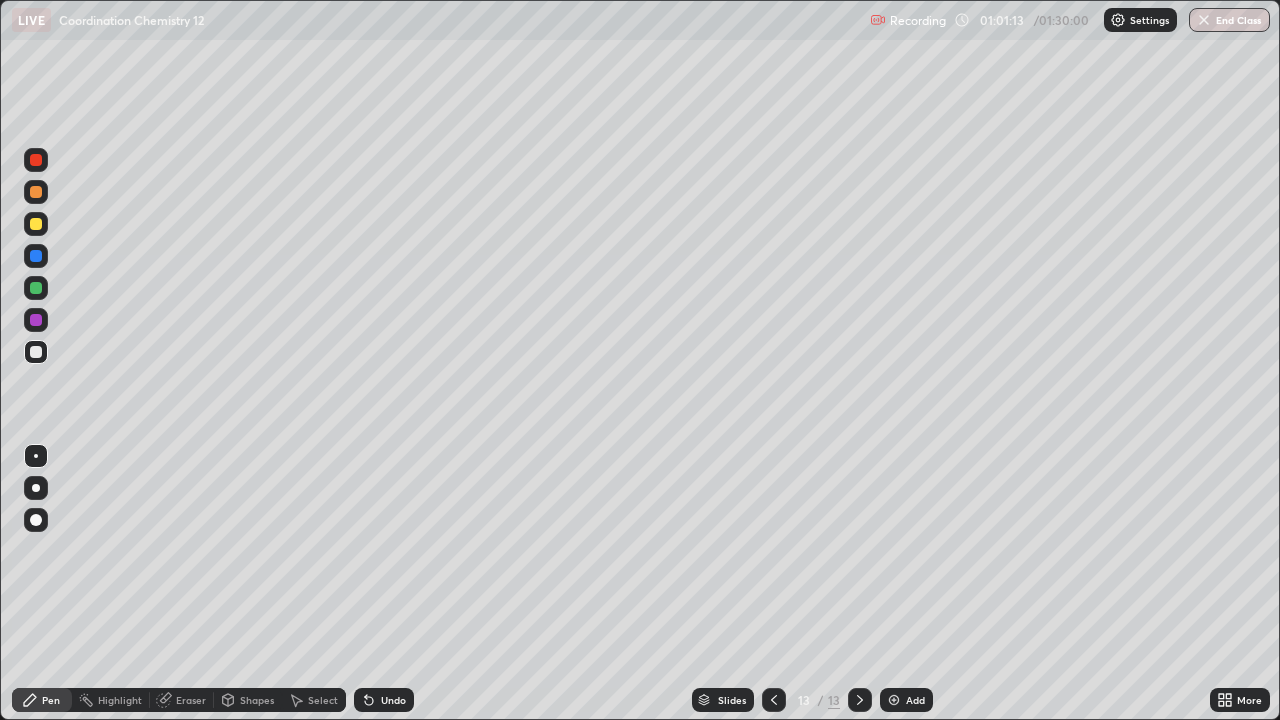 click on "Undo" at bounding box center [384, 700] 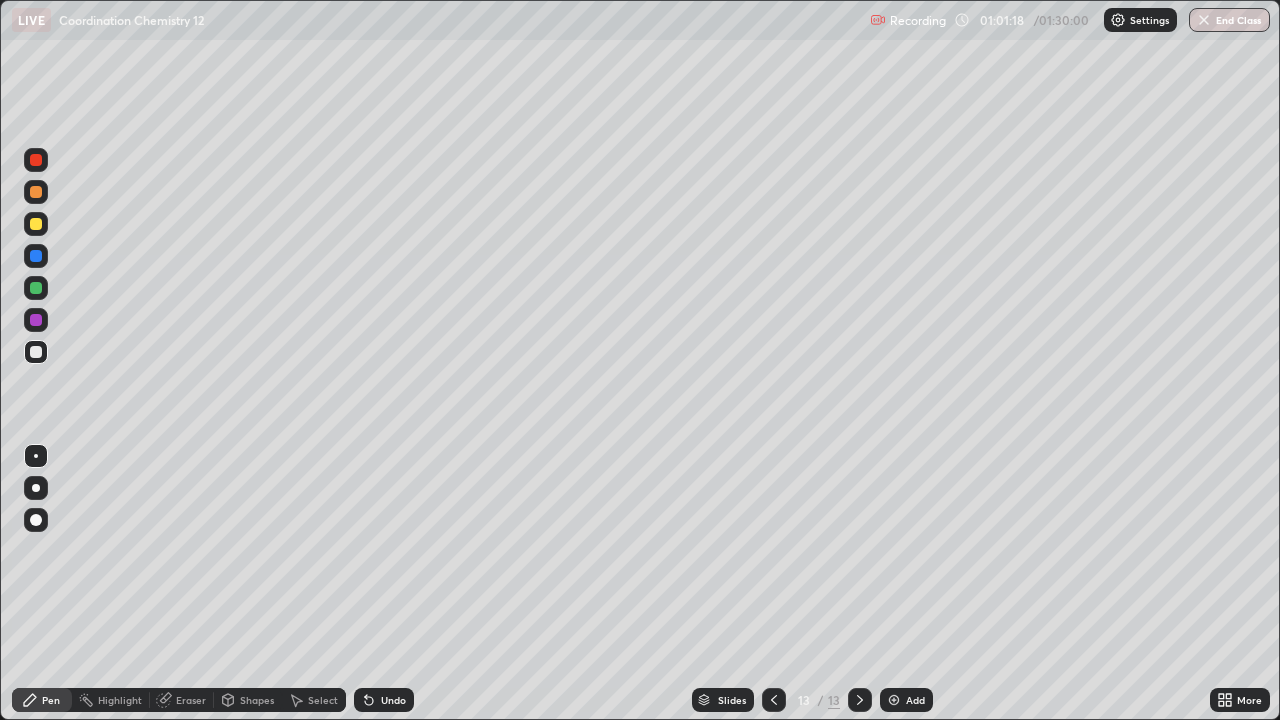 click at bounding box center [36, 352] 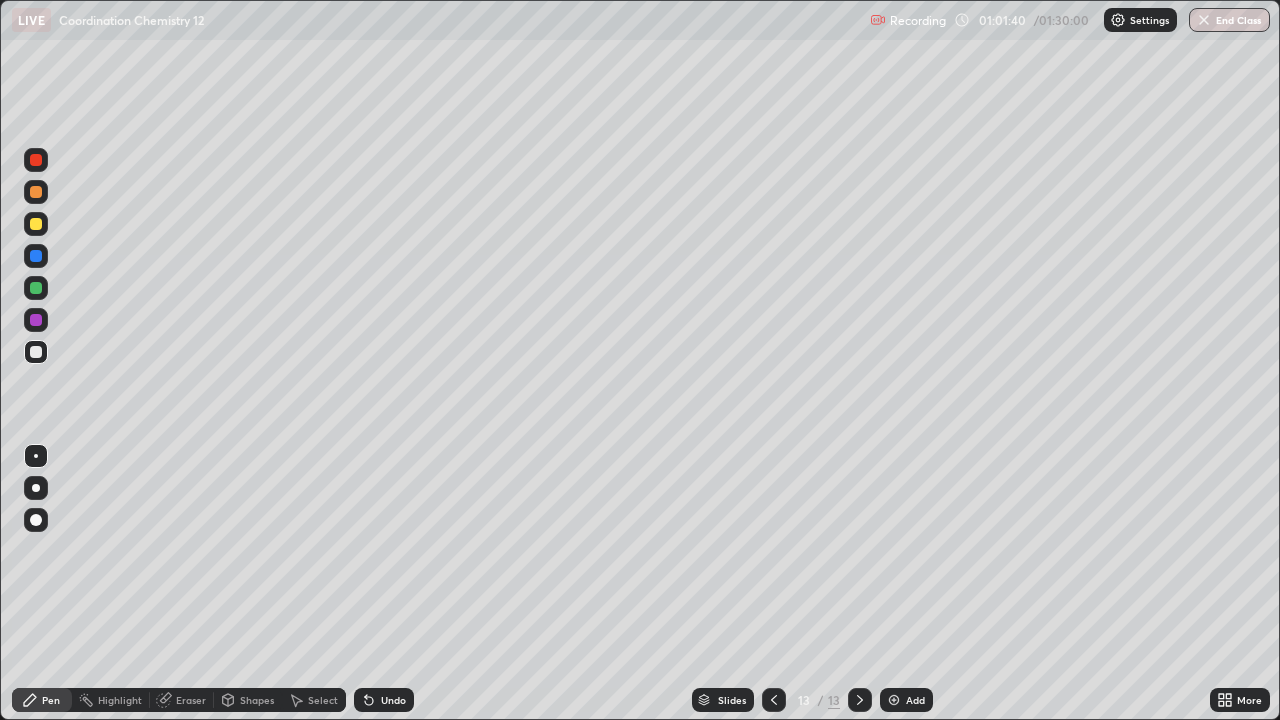 click at bounding box center (36, 352) 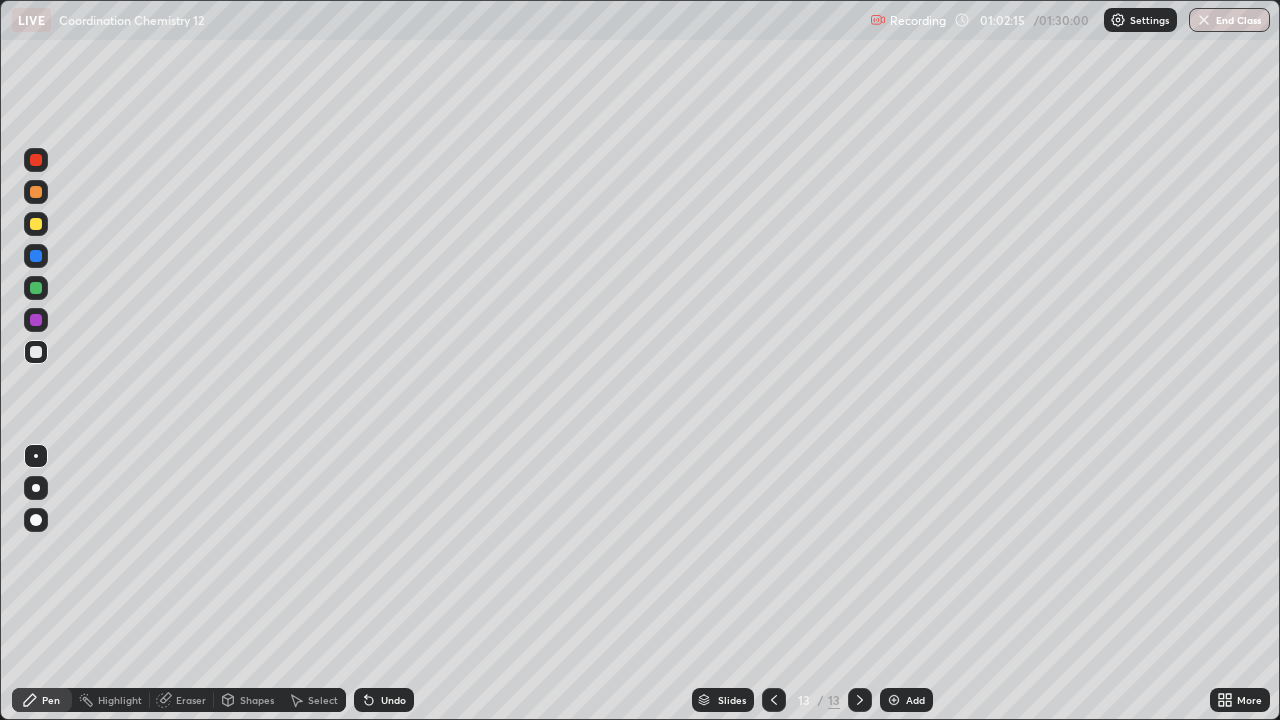 click at bounding box center (36, 288) 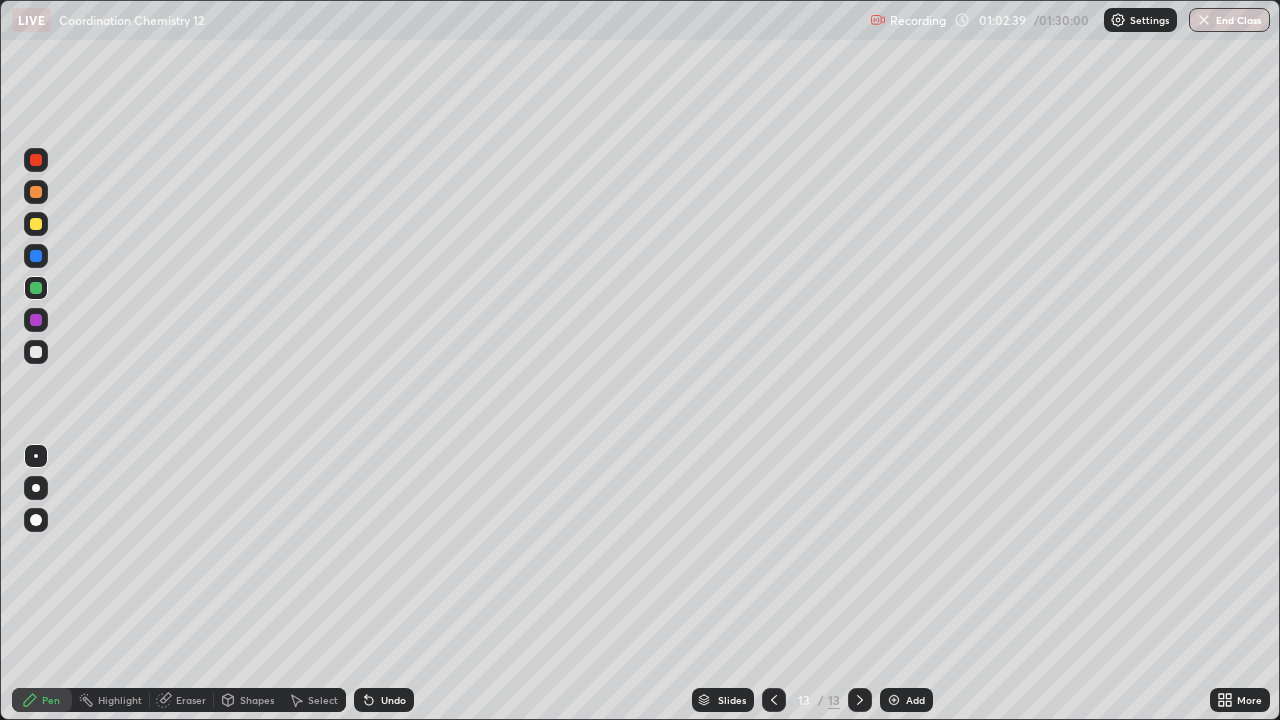 click at bounding box center [36, 192] 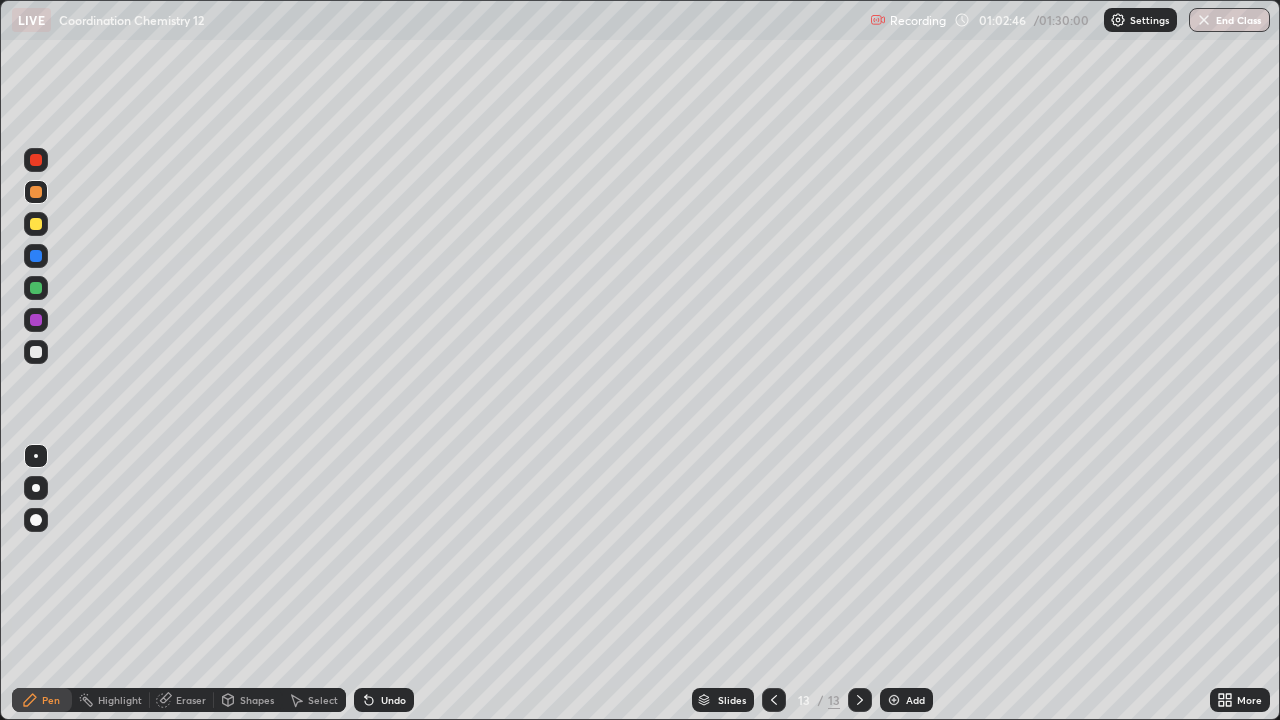 click at bounding box center (36, 224) 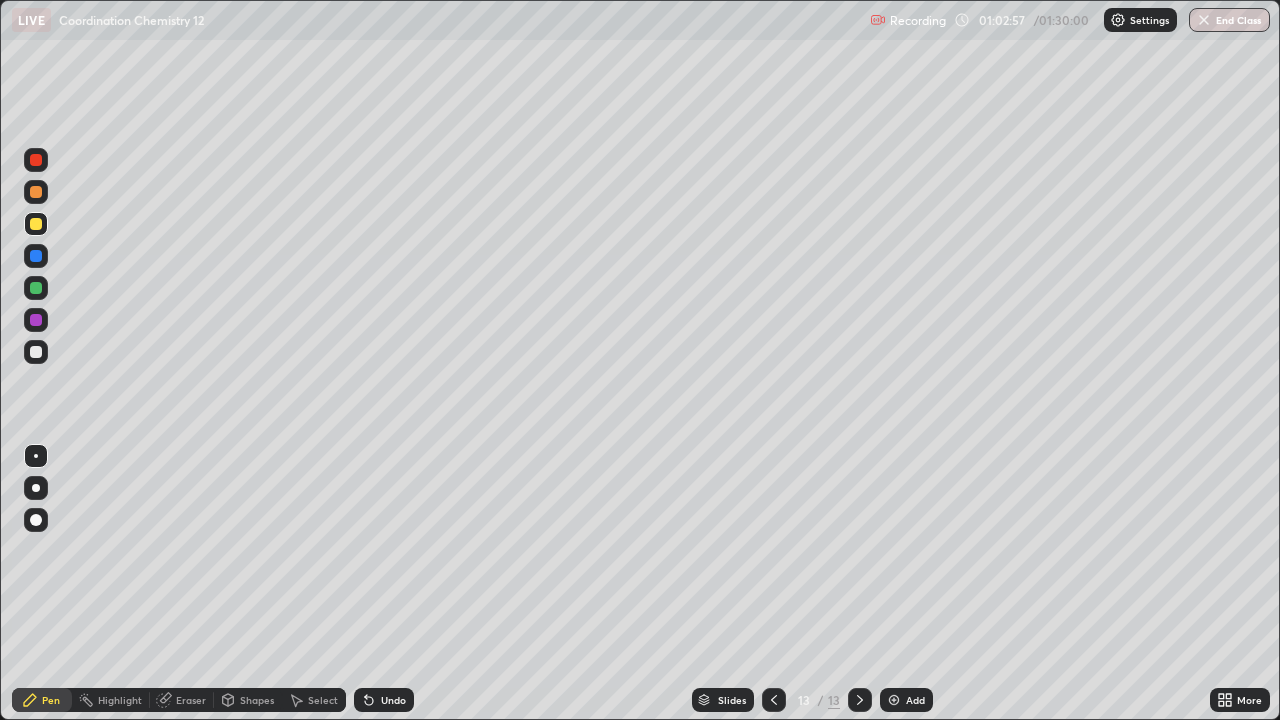 click at bounding box center (36, 352) 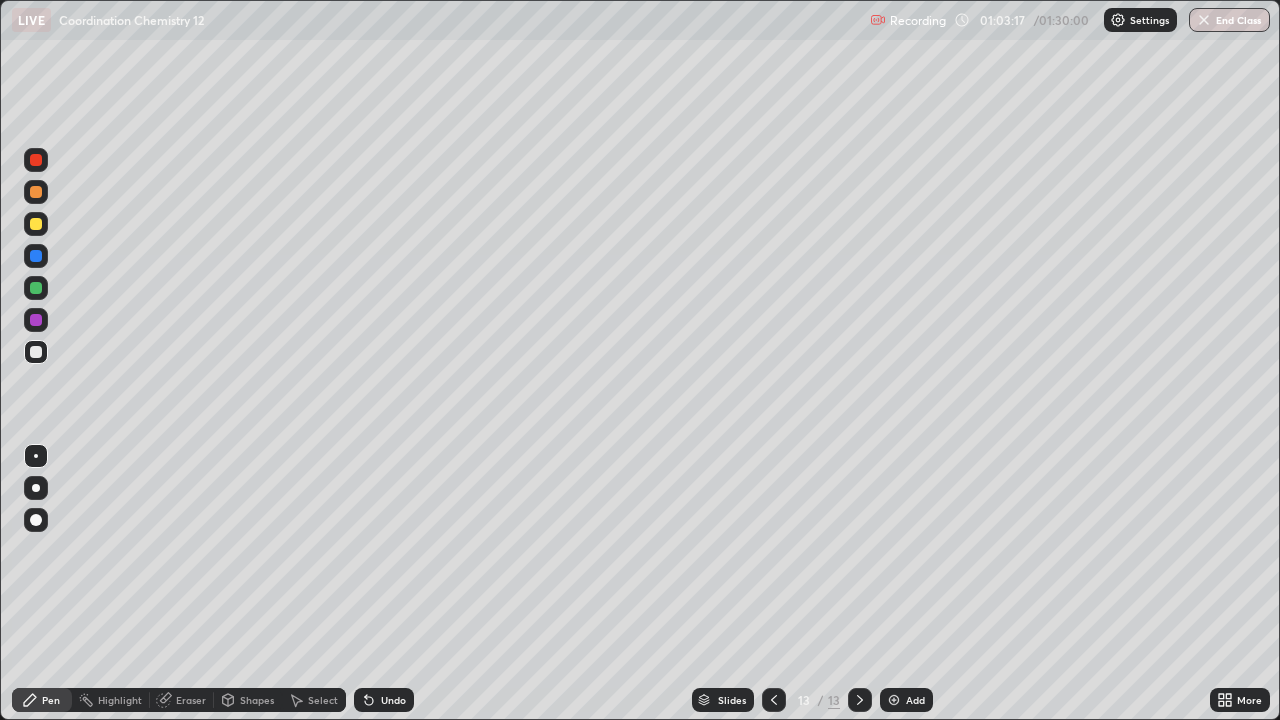 click at bounding box center (36, 224) 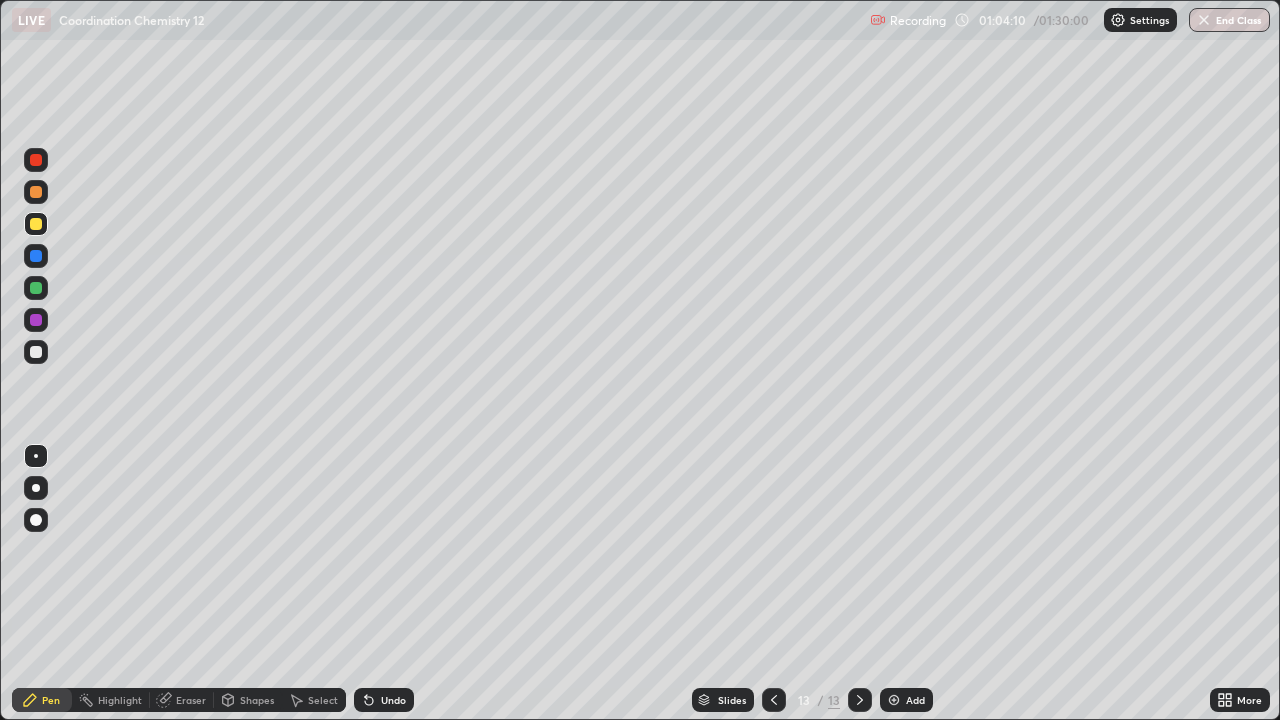 click at bounding box center (36, 192) 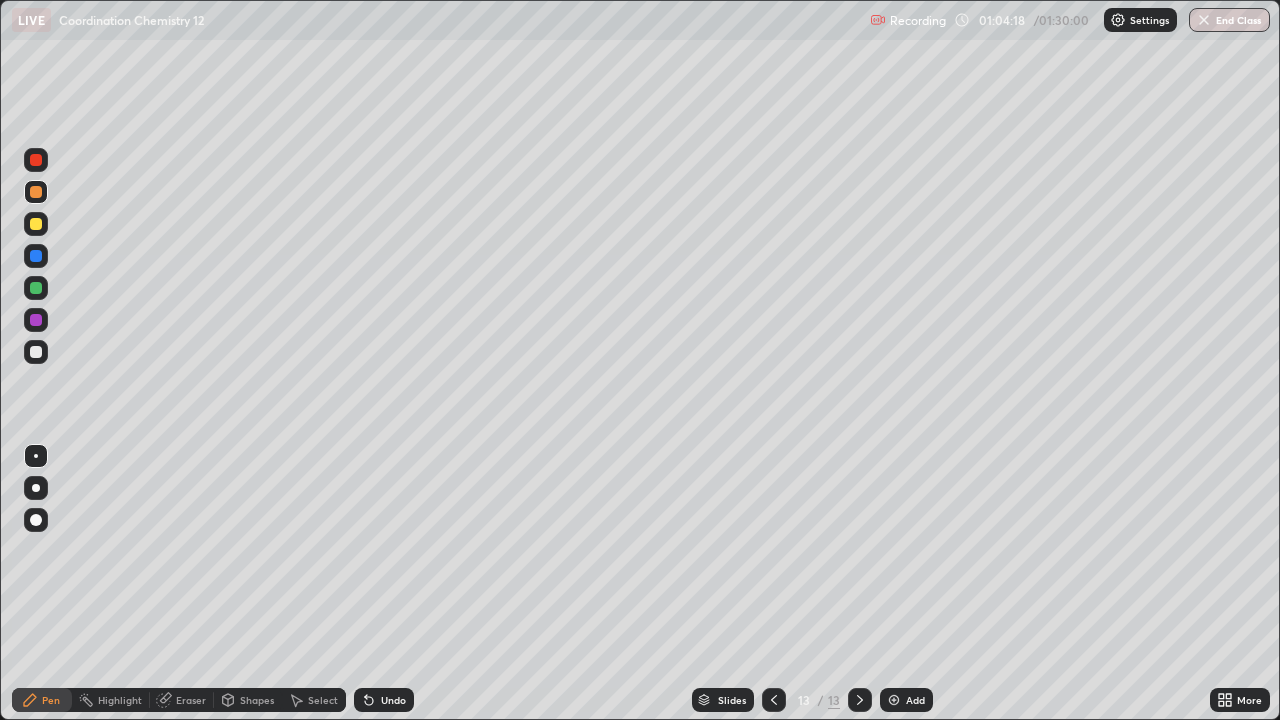 click at bounding box center [36, 224] 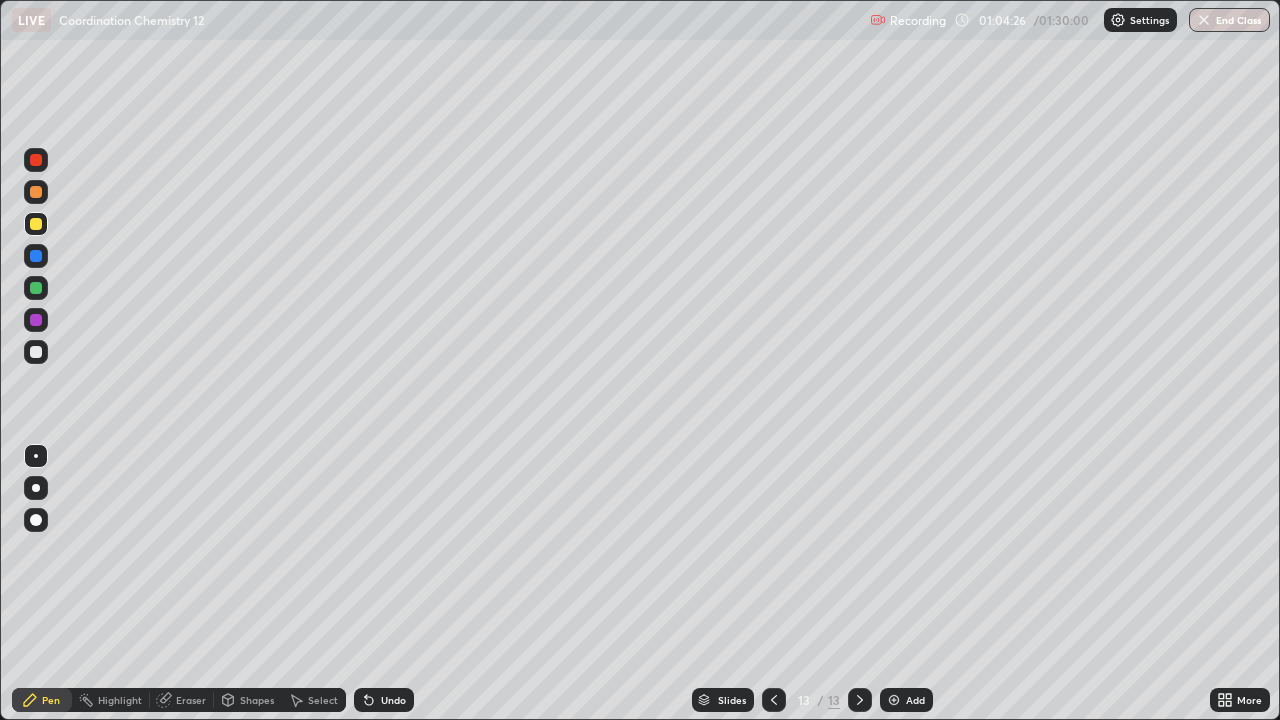 click at bounding box center (36, 192) 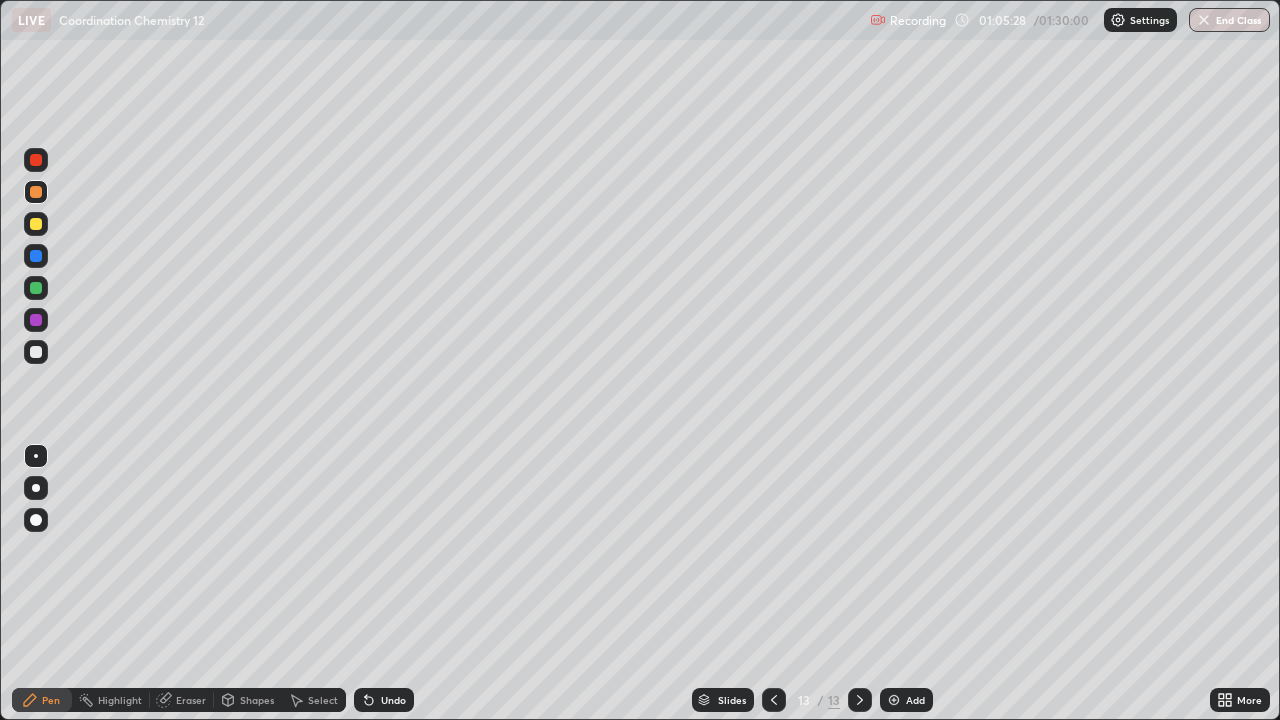 click at bounding box center (36, 352) 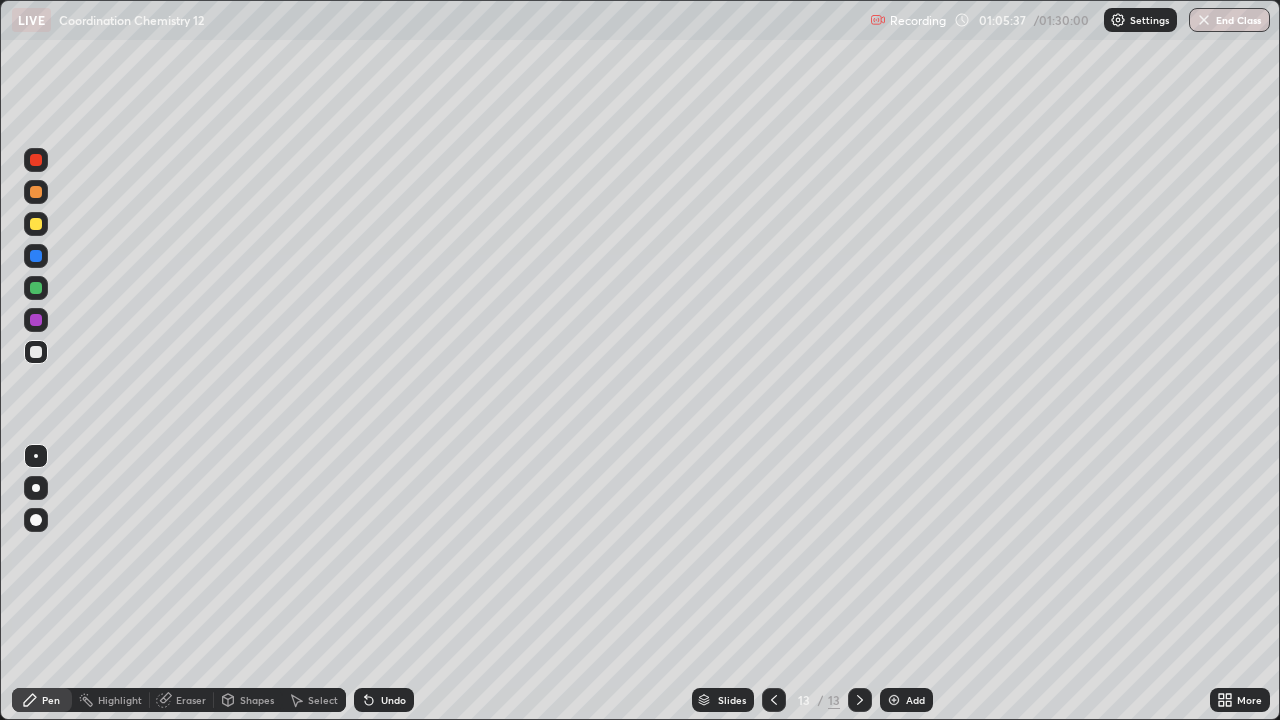 click at bounding box center [36, 288] 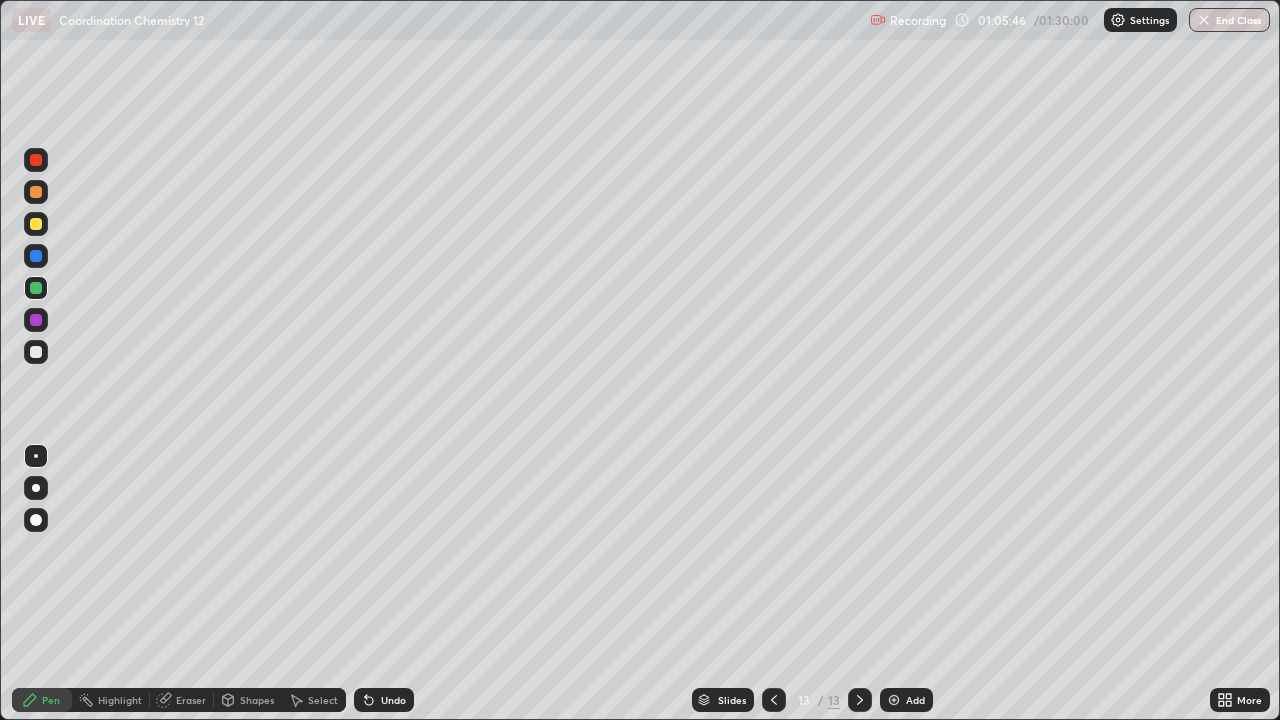 click at bounding box center [36, 352] 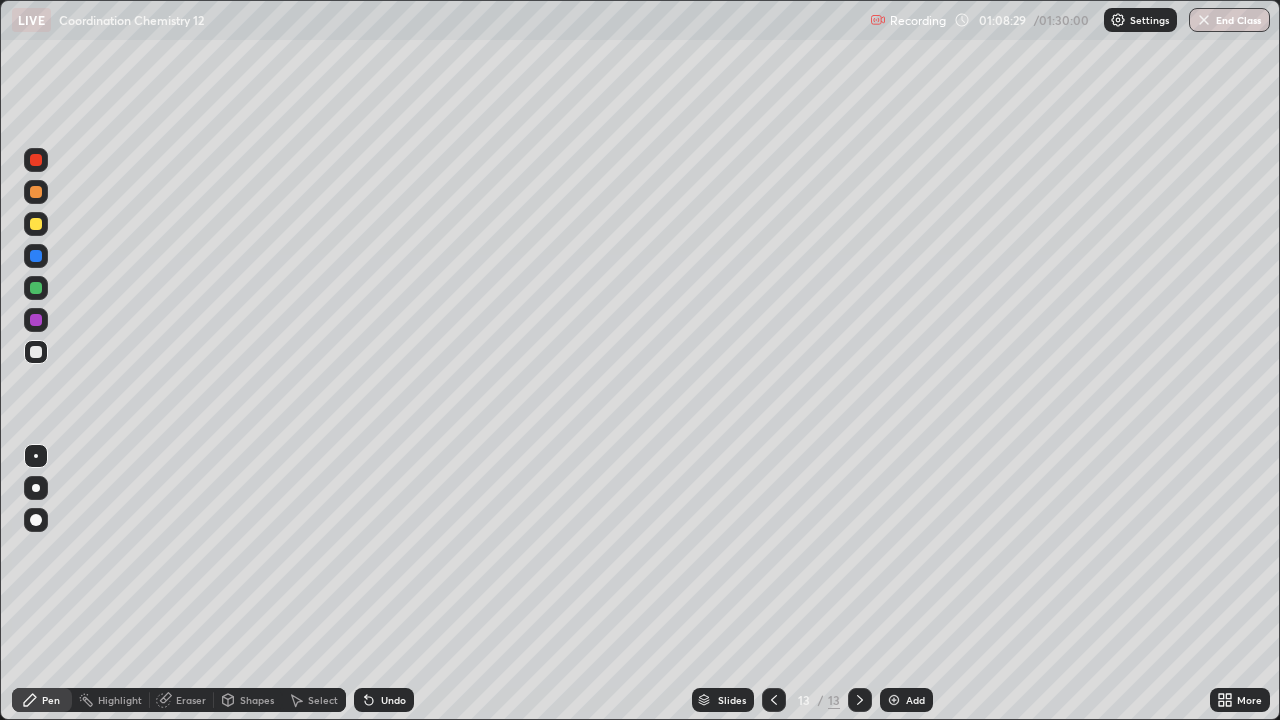 click at bounding box center [894, 700] 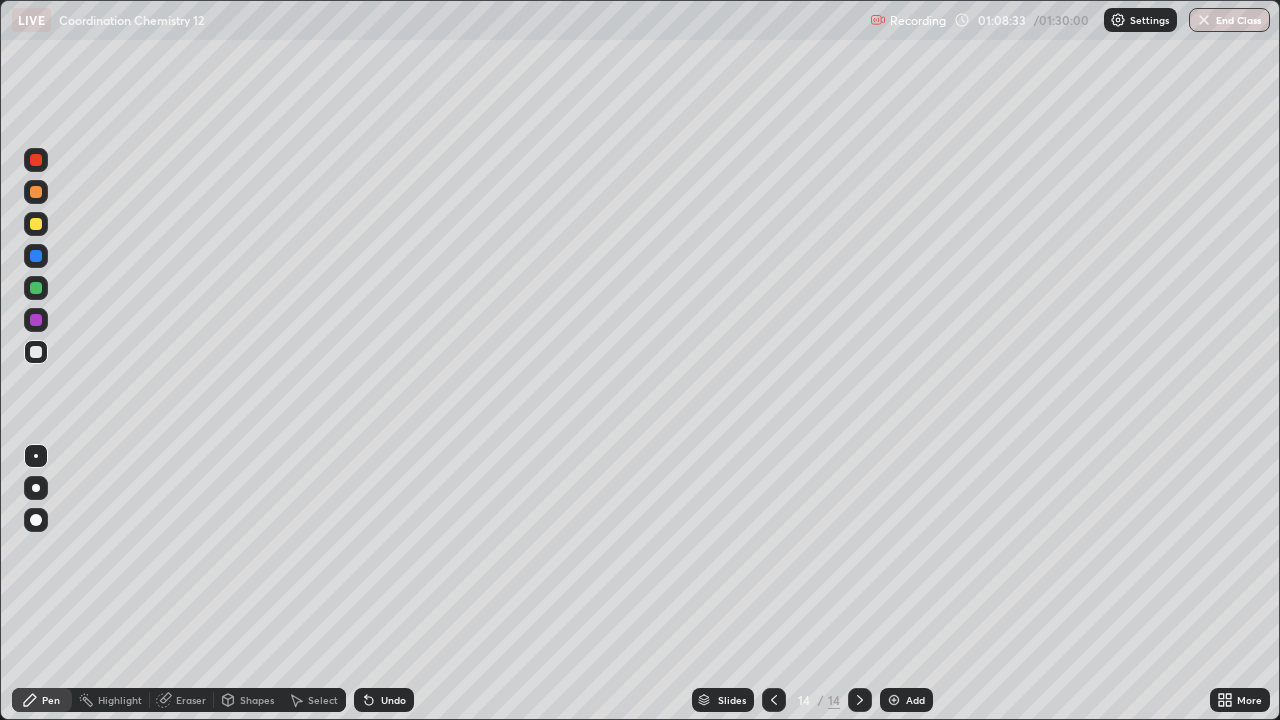 click at bounding box center (36, 352) 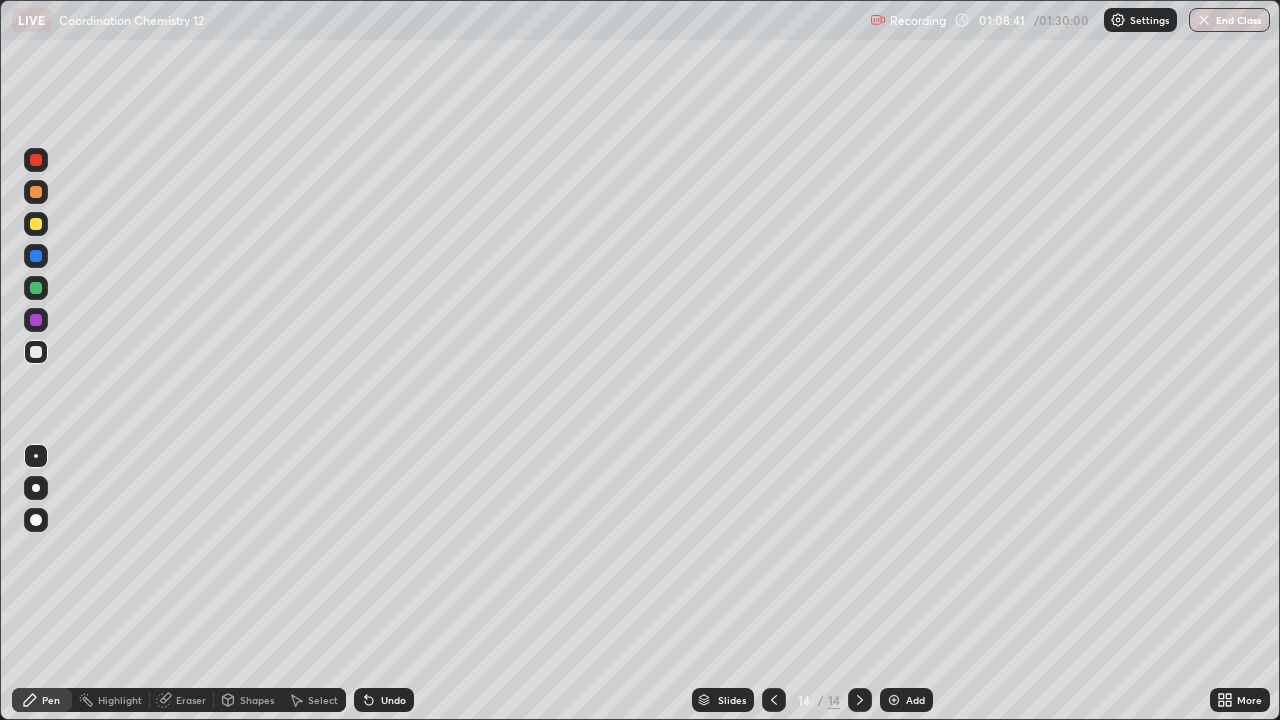 click 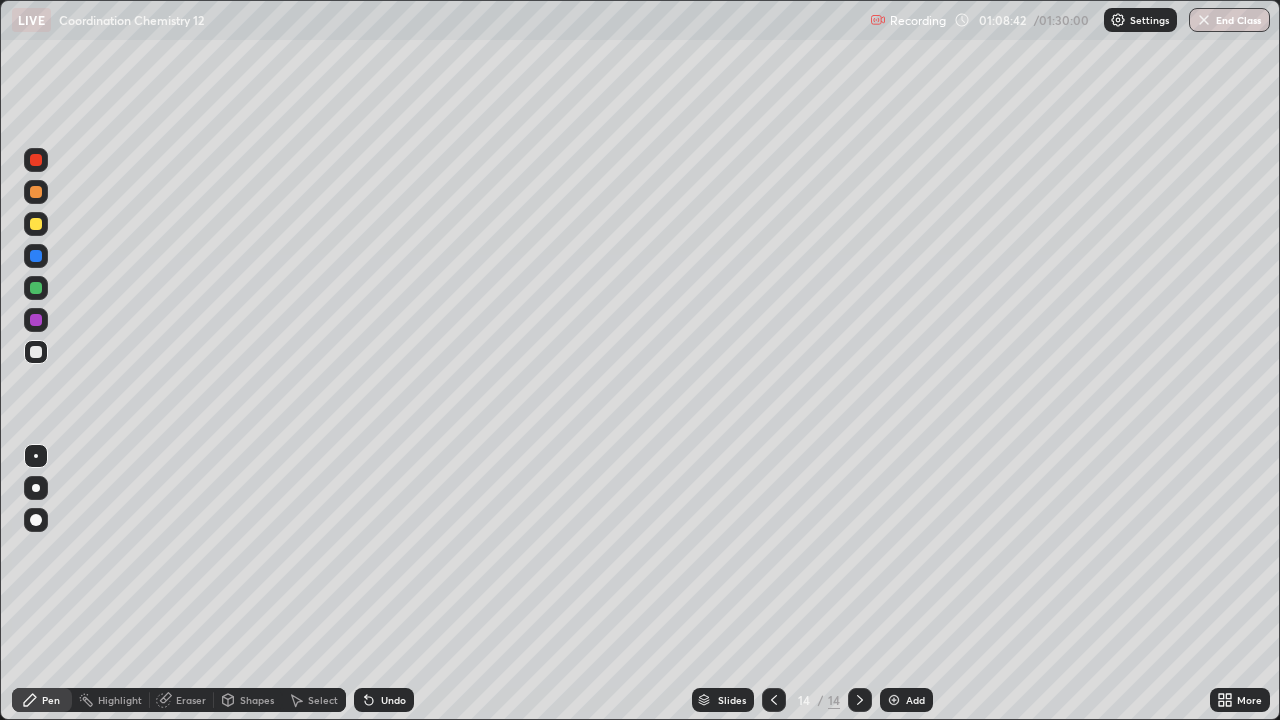 click on "Undo" at bounding box center [384, 700] 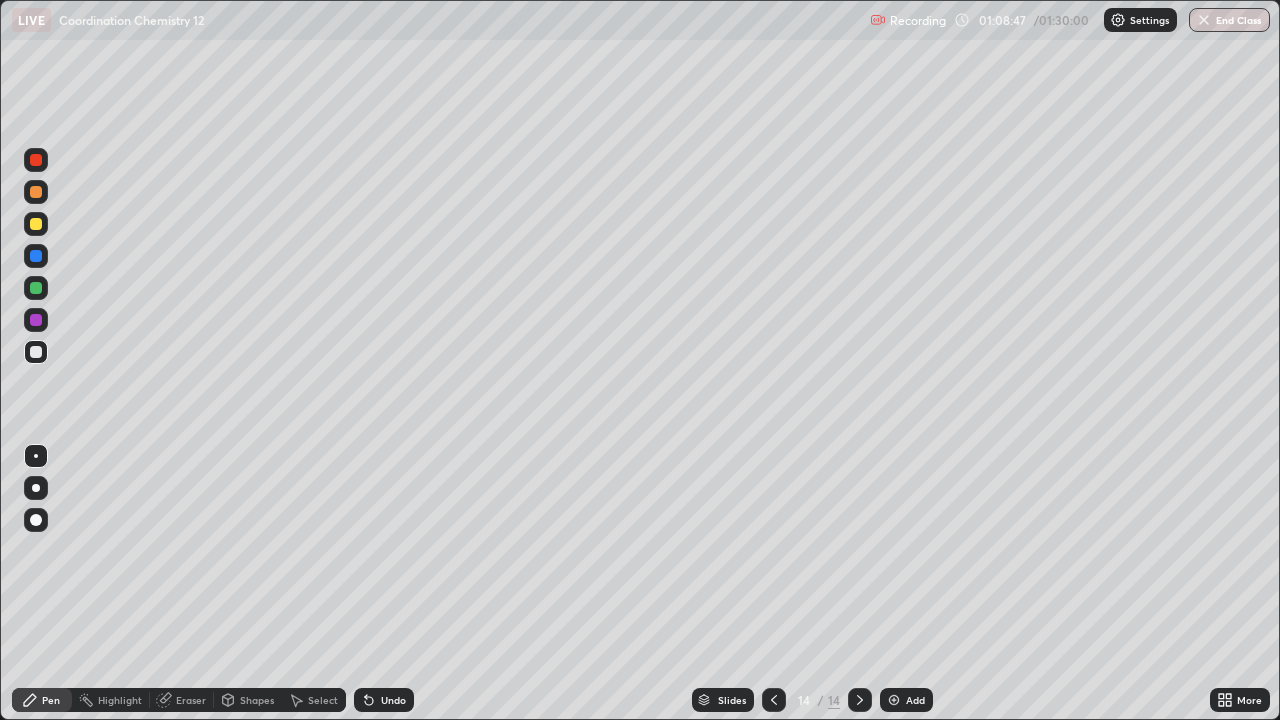 click 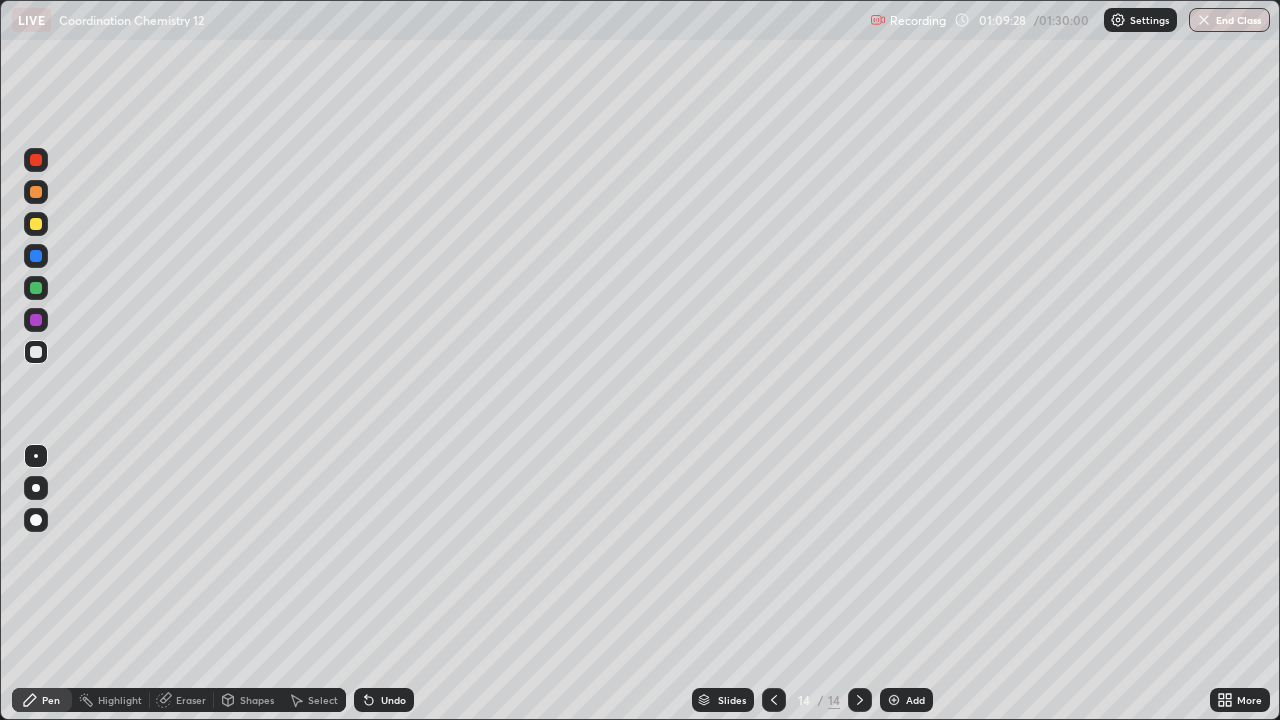 click at bounding box center [36, 352] 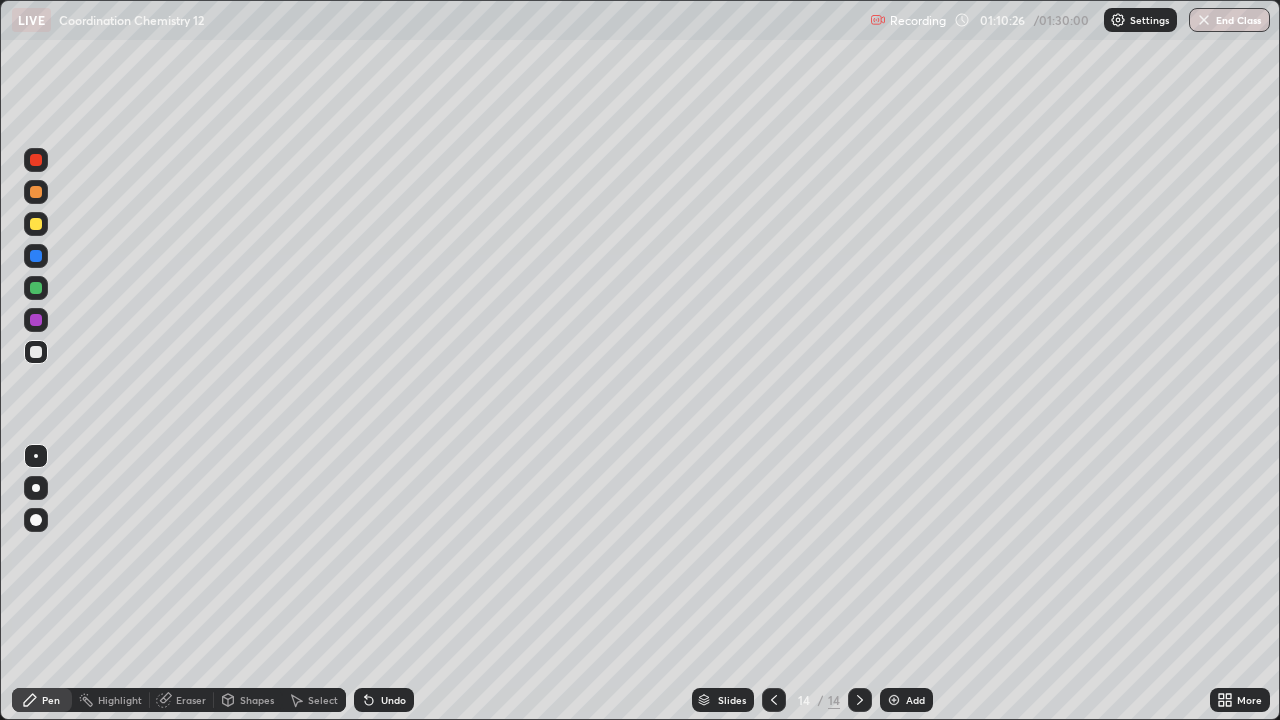 click at bounding box center (36, 288) 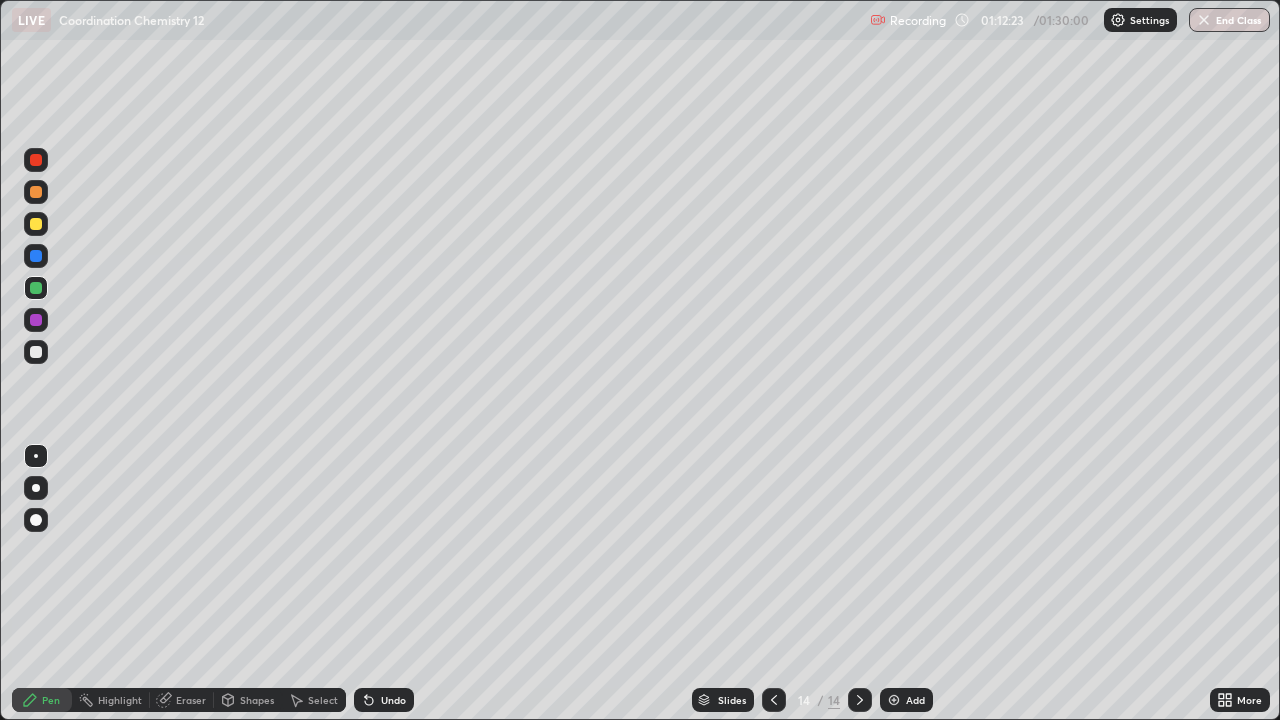click at bounding box center [894, 700] 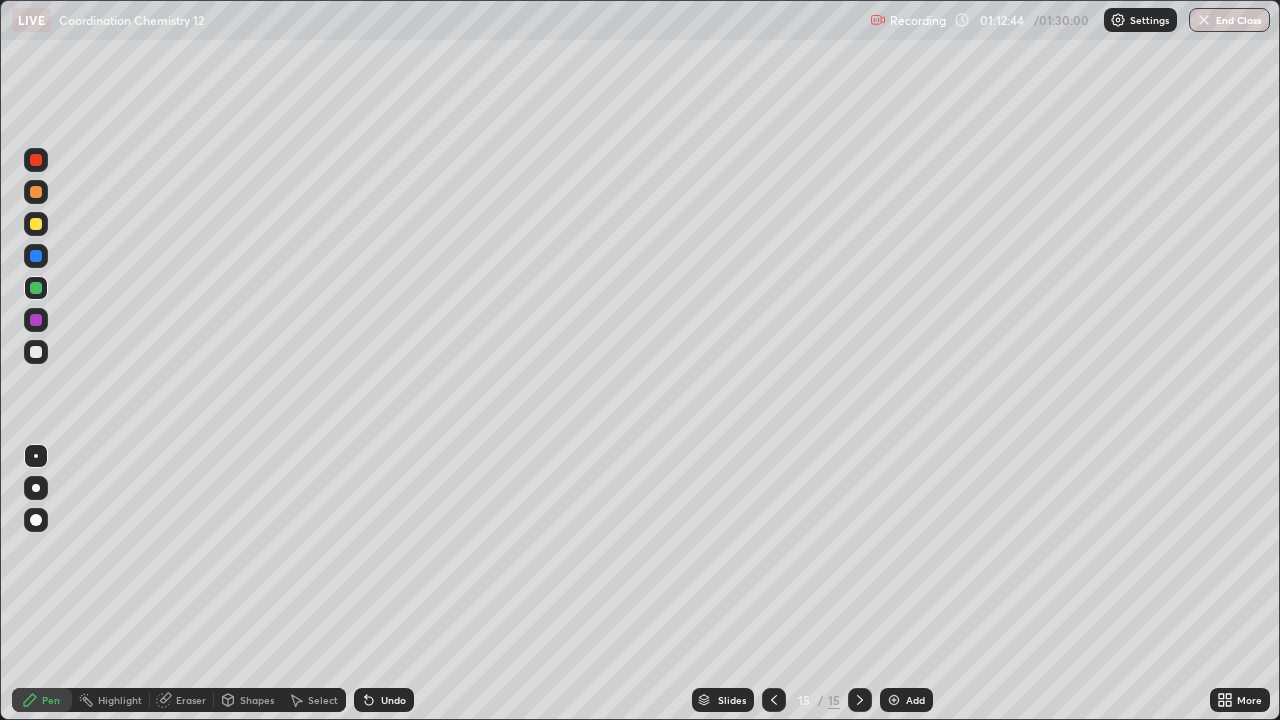 click at bounding box center [36, 352] 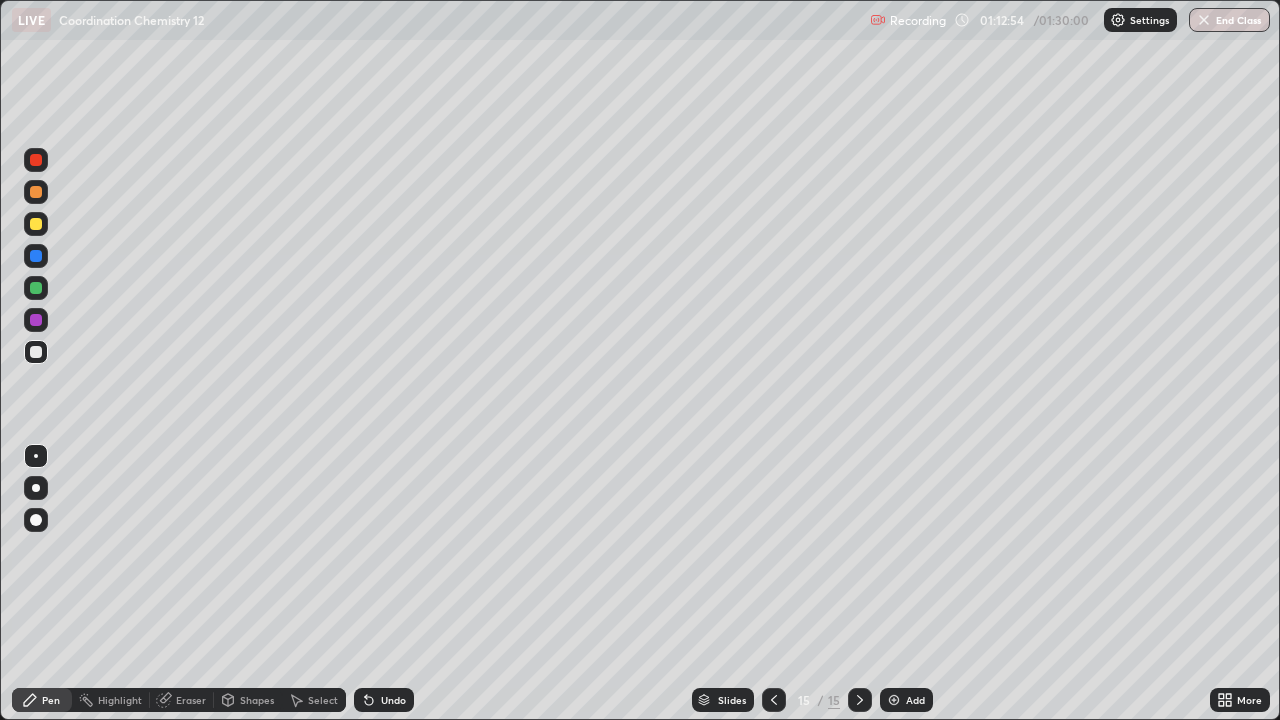 click 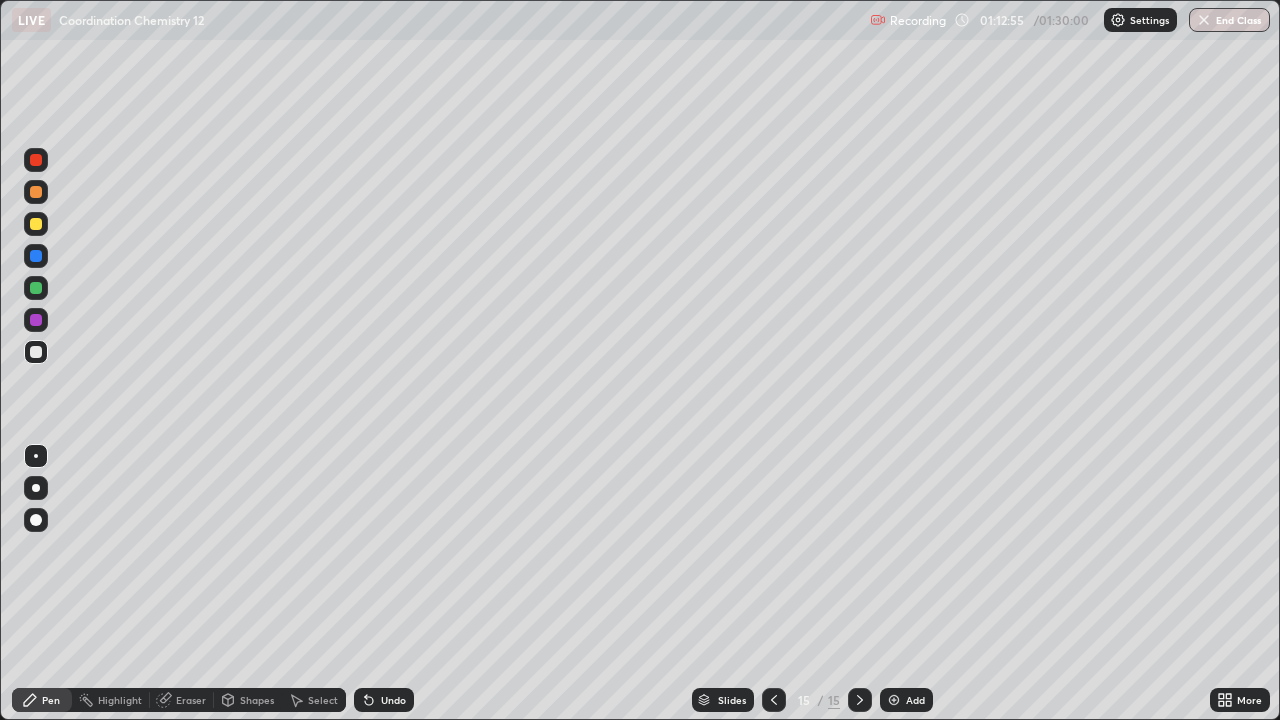 click 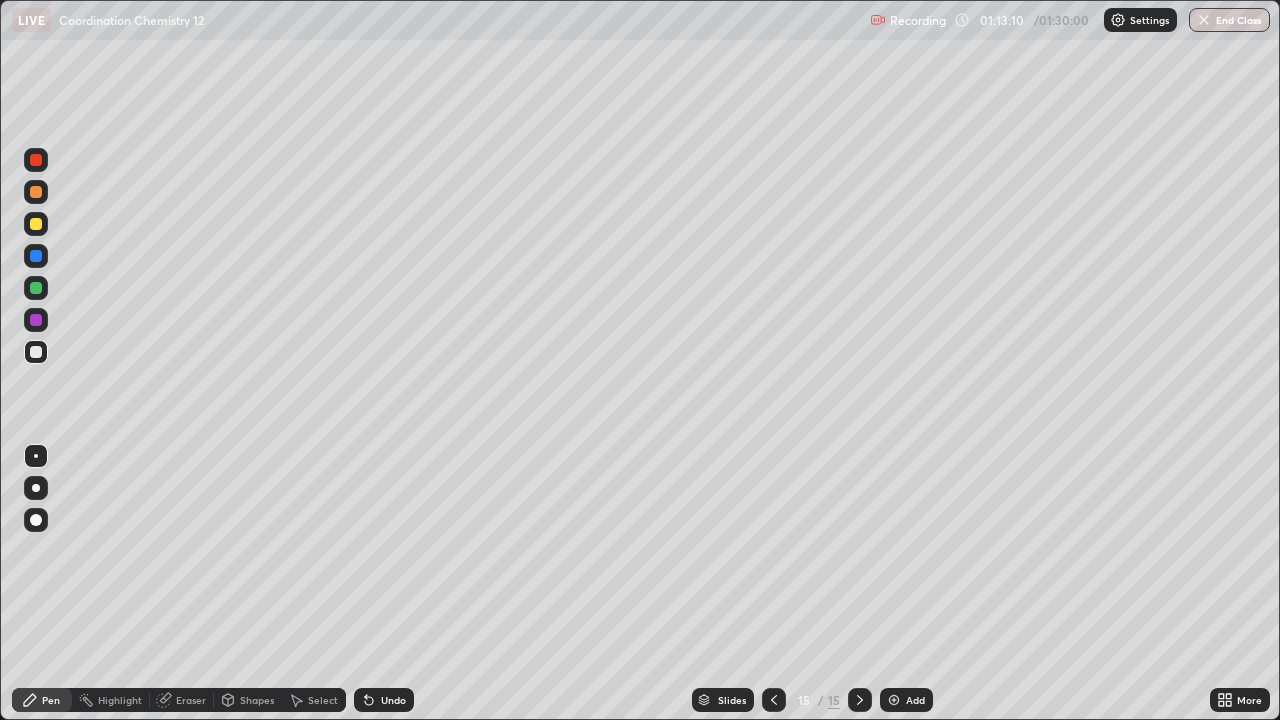 click at bounding box center (36, 224) 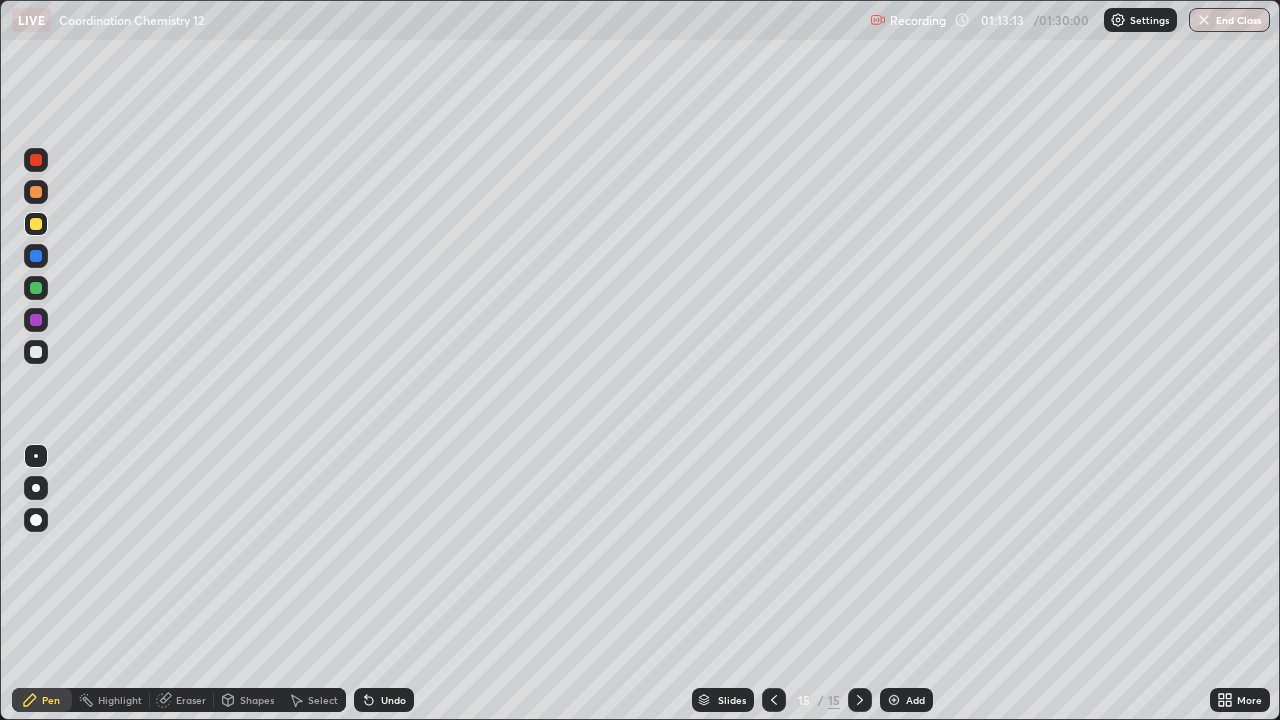 click at bounding box center [36, 352] 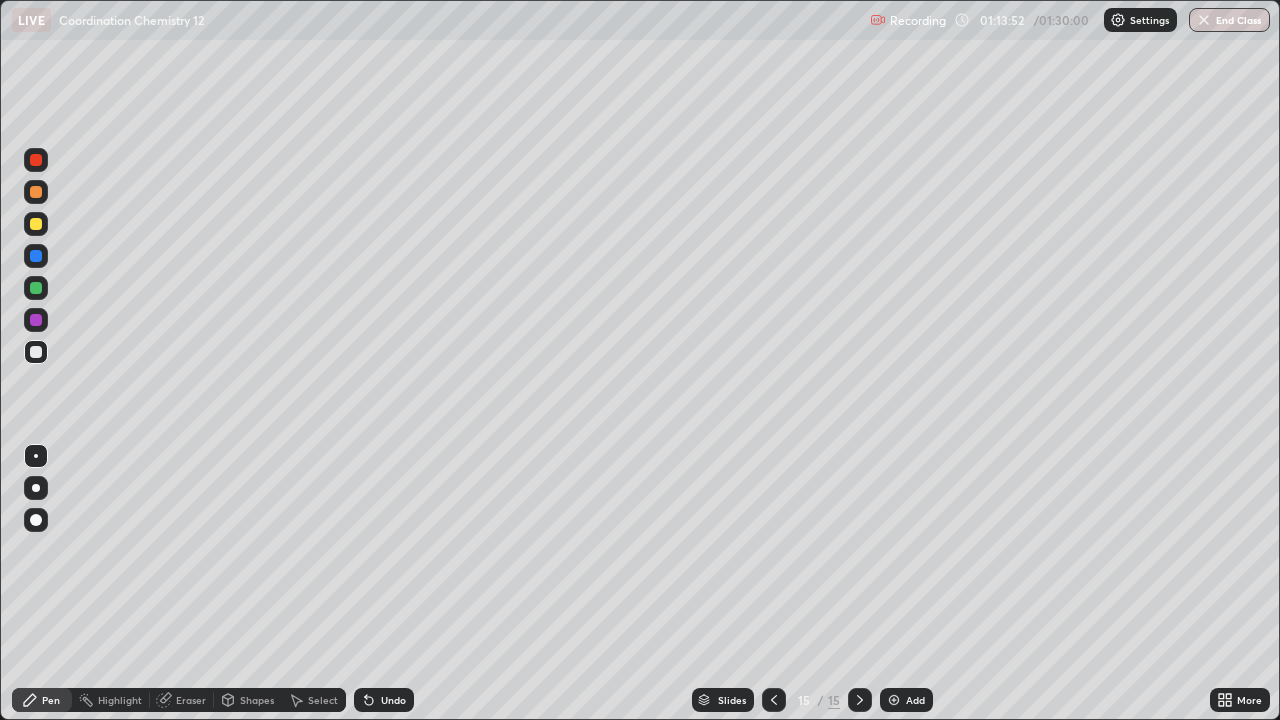 click at bounding box center [36, 224] 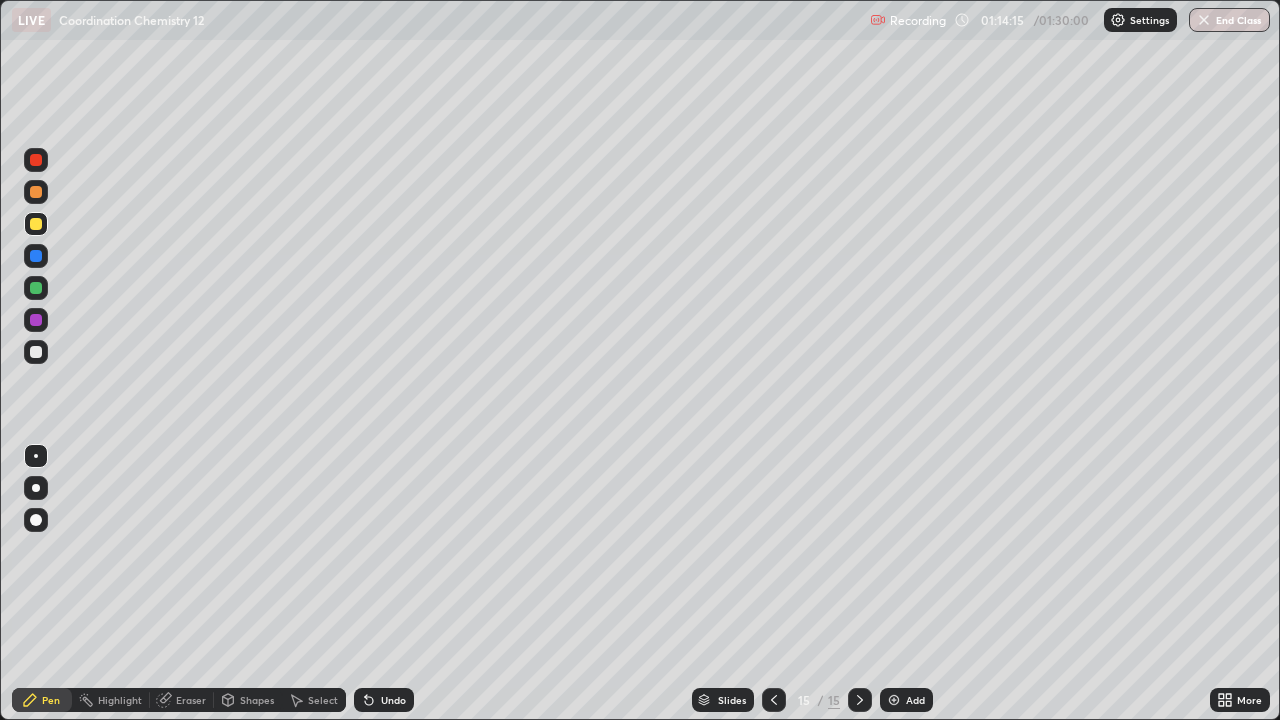 click on "Eraser" at bounding box center [182, 700] 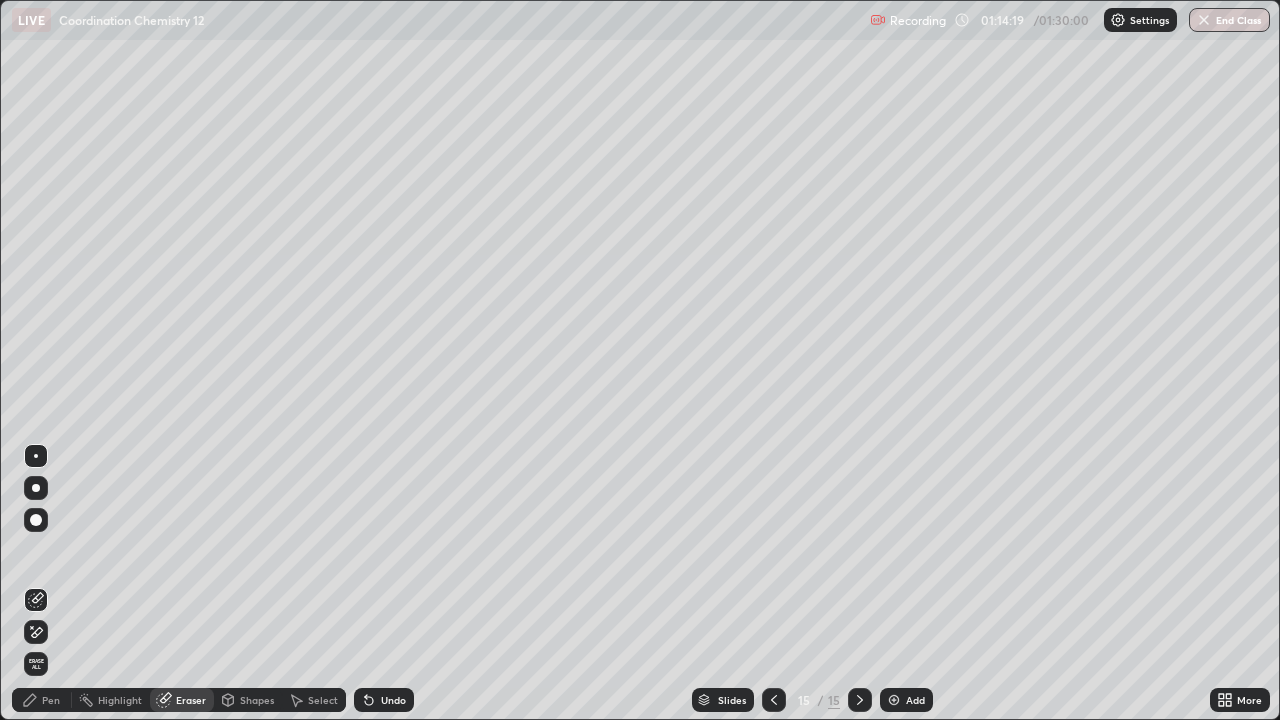 click on "Pen" at bounding box center [42, 700] 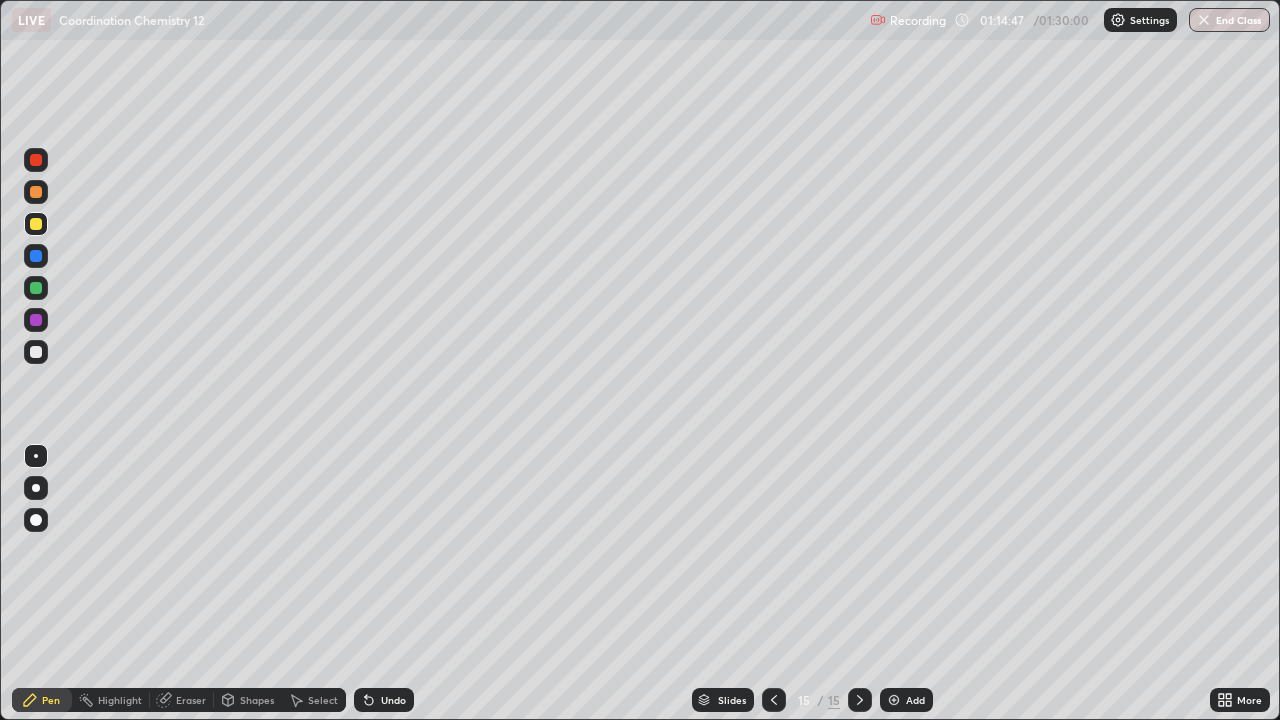 click at bounding box center (36, 352) 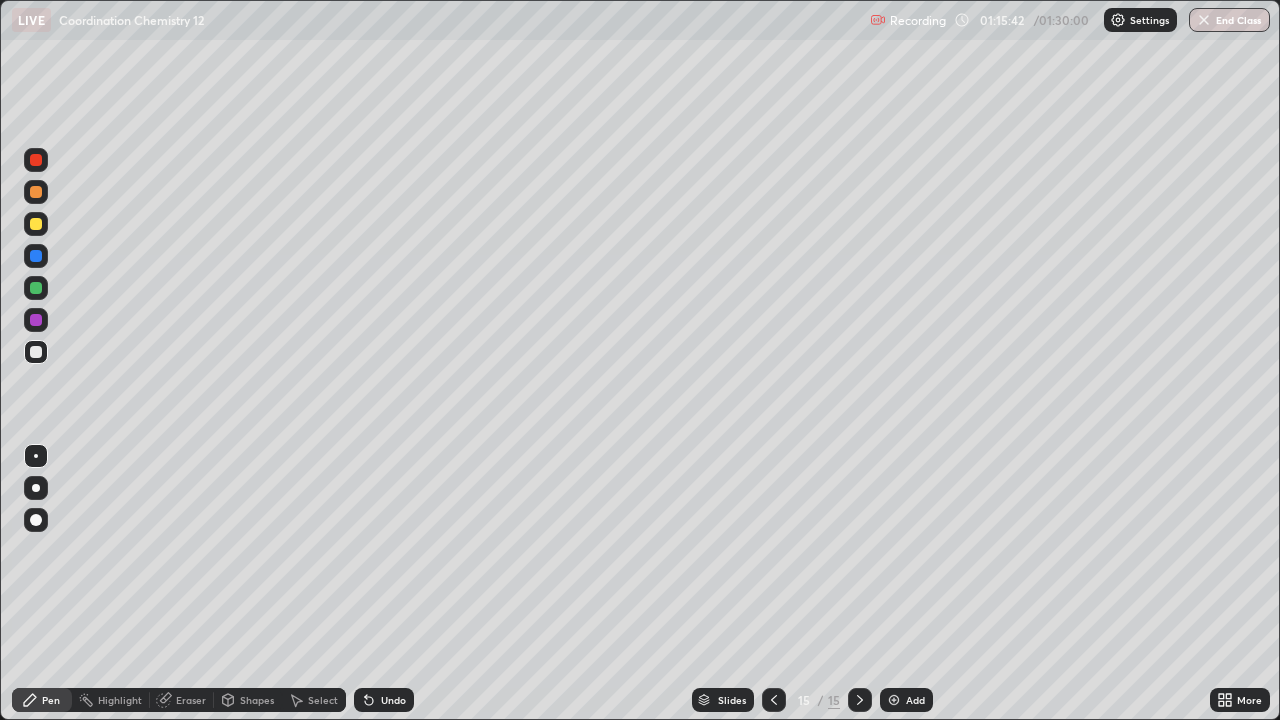 click at bounding box center (36, 288) 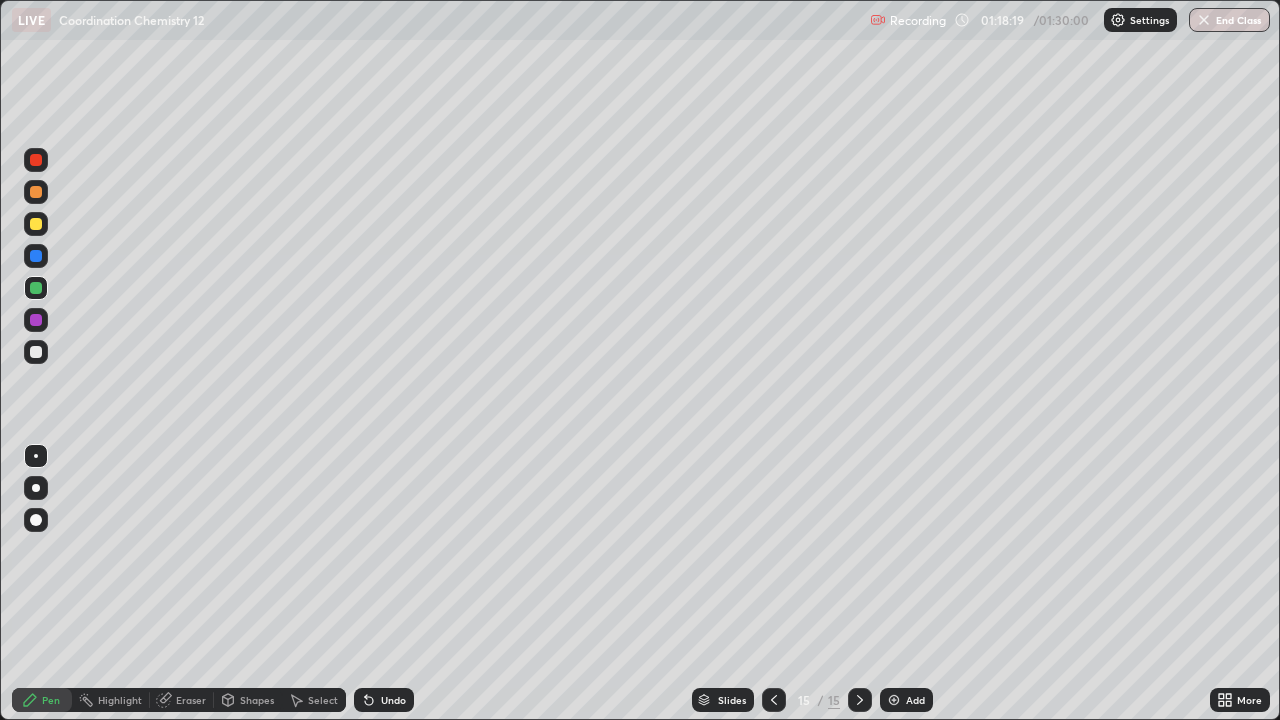 click at bounding box center (894, 700) 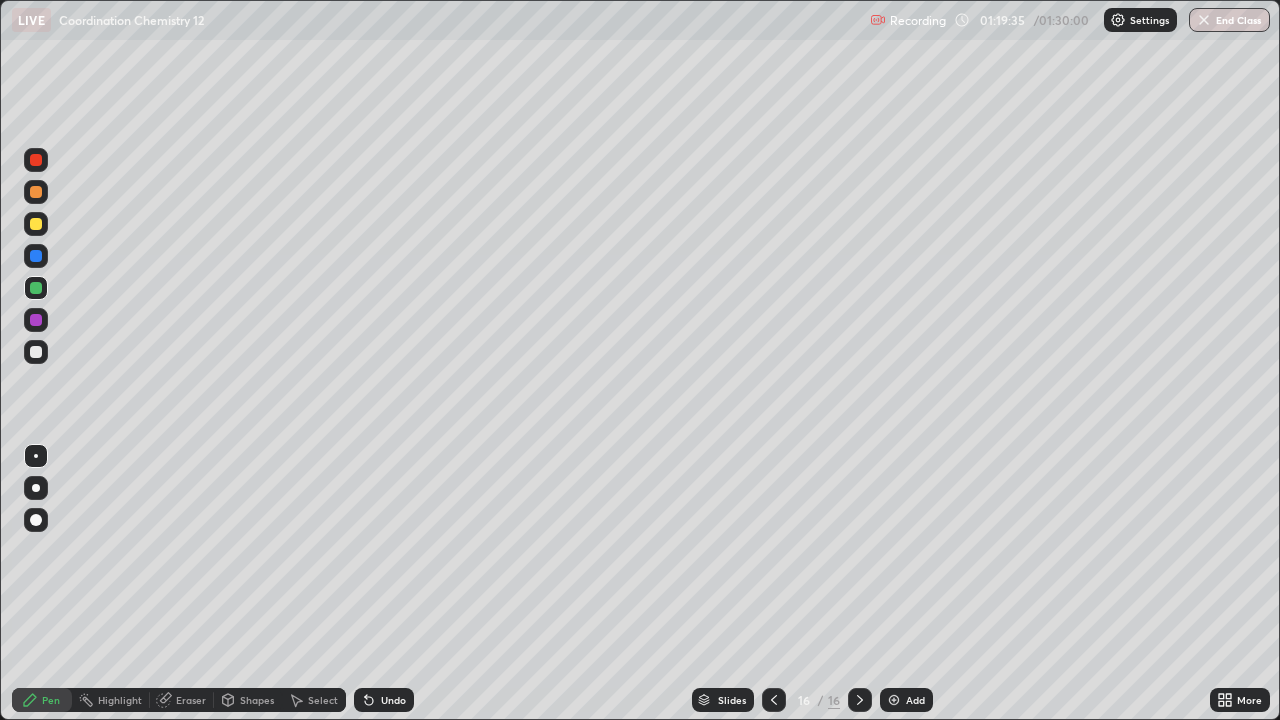click at bounding box center [36, 352] 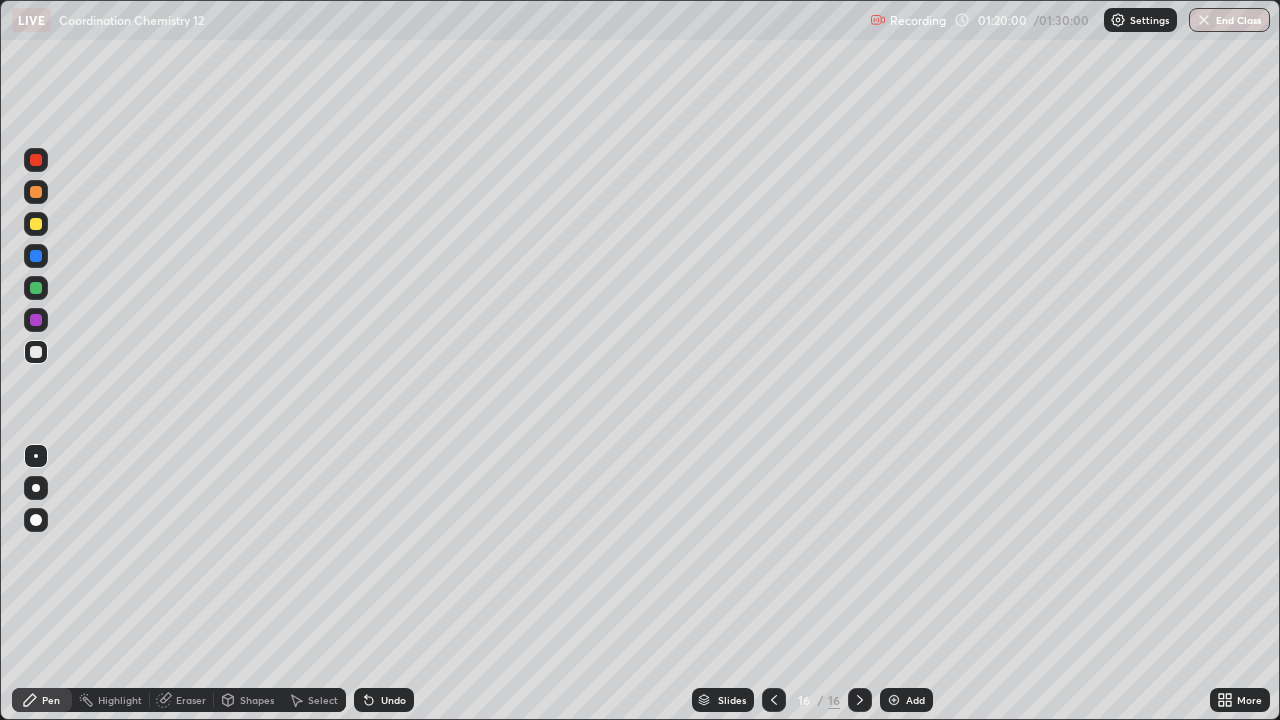 click at bounding box center (36, 224) 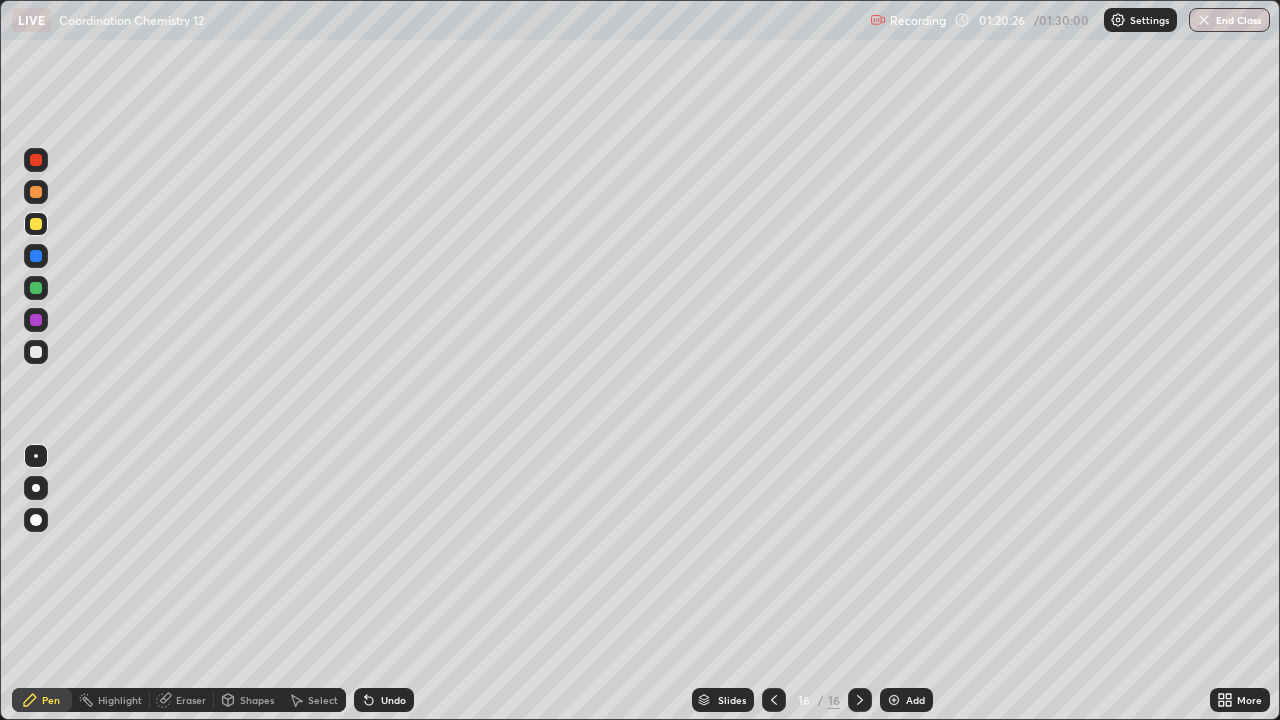 click at bounding box center (36, 352) 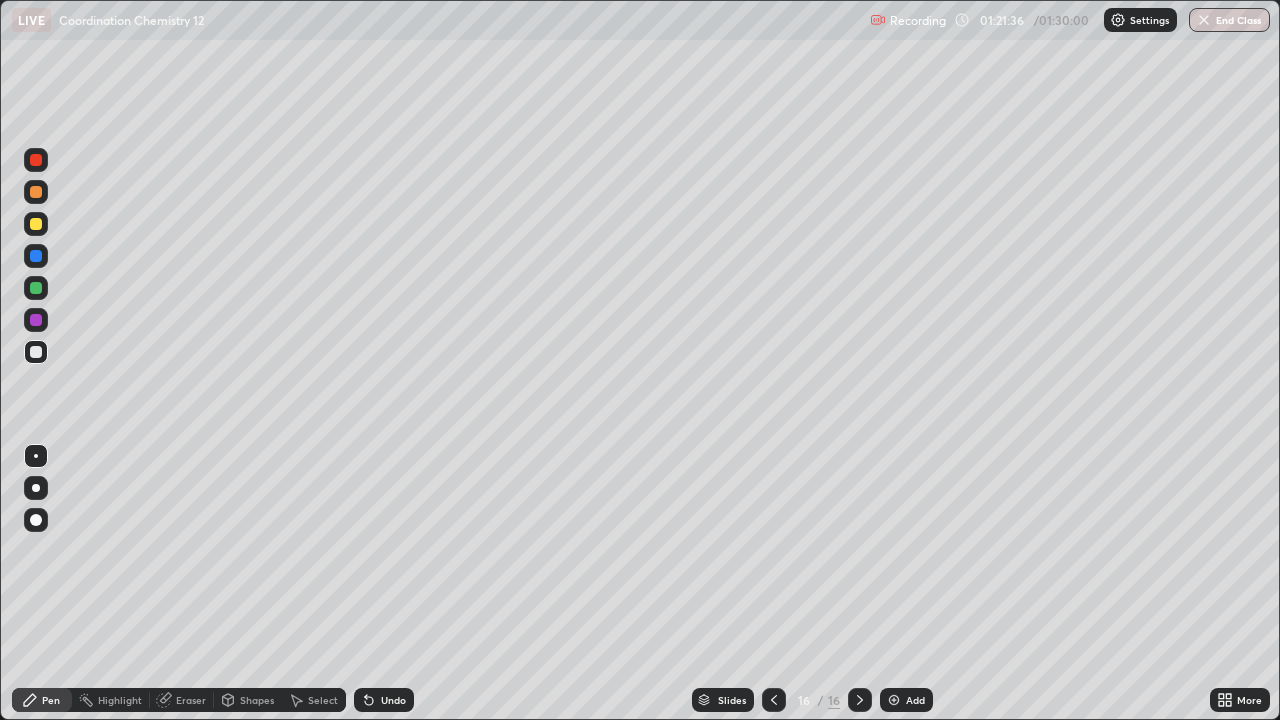 click on "Eraser" at bounding box center (191, 700) 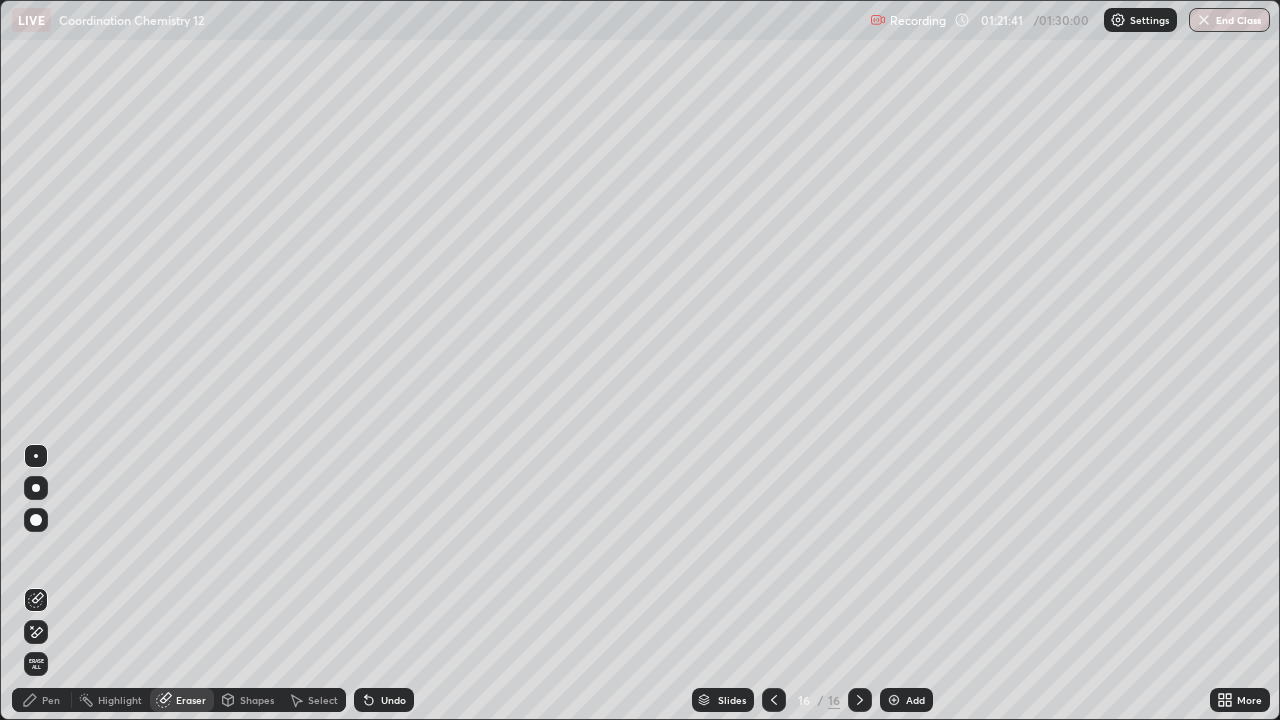 click on "Pen" at bounding box center (51, 700) 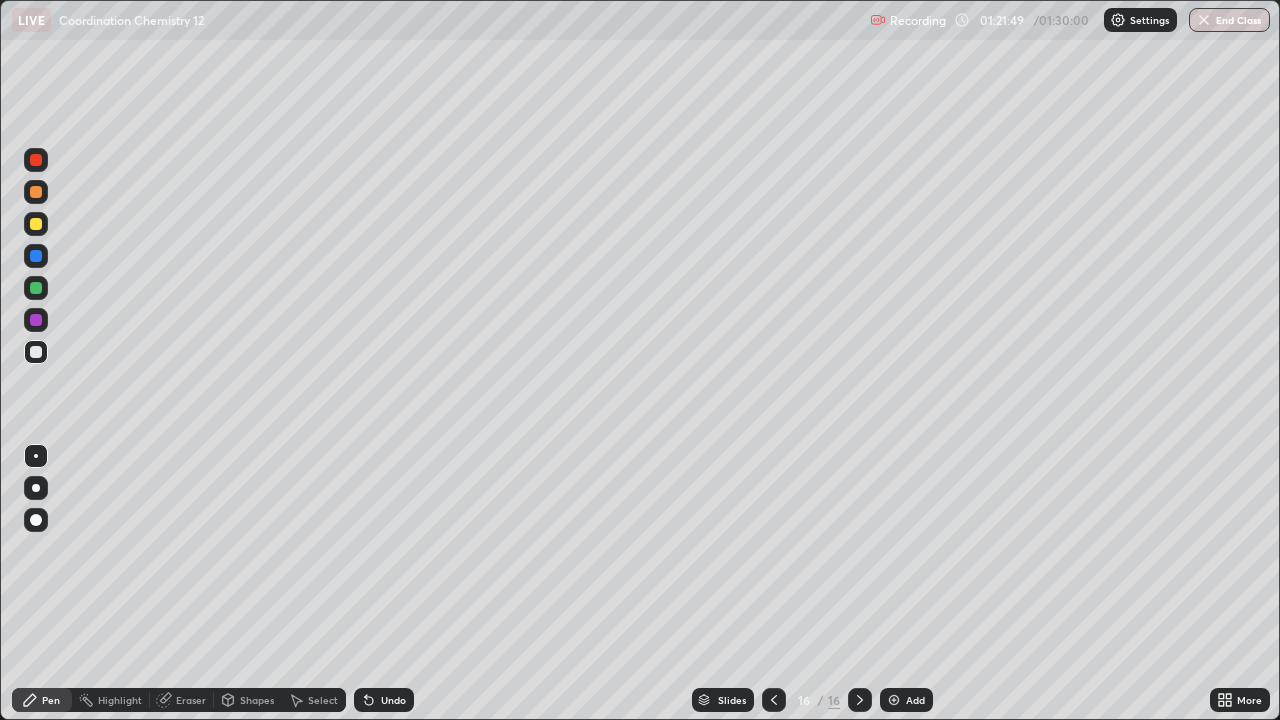 click at bounding box center (36, 224) 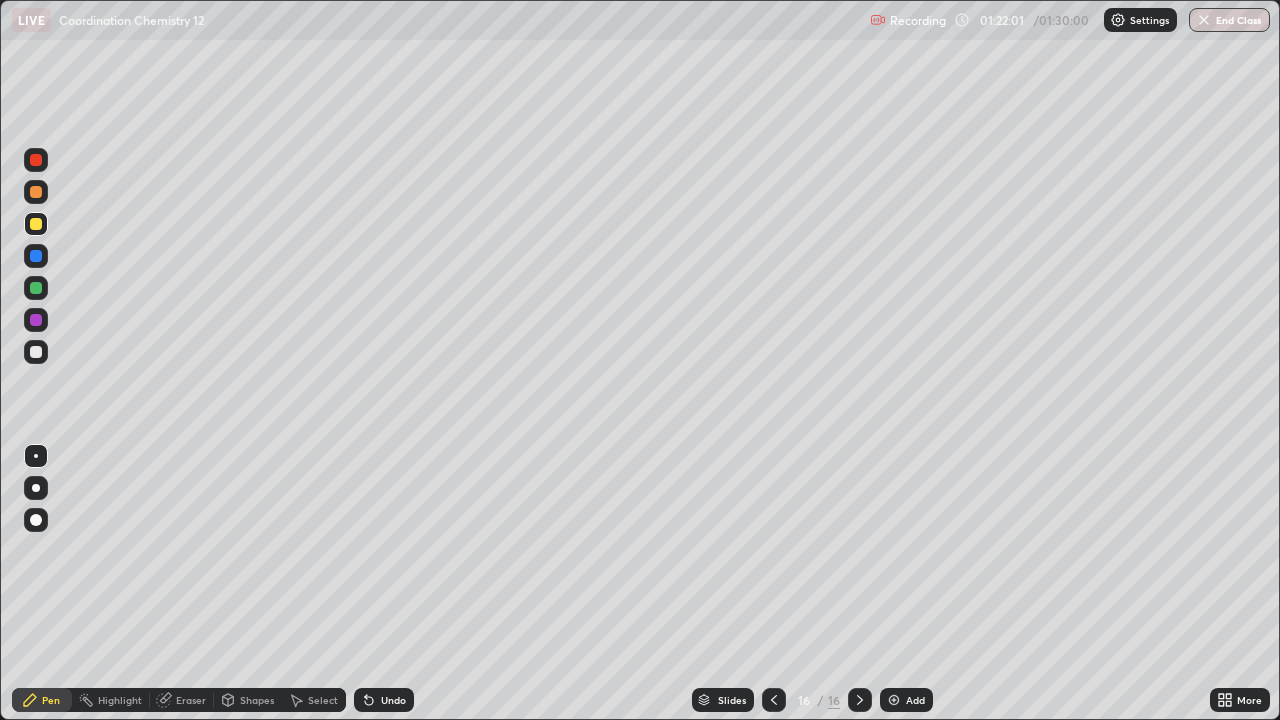 click at bounding box center (36, 192) 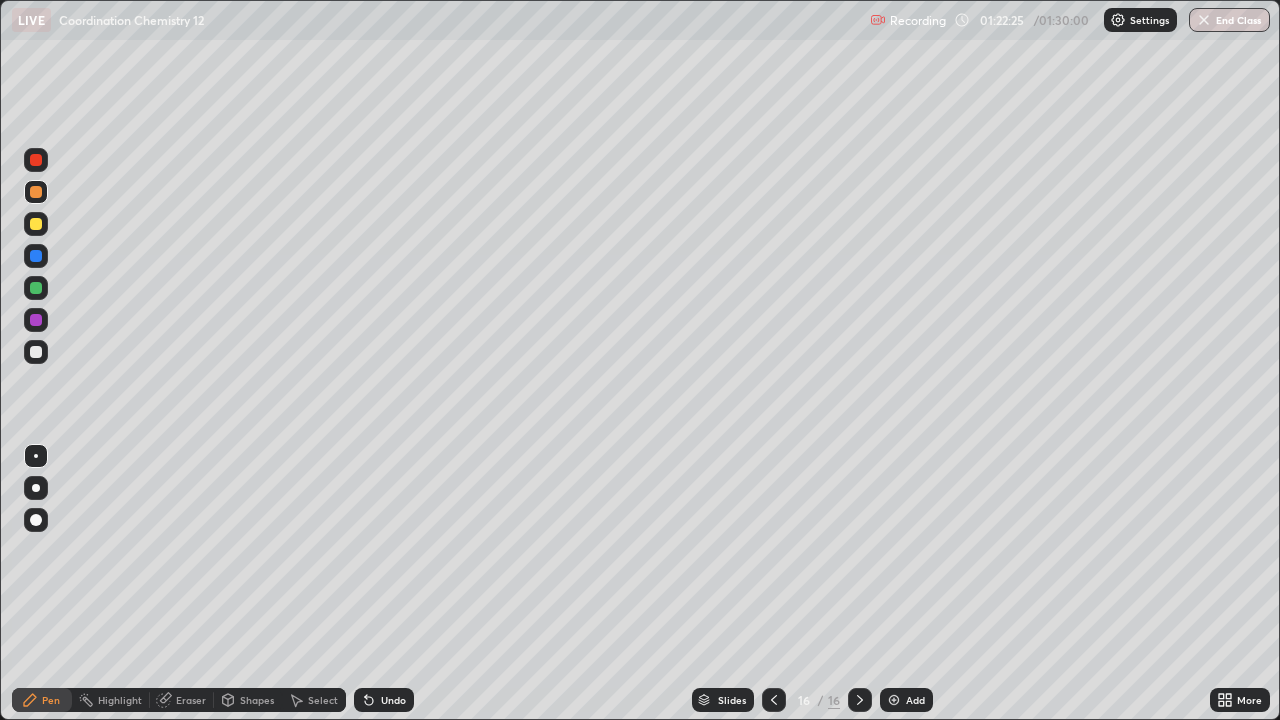 click at bounding box center (36, 352) 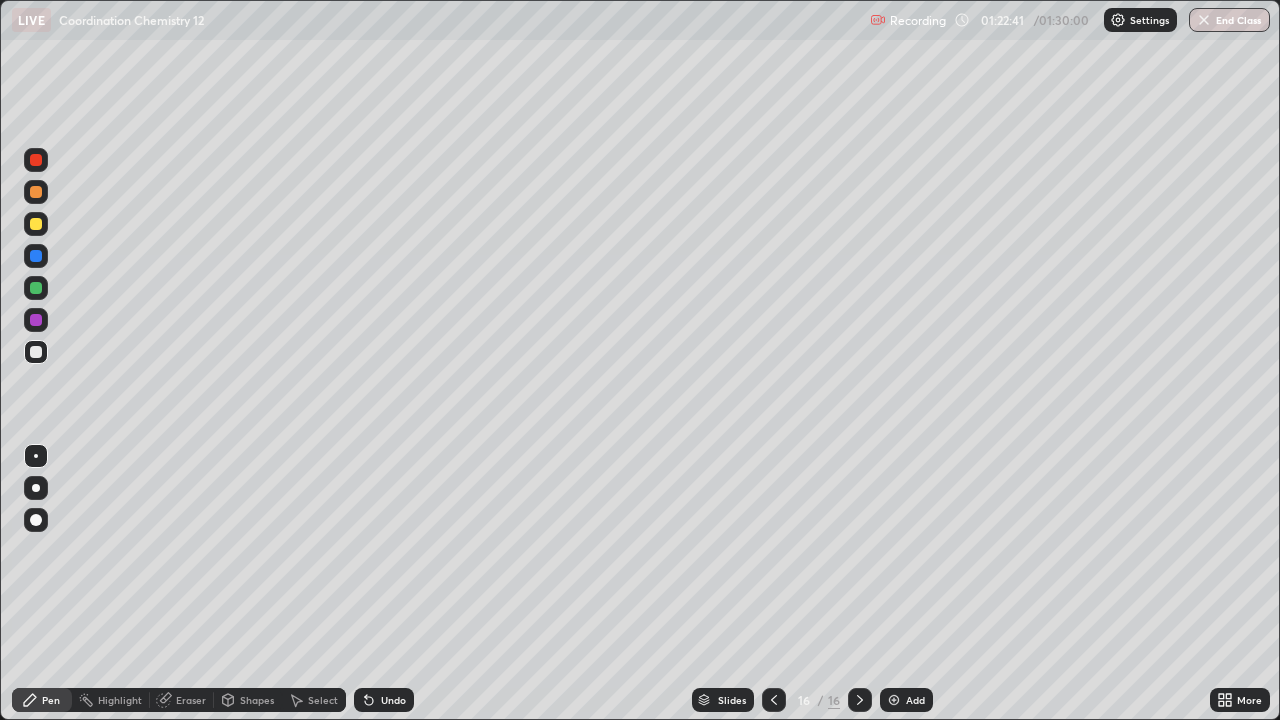 click at bounding box center [36, 224] 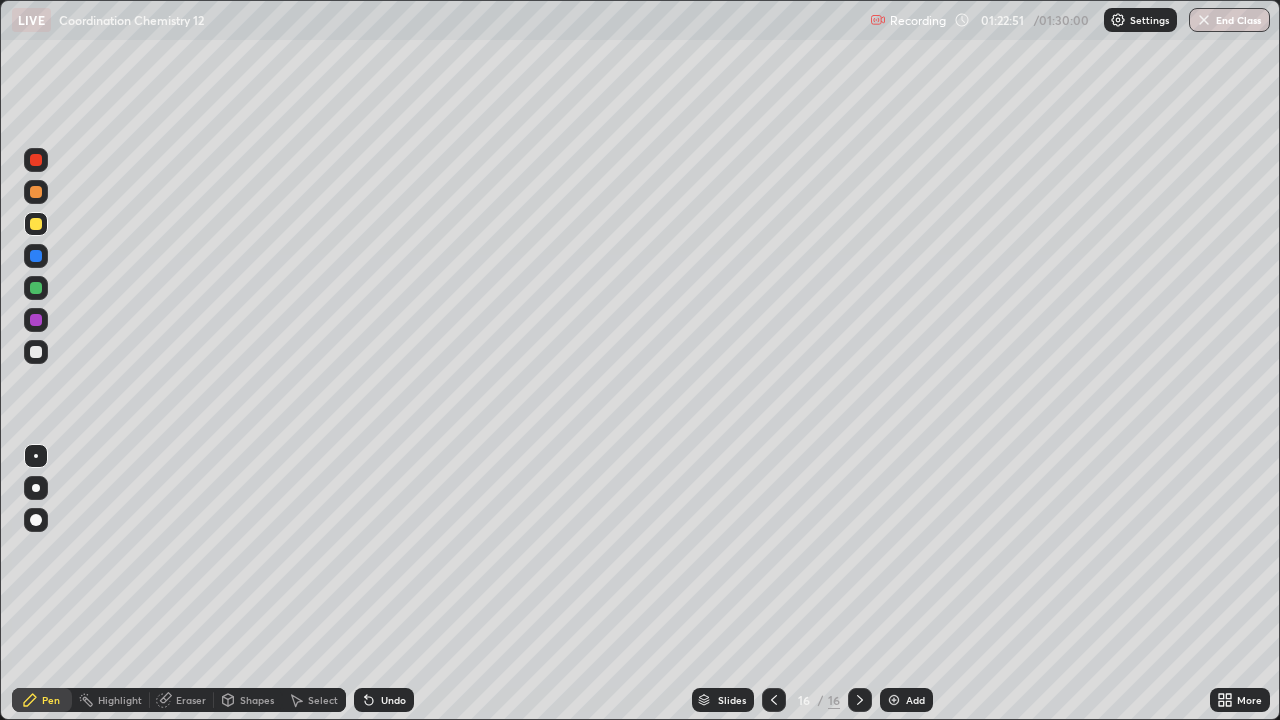 click at bounding box center [36, 192] 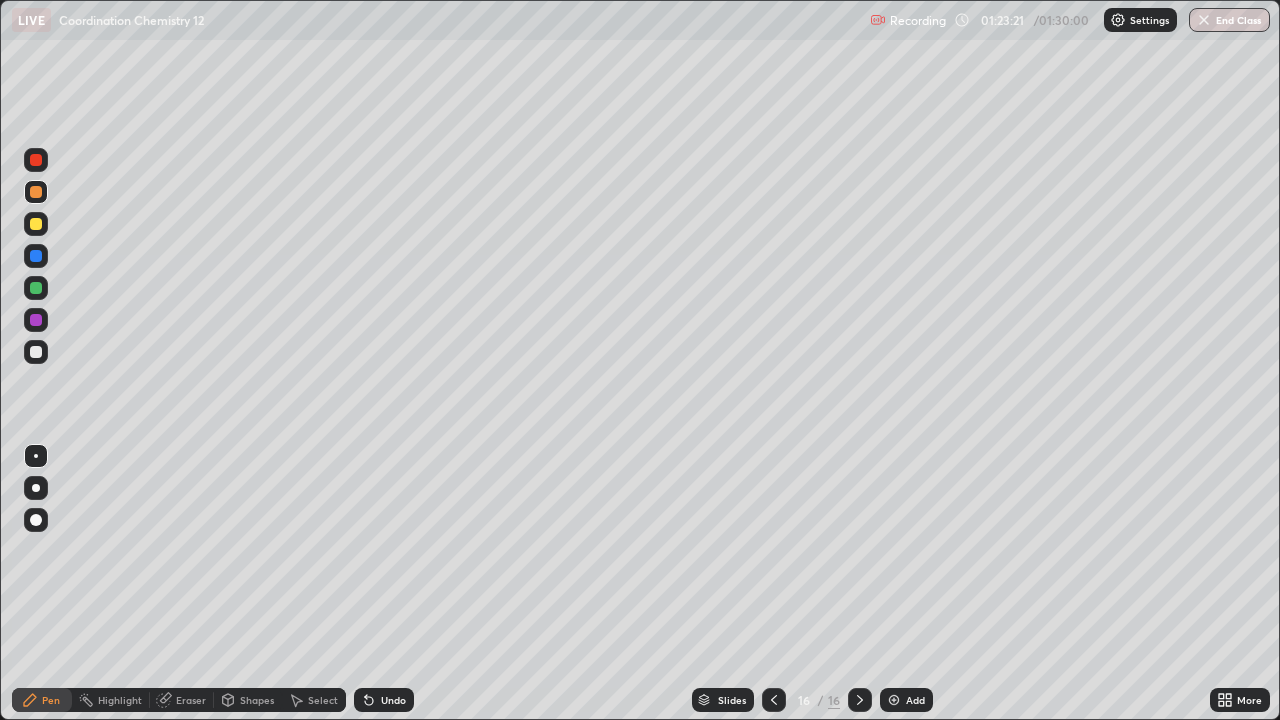 click at bounding box center (36, 224) 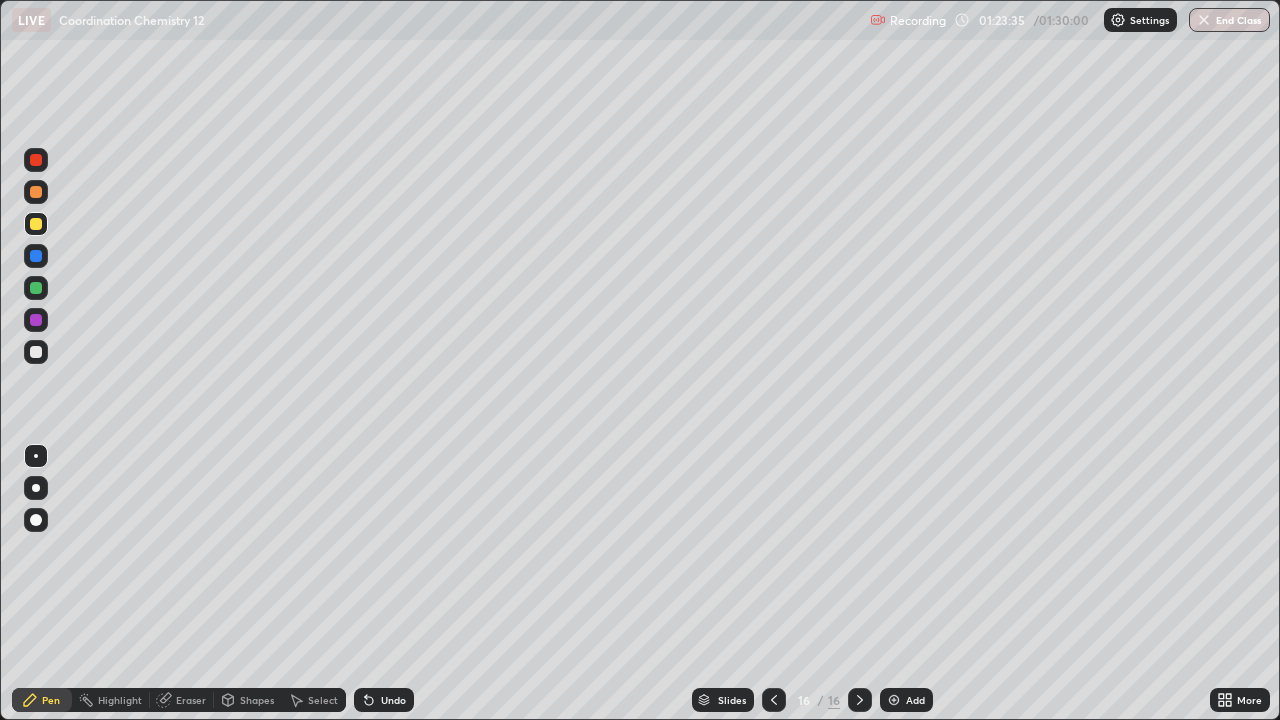click at bounding box center (36, 192) 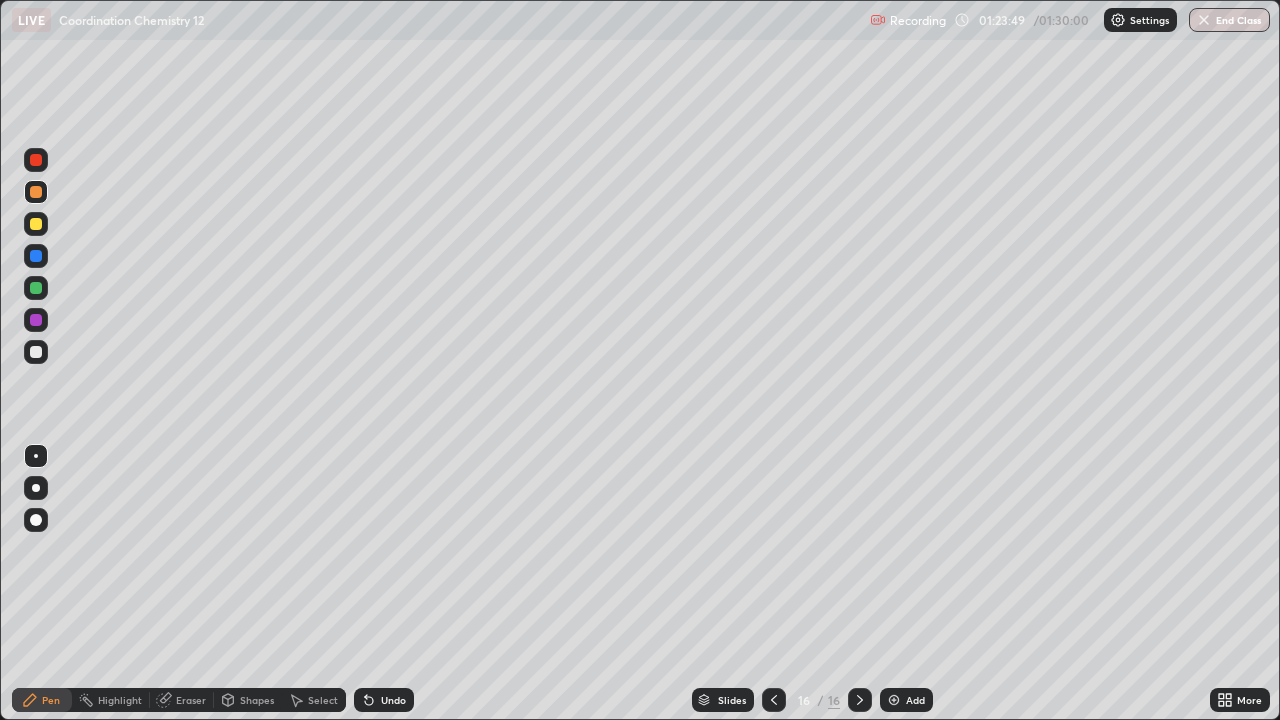 click 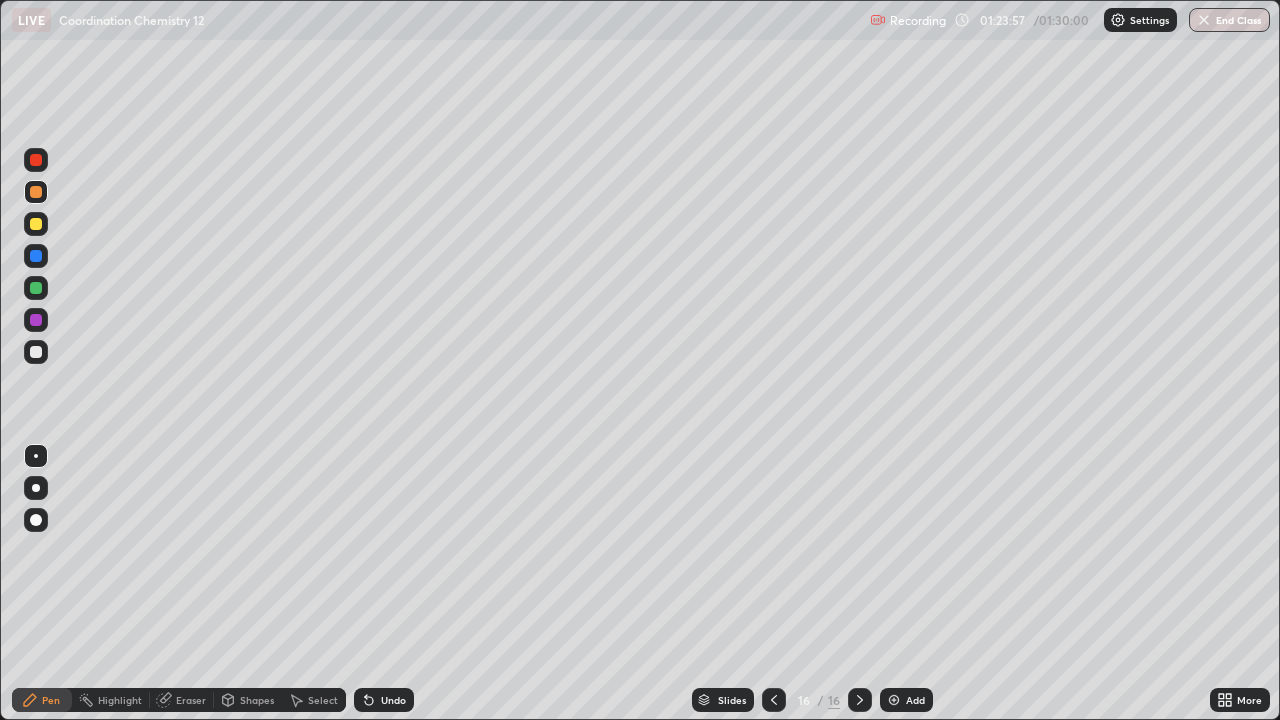 click at bounding box center [36, 224] 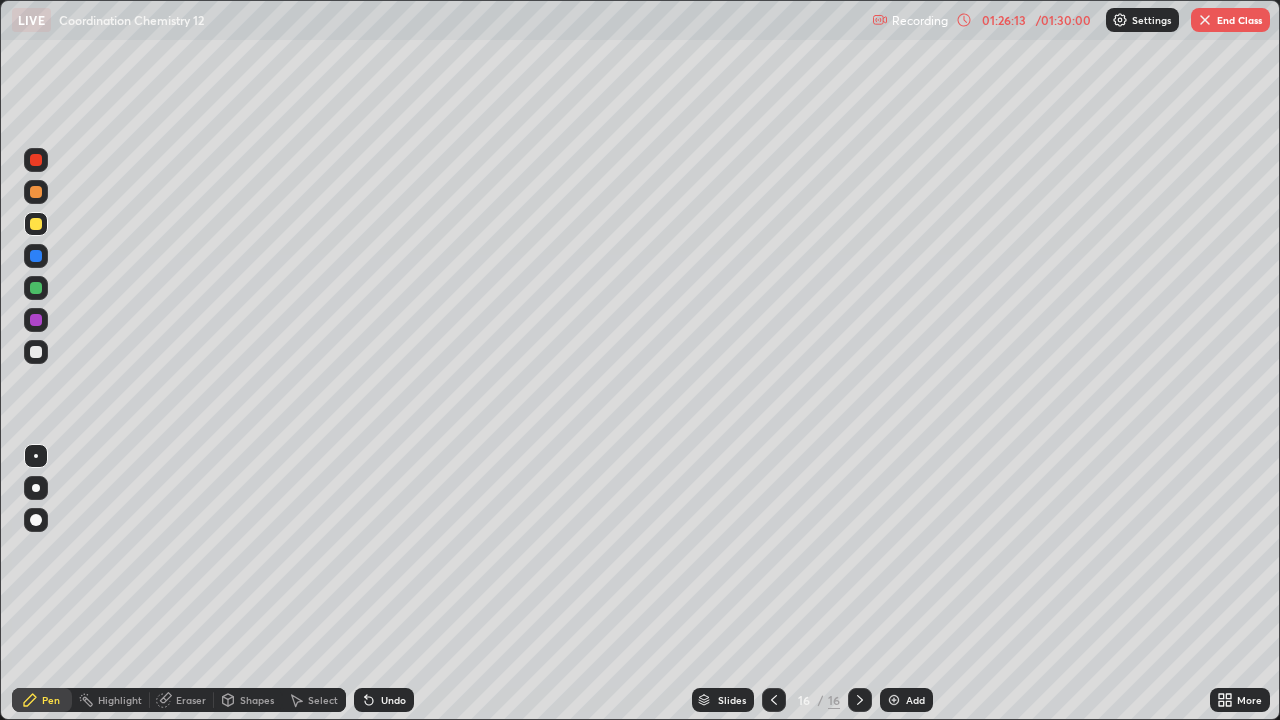 click on "End Class" at bounding box center [1230, 20] 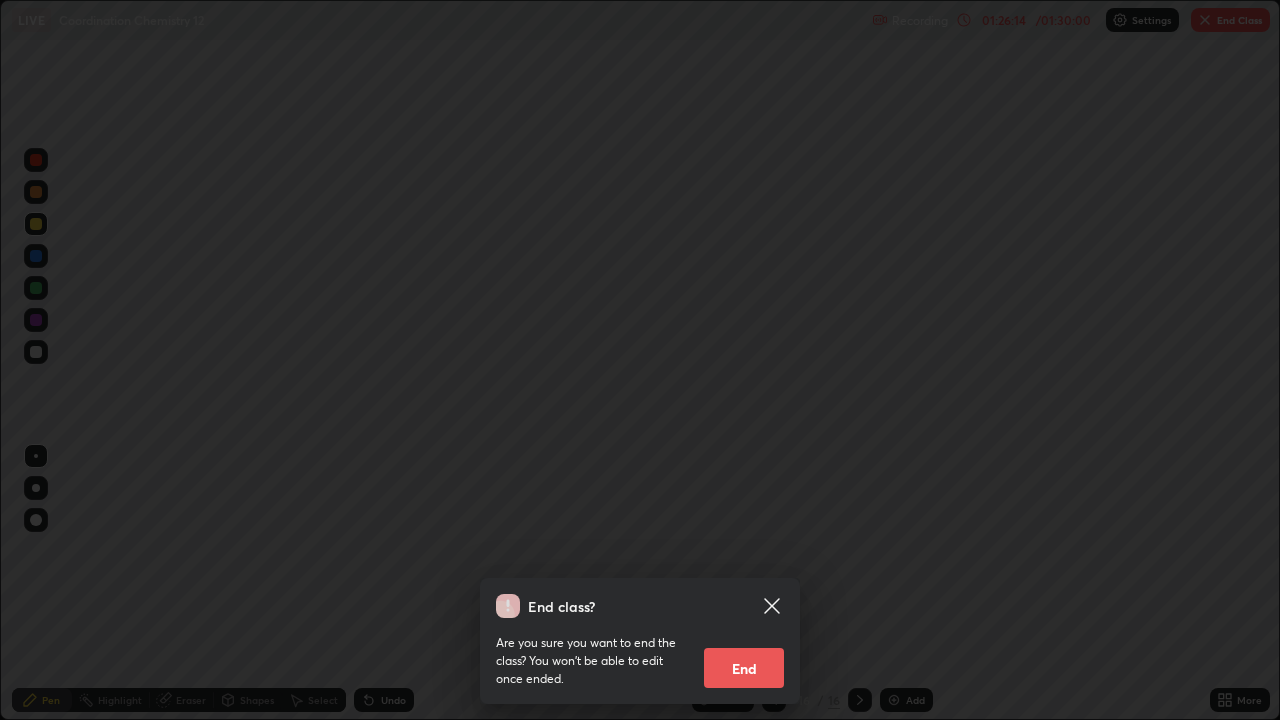 click on "End" at bounding box center (744, 668) 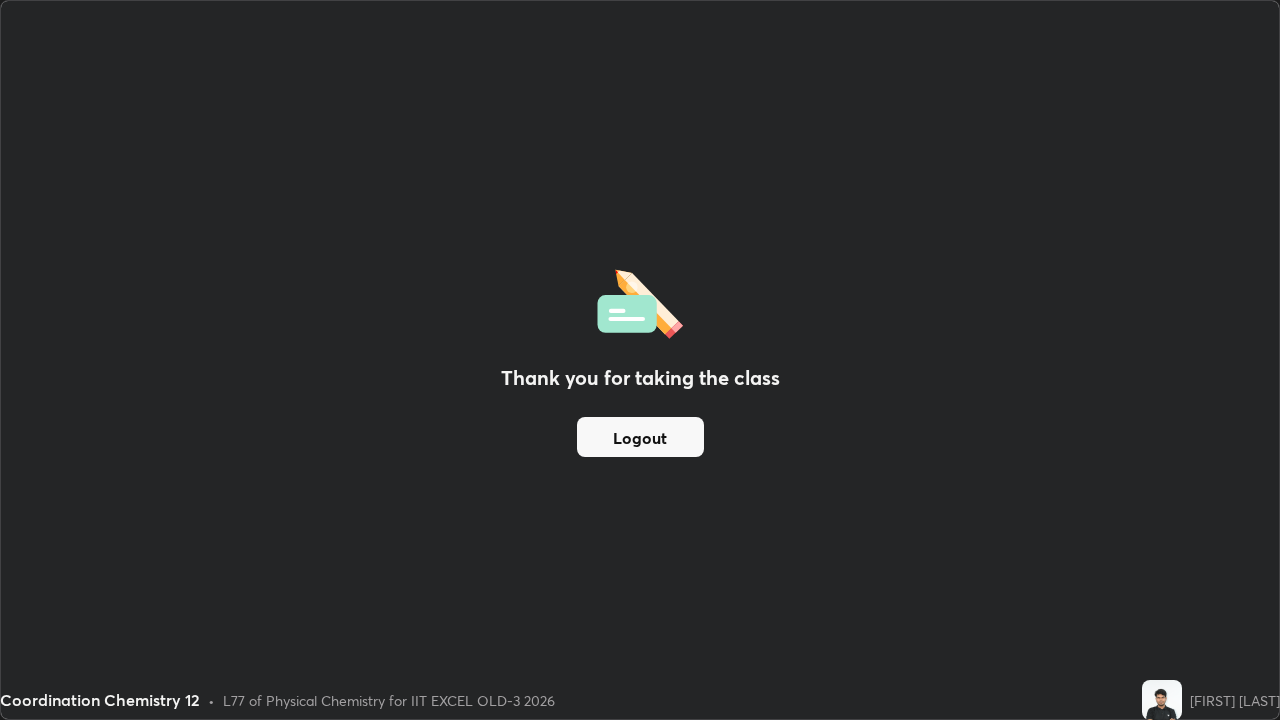 click on "Logout" at bounding box center (640, 437) 